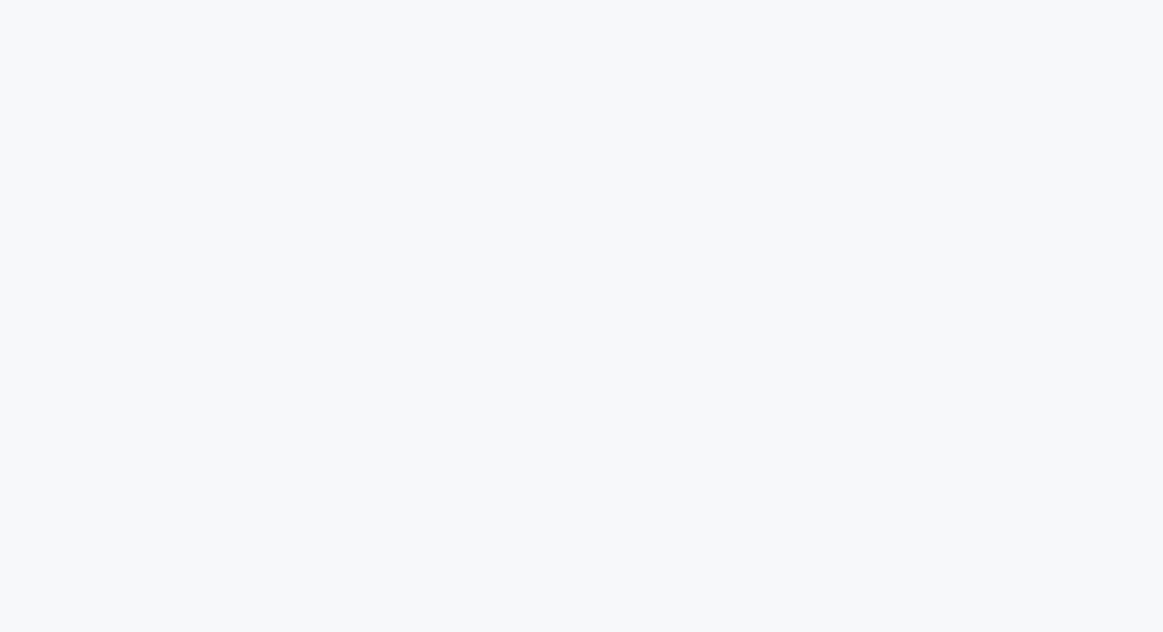 scroll, scrollTop: 0, scrollLeft: 0, axis: both 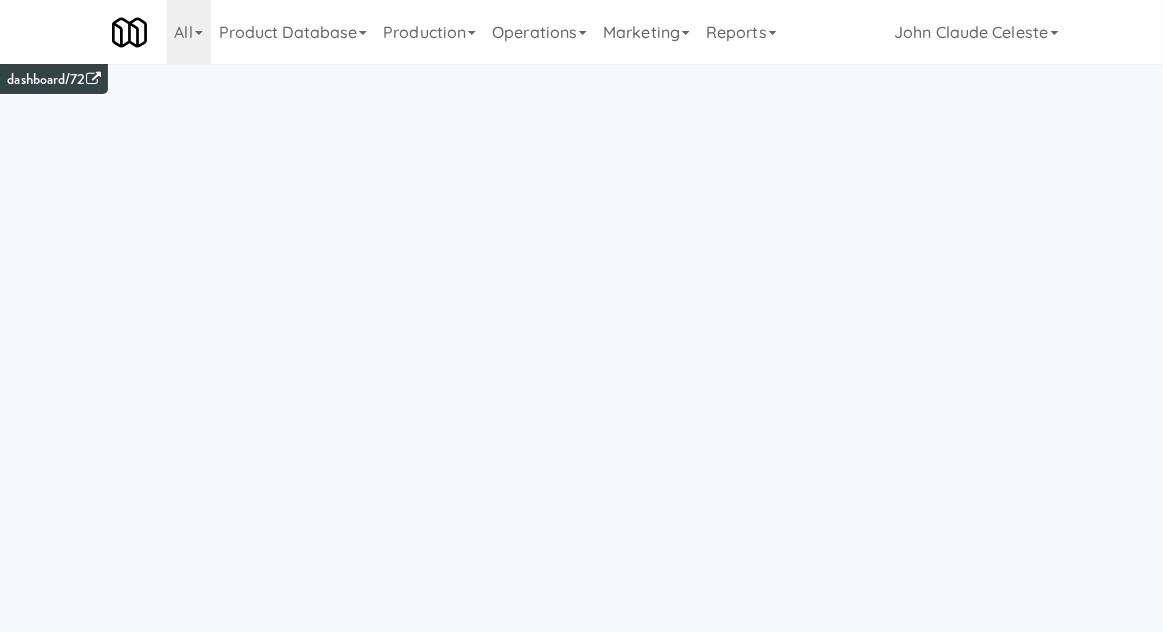 click on "Production" at bounding box center (429, 32) 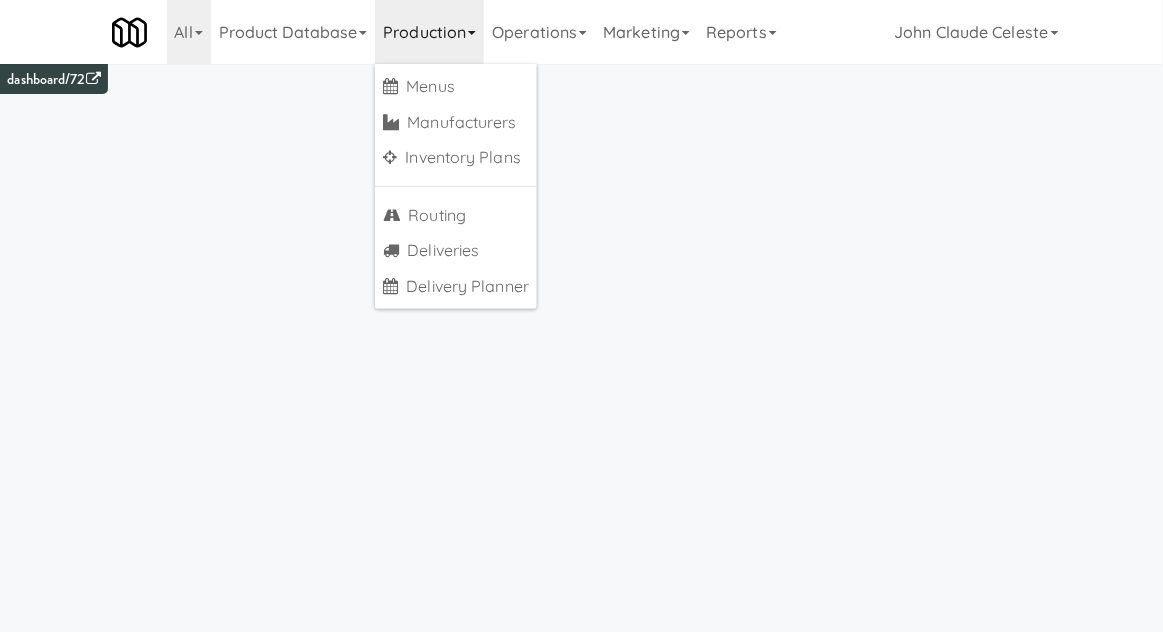 click on "Operations" at bounding box center (539, 32) 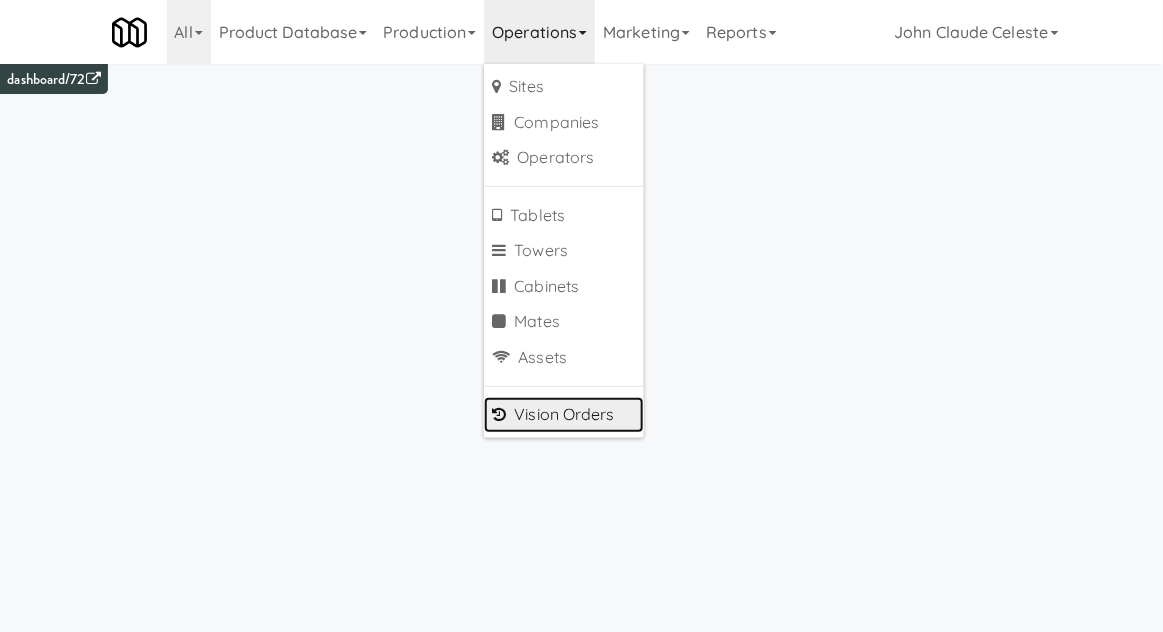 click on "Vision Orders" at bounding box center [564, 415] 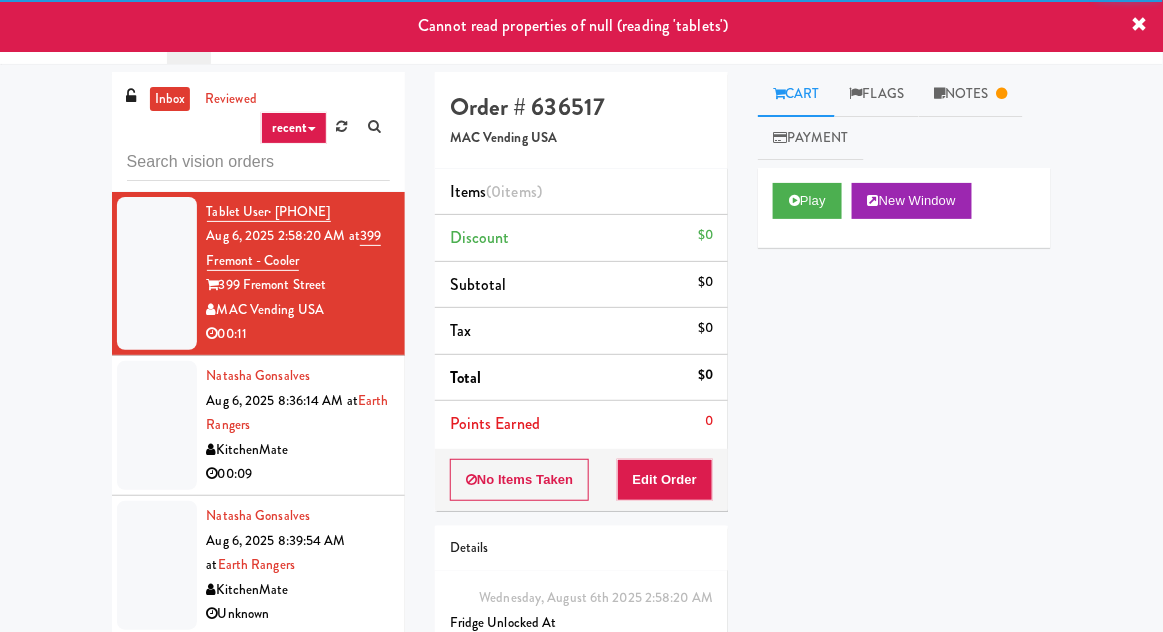click on "inbox reviewed recent    all     unclear take     inventory issue     suspicious     failed     recent   Tablet User  · [PHONE] [MONTH] [NUMBER], [YEAR] [TIME] at  [NUMBER] [STREET] - Cooler  [NUMBER] [STREET]  MAC Vending USA  00:11     [FIRST] [LAST] [MONTH] [NUMBER], [YEAR] [TIME] at  Earth Rangers  KitchenMate  00:09     [FIRST] [LAST] [MONTH] [NUMBER], [YEAR] [TIME] at  Earth Rangers  KitchenMate  Unknown     Tablet User  · [PHONE] [MONTH] [NUMBER], [YEAR] [TIME] at  Earth Rangers  KitchenMate  00:50     [FIRST] [LAST] [MONTH] [NUMBER], [YEAR] [TIME] at  Earth Rangers  KitchenMate  00:04     [FIRST] [LAST] [MONTH] [NUMBER], [YEAR] [TIME] at  Earth Rangers  KitchenMate  00:10     [FIRST] [LAST] [MONTH] [NUMBER], [YEAR] [TIME] at  Earth Rangers  KitchenMate  00:12     Tablet User  · [PHONE] [MONTH] [NUMBER], [YEAR] [TIME] at  Earth Rangers  KitchenMate  Unknown     Tablet User  · [PHONE] [MONTH] [NUMBER], [YEAR] [TIME] at  Earth Rangers  KitchenMate  00:13     [FIRST] [LAST] [MONTH] [NUMBER], [YEAR] [TIME] at  Earth Rangers" at bounding box center (581, 439) 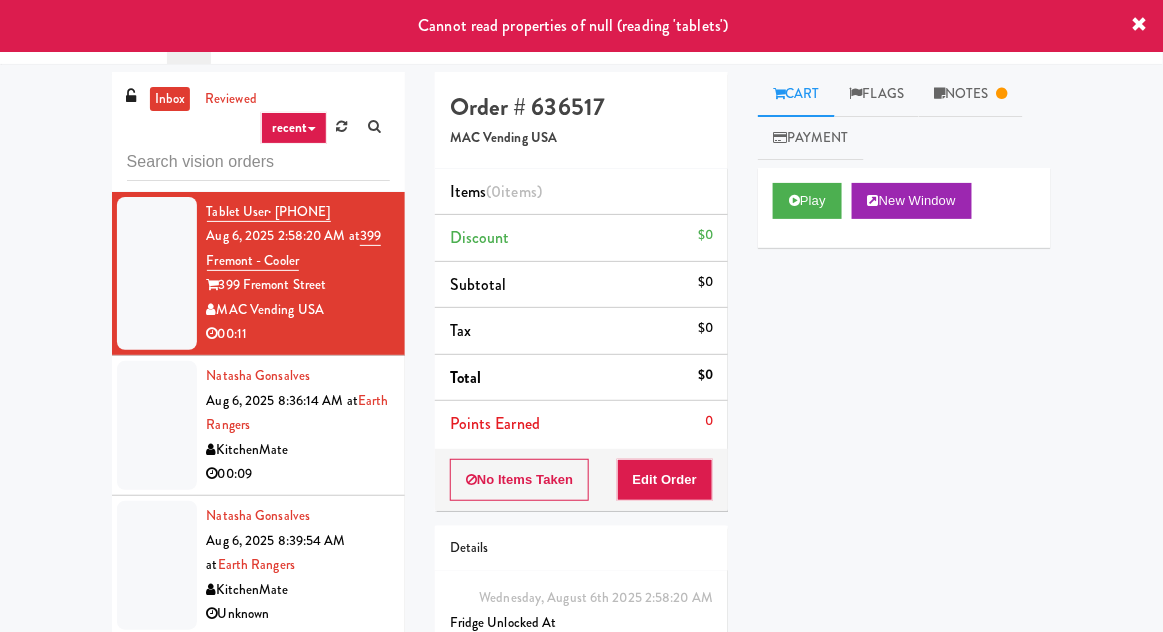 click on "inbox" at bounding box center [170, 99] 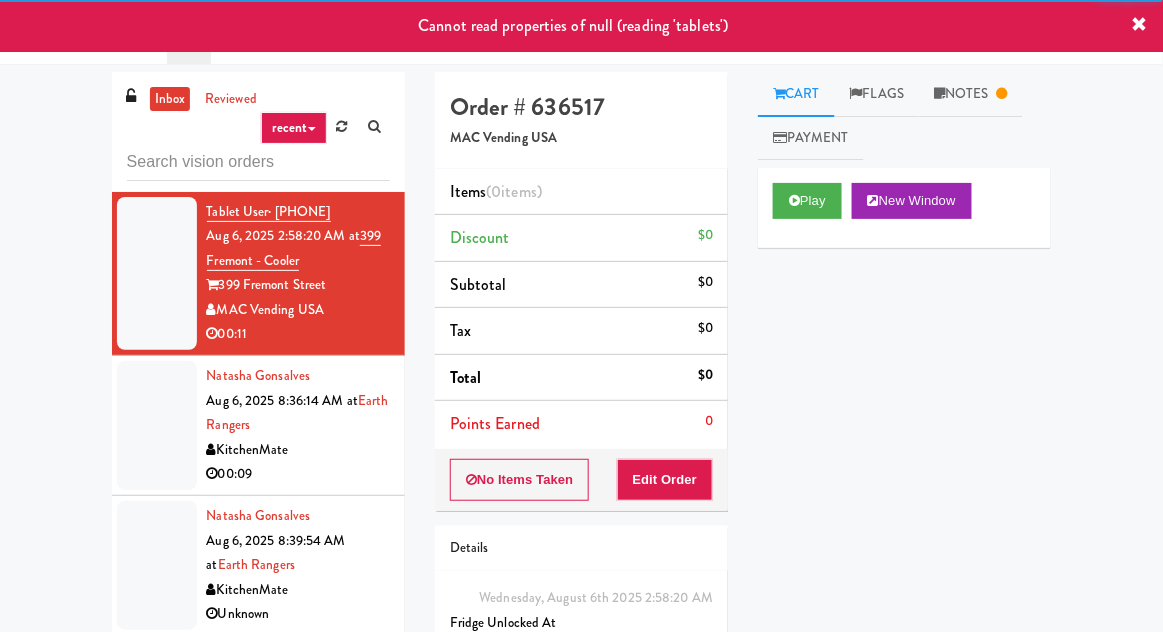 click at bounding box center (157, 274) 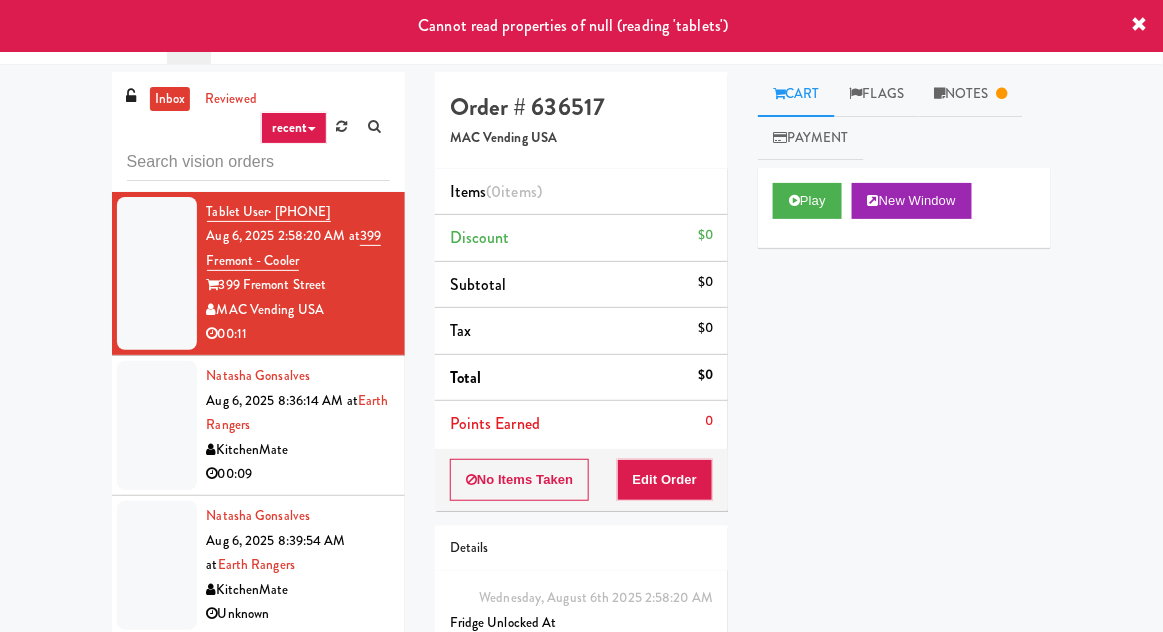click at bounding box center [157, 425] 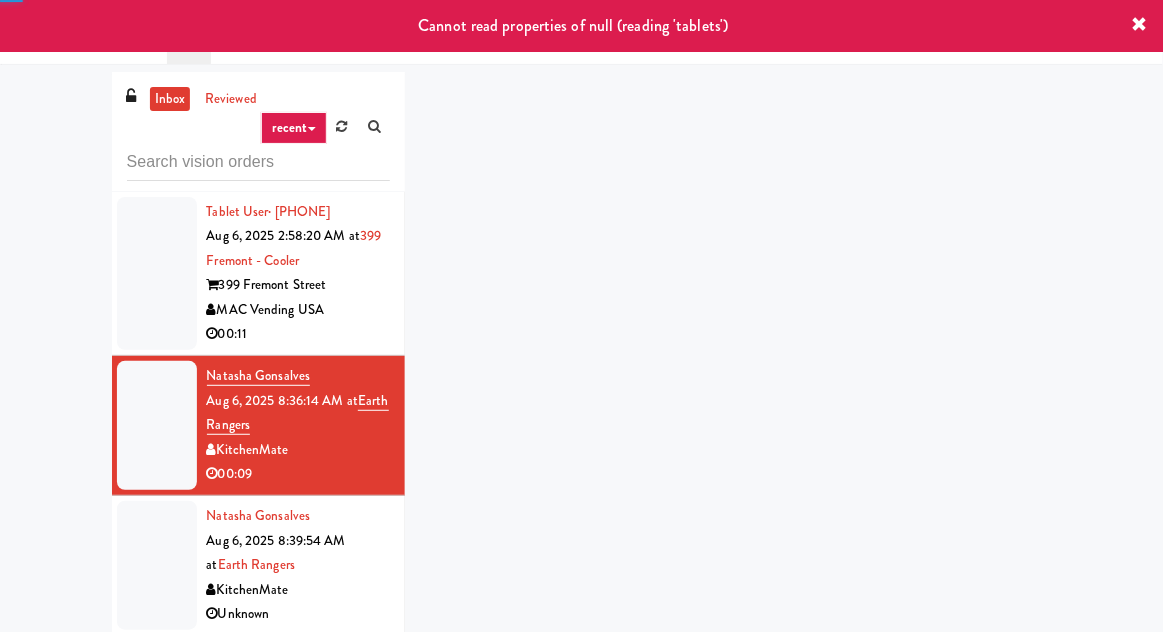 click at bounding box center (157, 274) 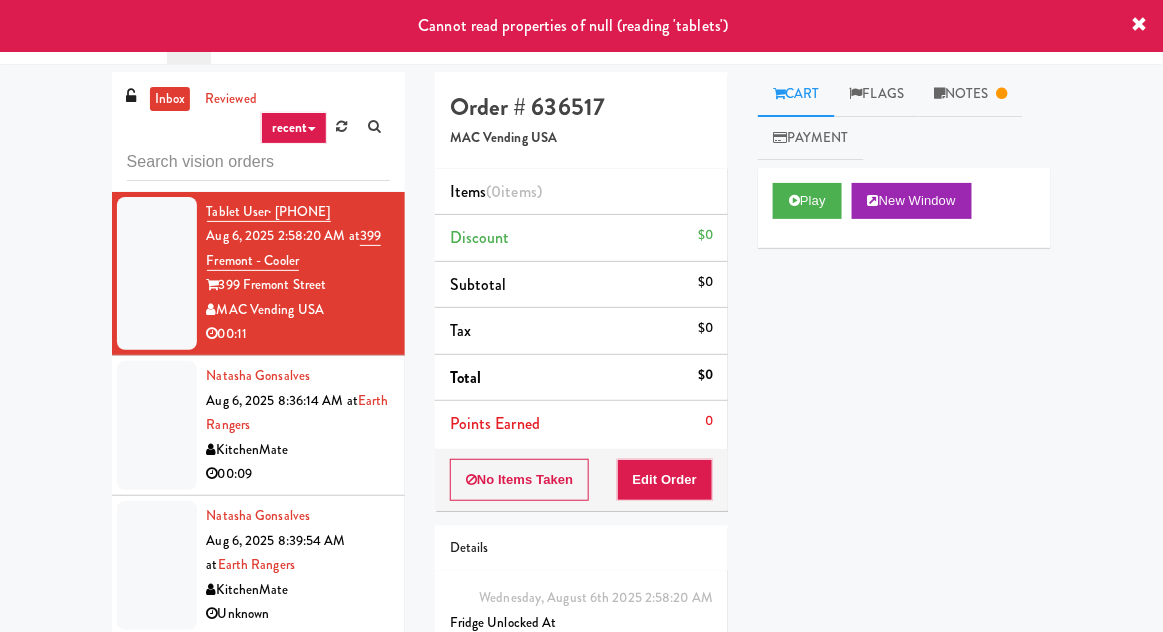click at bounding box center [157, 425] 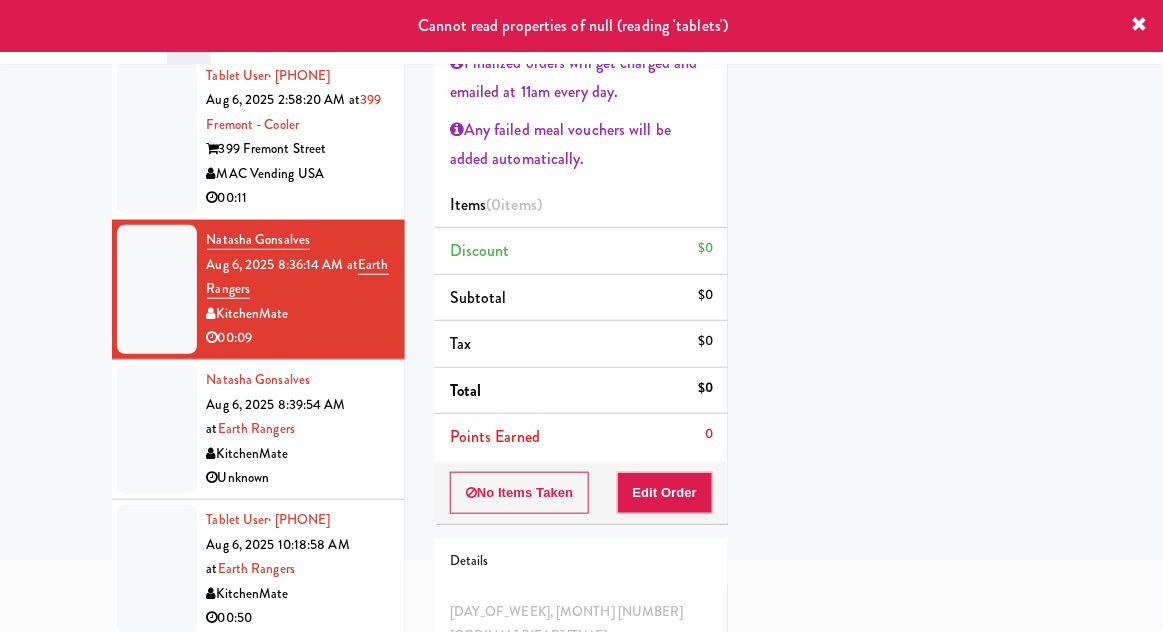 click at bounding box center [157, 429] 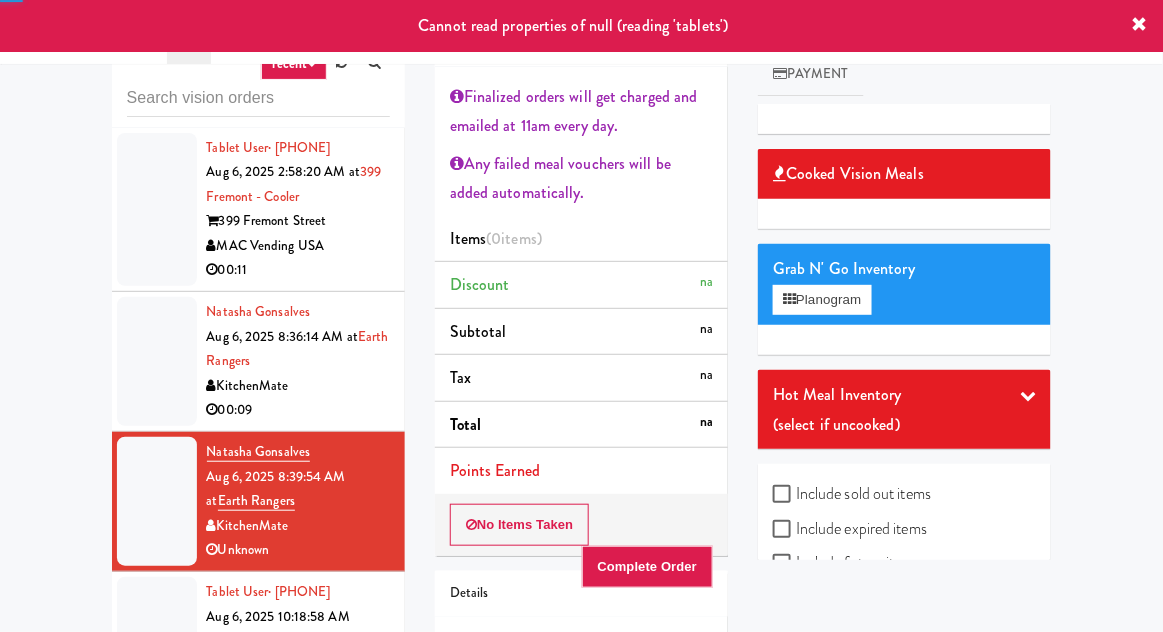 scroll, scrollTop: 0, scrollLeft: 0, axis: both 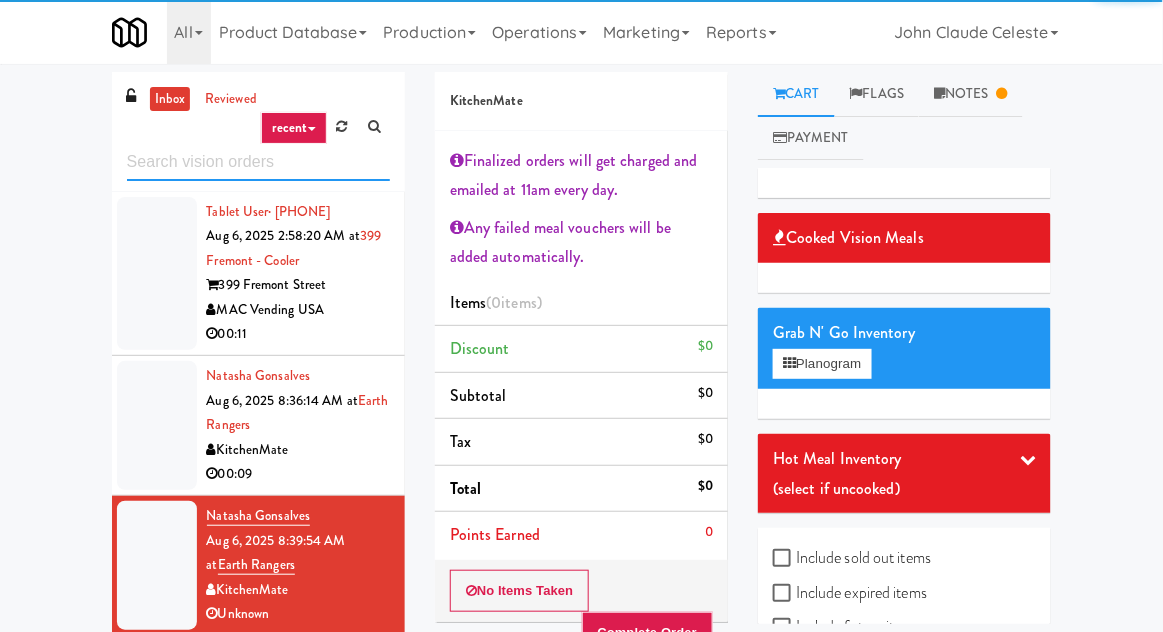 click at bounding box center (258, 162) 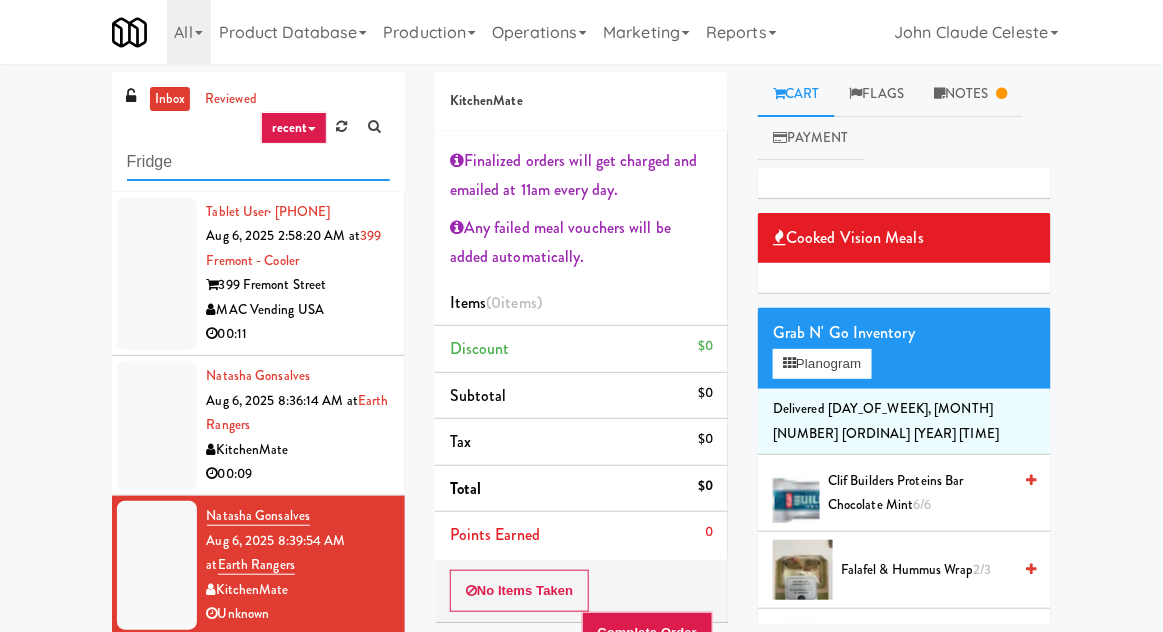 type on "Fridge" 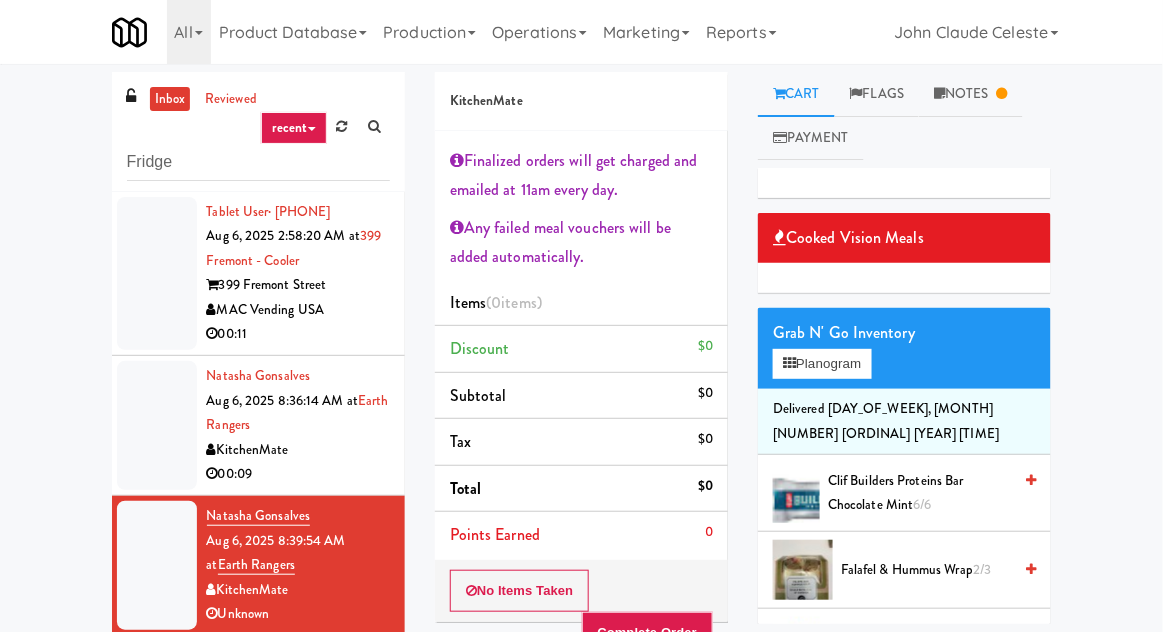 click on "inbox reviewed recent    all     unclear take     inventory issue     suspicious     failed     recent   Fridge Tablet User  · [PHONE] [MONTH] [NUMBER], [YEAR] [TIME] at  [NUMBER] [STREET] - Cooler  [NUMBER] [STREET]  MAC Vending USA  00:11     [FIRST] [LAST] [MONTH] [NUMBER], [YEAR] [TIME] at  Earth Rangers  KitchenMate  00:09     [FIRST] [LAST] [MONTH] [NUMBER], [YEAR] [TIME] at  Earth Rangers  KitchenMate  Unknown     Tablet User  · [PHONE] [MONTH] [NUMBER], [YEAR] [TIME] at  Earth Rangers  KitchenMate  00:50     [FIRST] [LAST] [MONTH] [NUMBER], [YEAR] [TIME] at  Earth Rangers  KitchenMate  00:04     [FIRST] [LAST] [MONTH] [NUMBER], [YEAR] [TIME] at  Earth Rangers  KitchenMate  00:10     [FIRST] [LAST] [MONTH] [NUMBER], [YEAR] [TIME] at  Earth Rangers  KitchenMate  00:12     Tablet User  · [PHONE] [MONTH] [NUMBER], [YEAR] [TIME] at  Earth Rangers  KitchenMate  Unknown     Tablet User  · [PHONE] [MONTH] [NUMBER], [YEAR] [TIME] at  Earth Rangers  KitchenMate  00:13     [FIRST] [LAST] [MONTH] [NUMBER], [YEAR] [TIME] at  Earth Rangers" at bounding box center [581, 461] 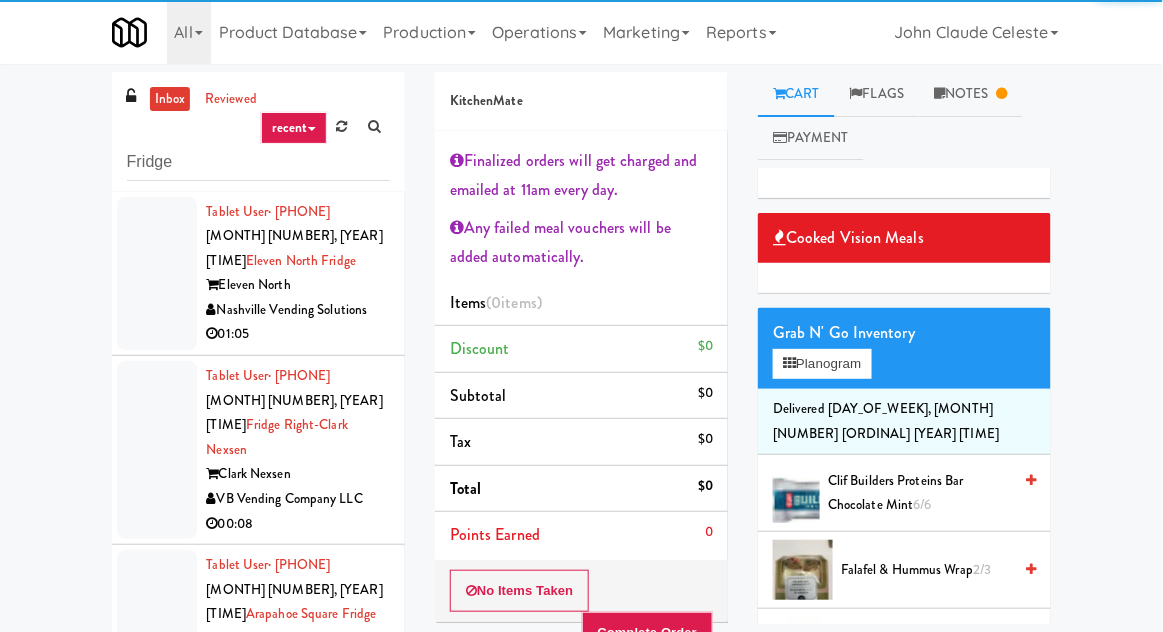 click at bounding box center (157, 274) 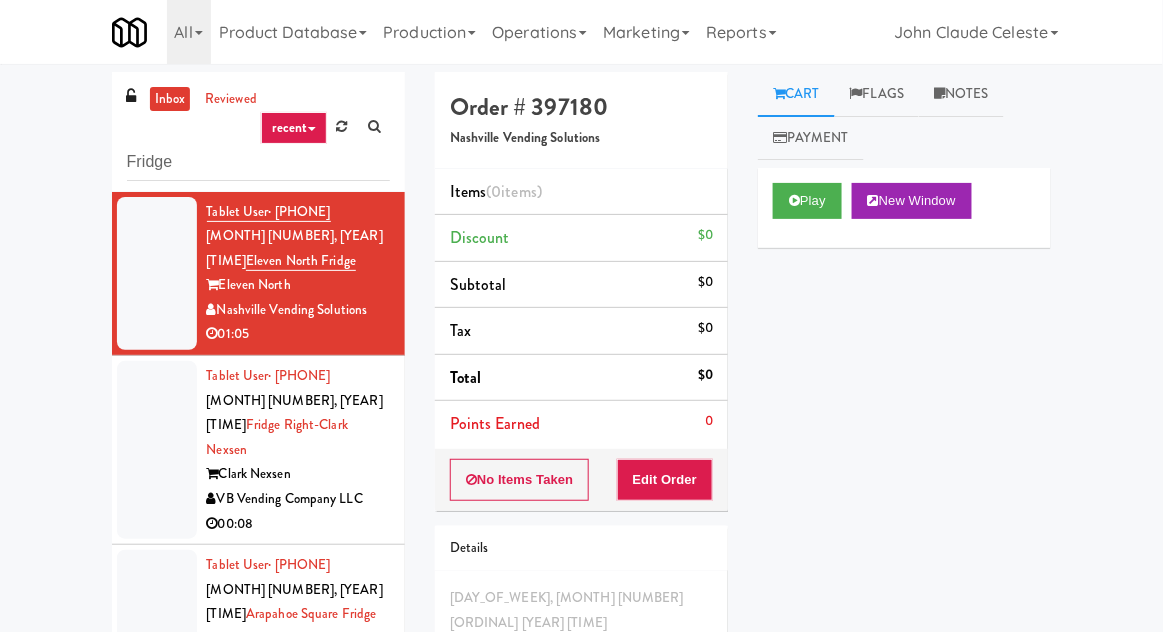 click at bounding box center [157, 450] 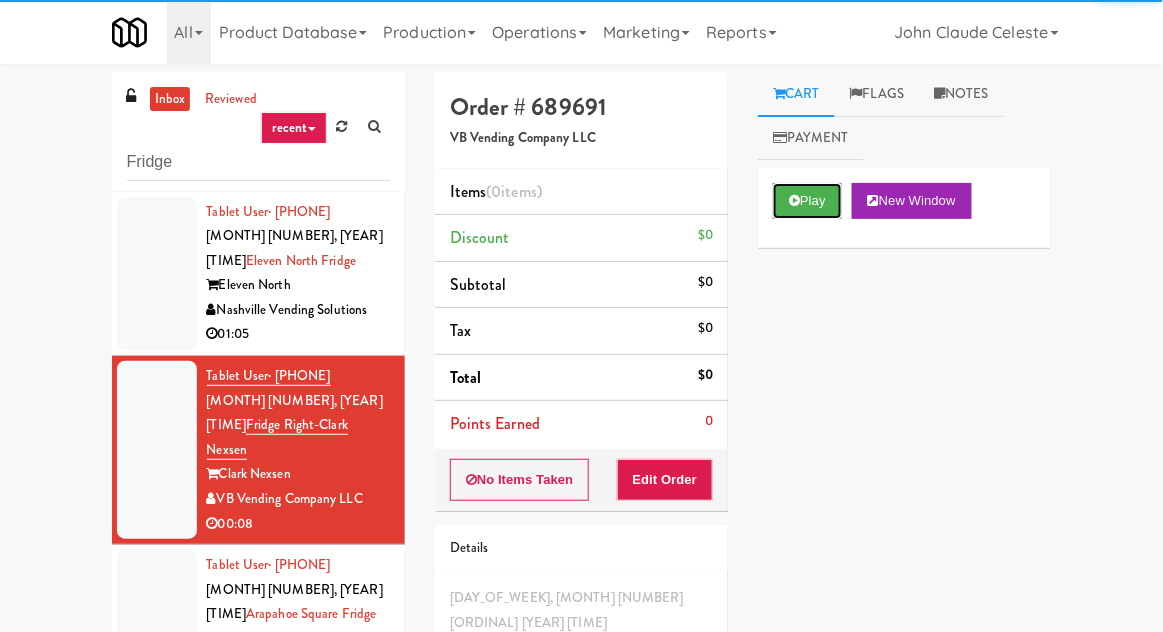 click on "Play" at bounding box center [807, 201] 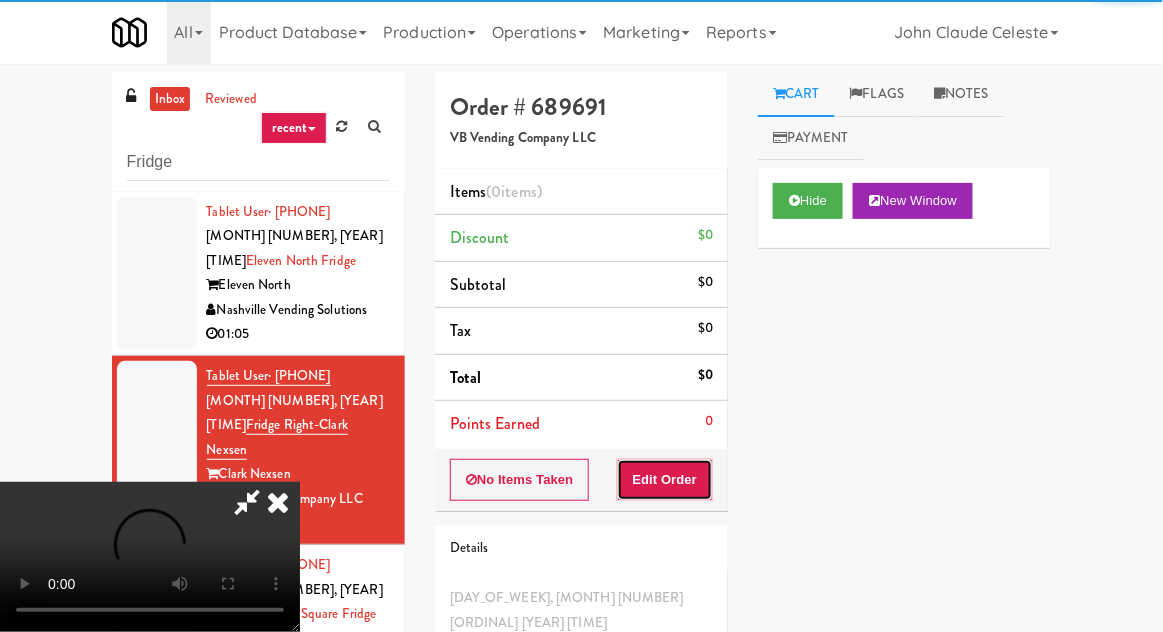 click on "Edit Order" at bounding box center (665, 480) 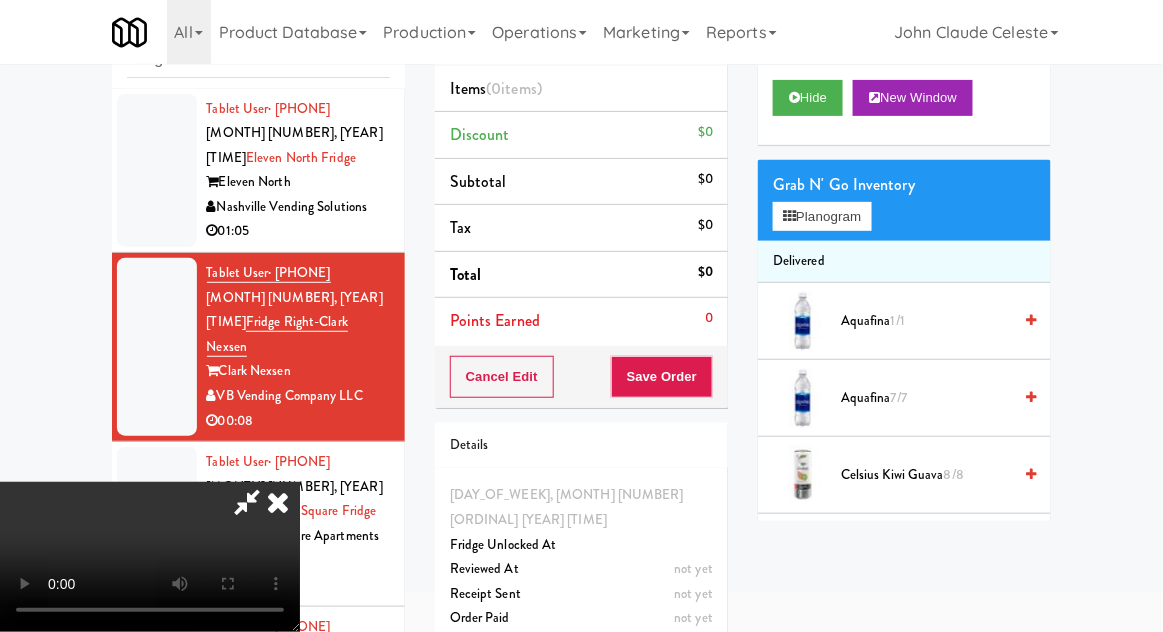 scroll, scrollTop: 173, scrollLeft: 0, axis: vertical 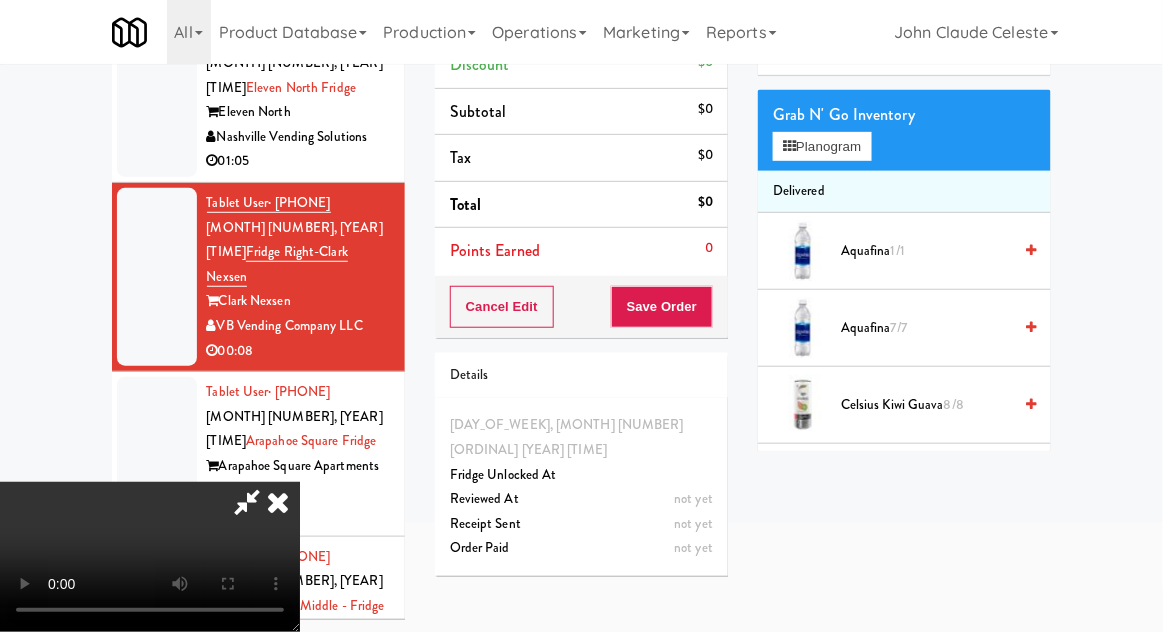 type 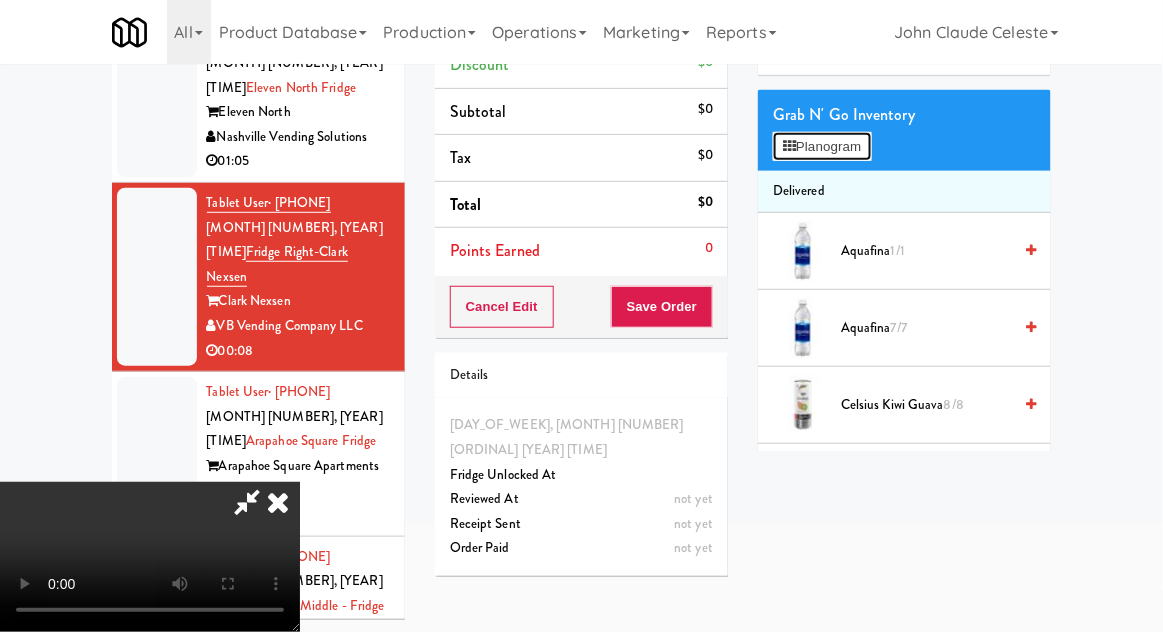 click on "Planogram" at bounding box center (822, 147) 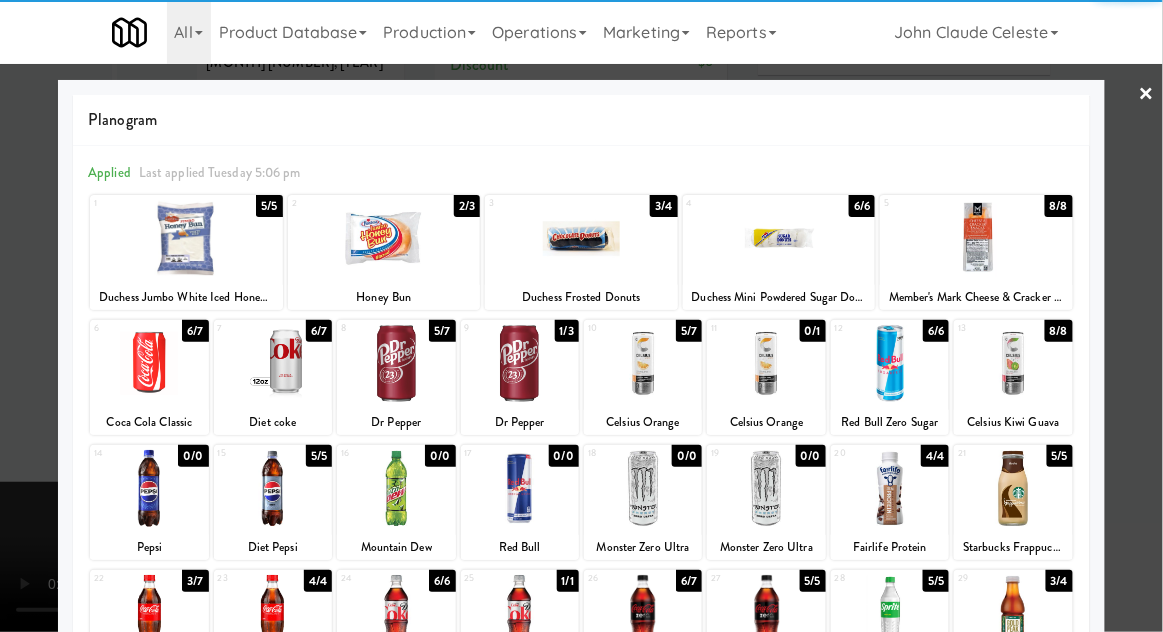 click at bounding box center (581, 238) 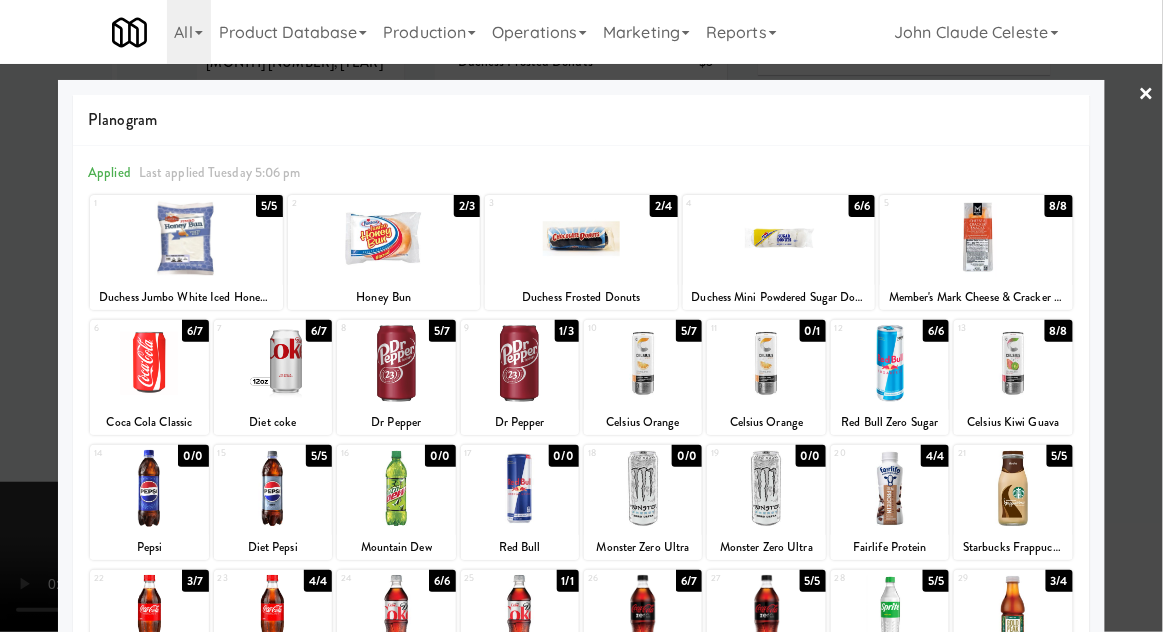 click at bounding box center [581, 316] 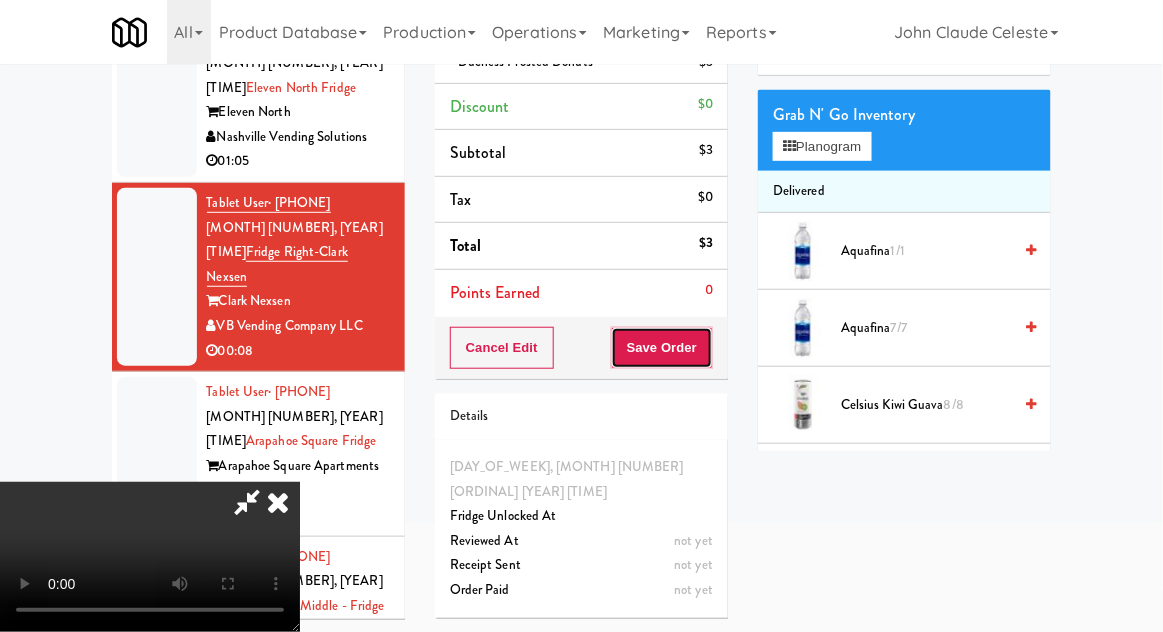 click on "Save Order" at bounding box center (662, 348) 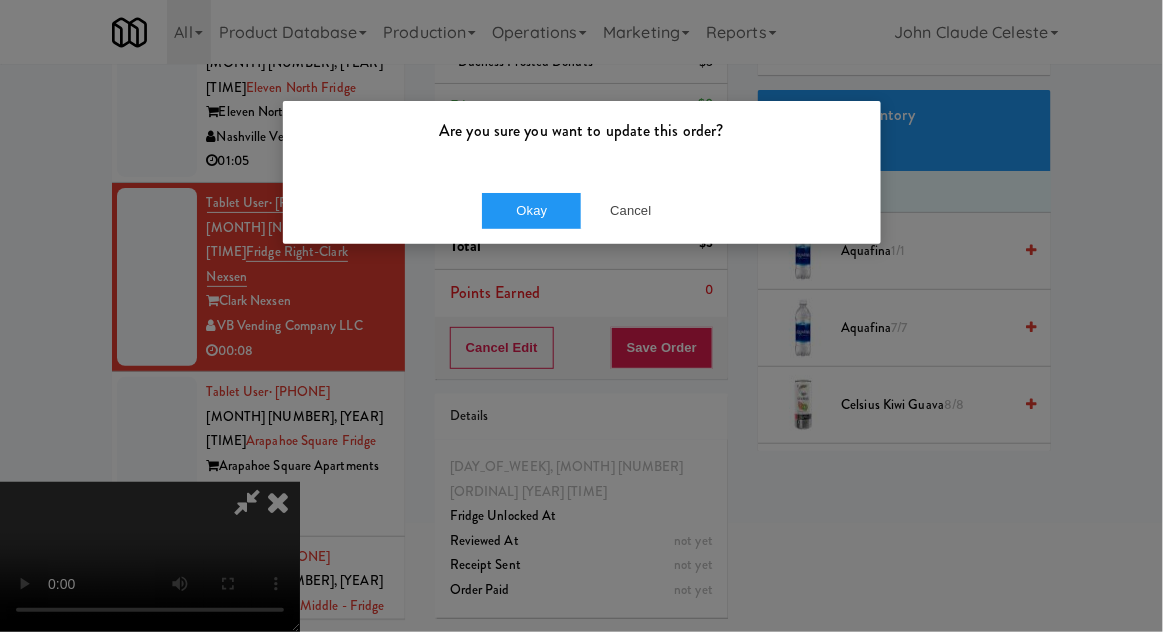 click on "Are you sure you want to update this order?" at bounding box center (582, 139) 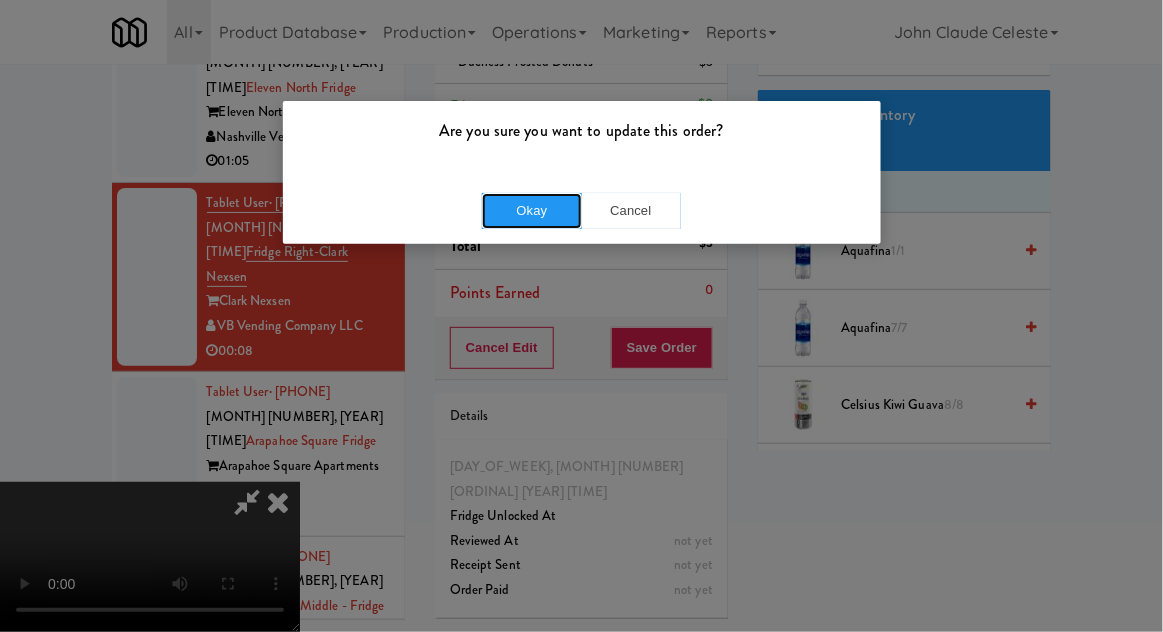click on "Okay" at bounding box center [532, 211] 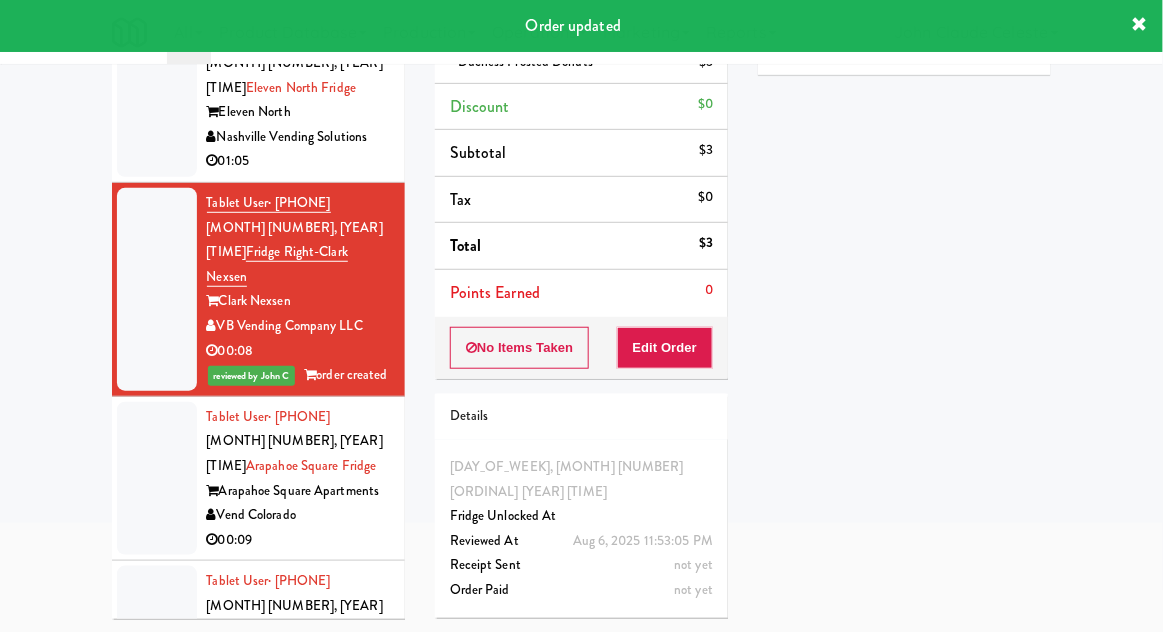 click at bounding box center (157, 479) 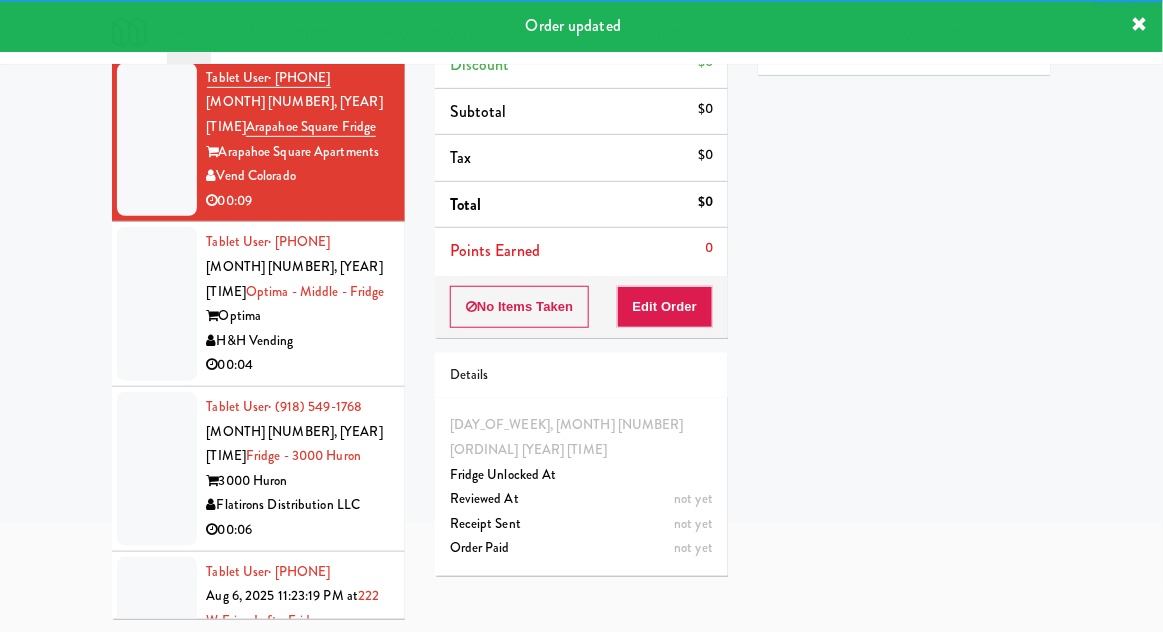 scroll, scrollTop: 341, scrollLeft: 0, axis: vertical 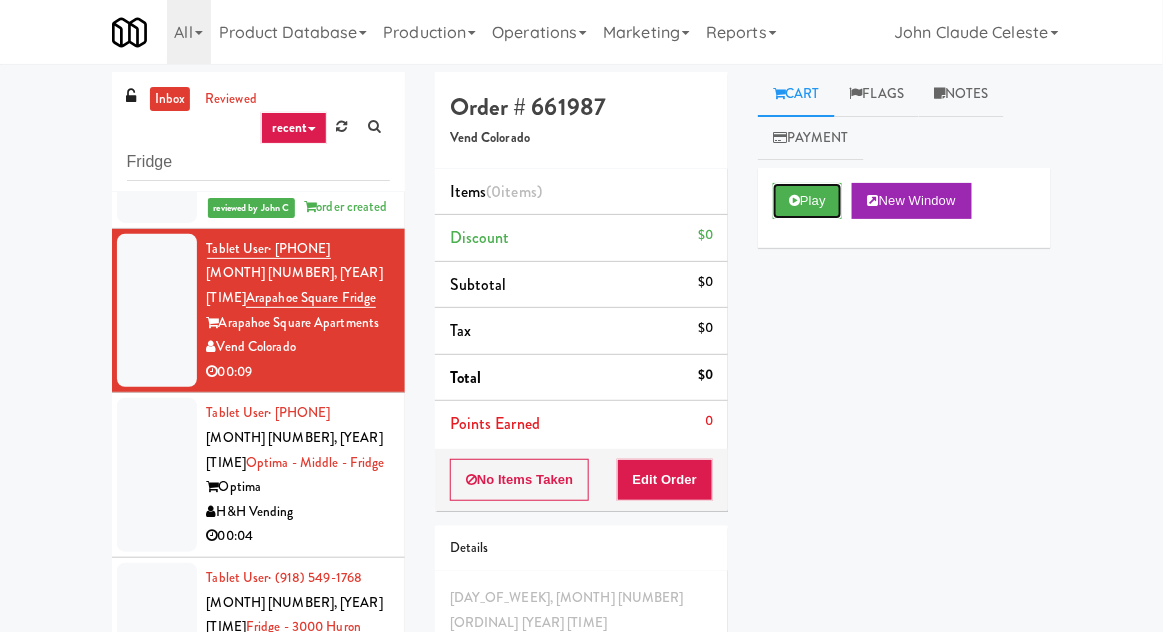 click on "Play" at bounding box center [807, 201] 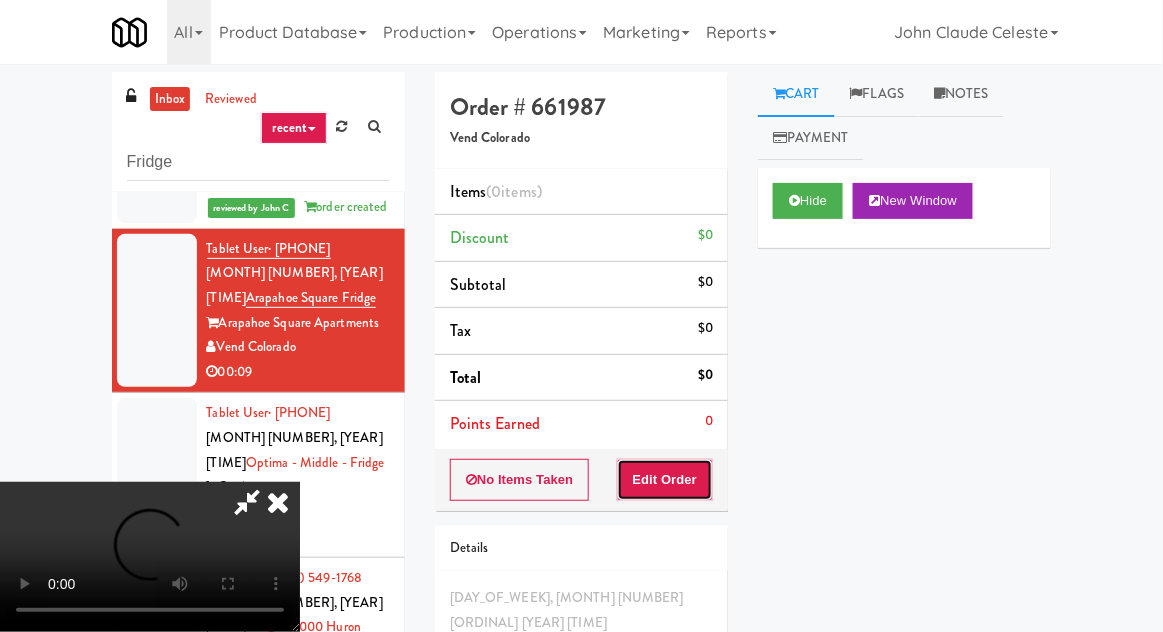 click on "Edit Order" at bounding box center [665, 480] 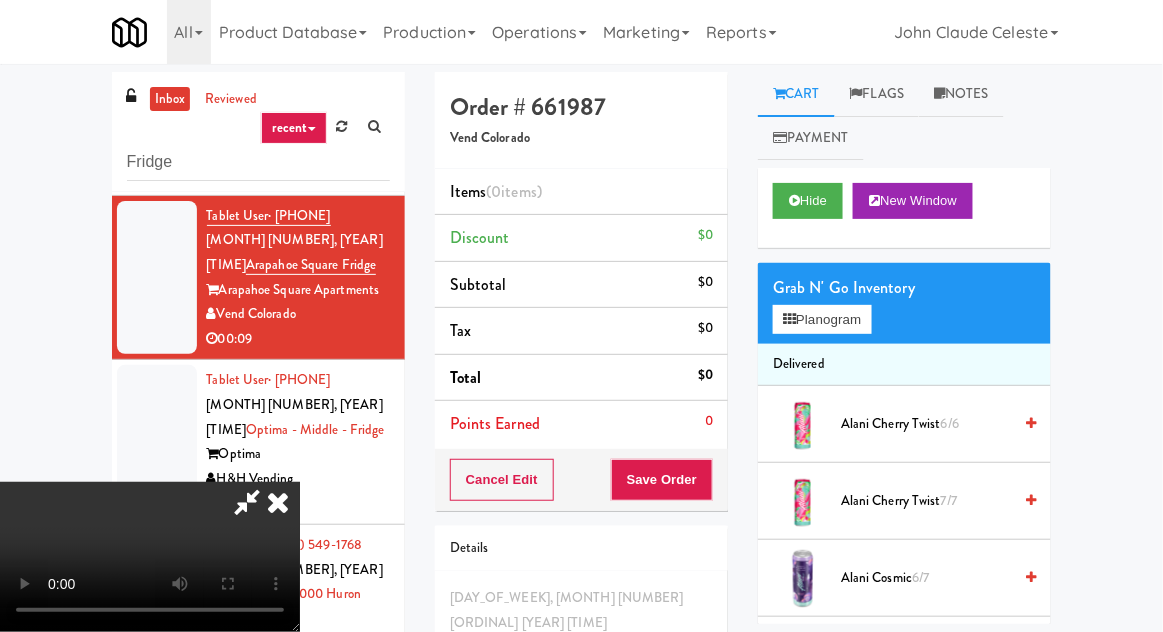 scroll, scrollTop: 379, scrollLeft: 0, axis: vertical 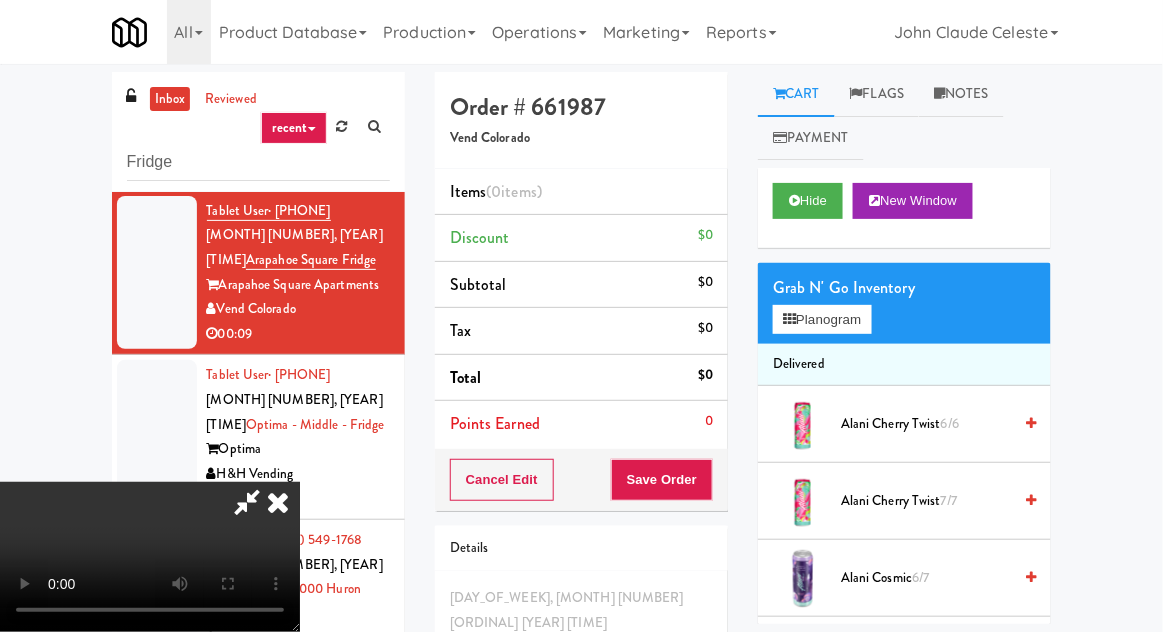 type 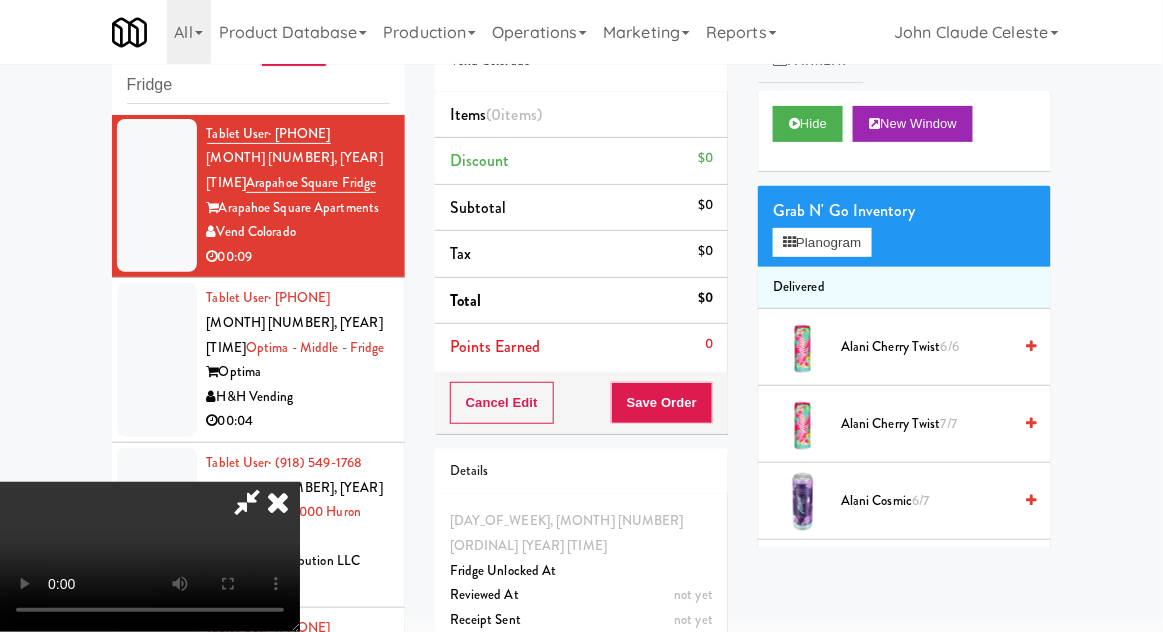 click on "Grab N' Go Inventory" at bounding box center (904, 211) 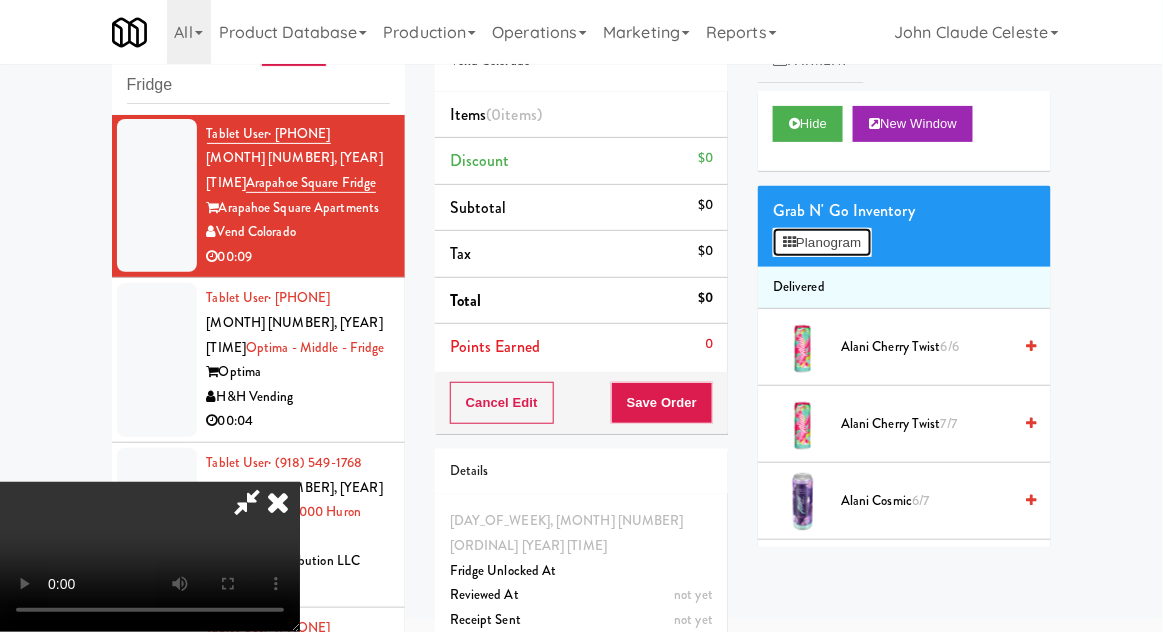 click on "Planogram" at bounding box center (822, 243) 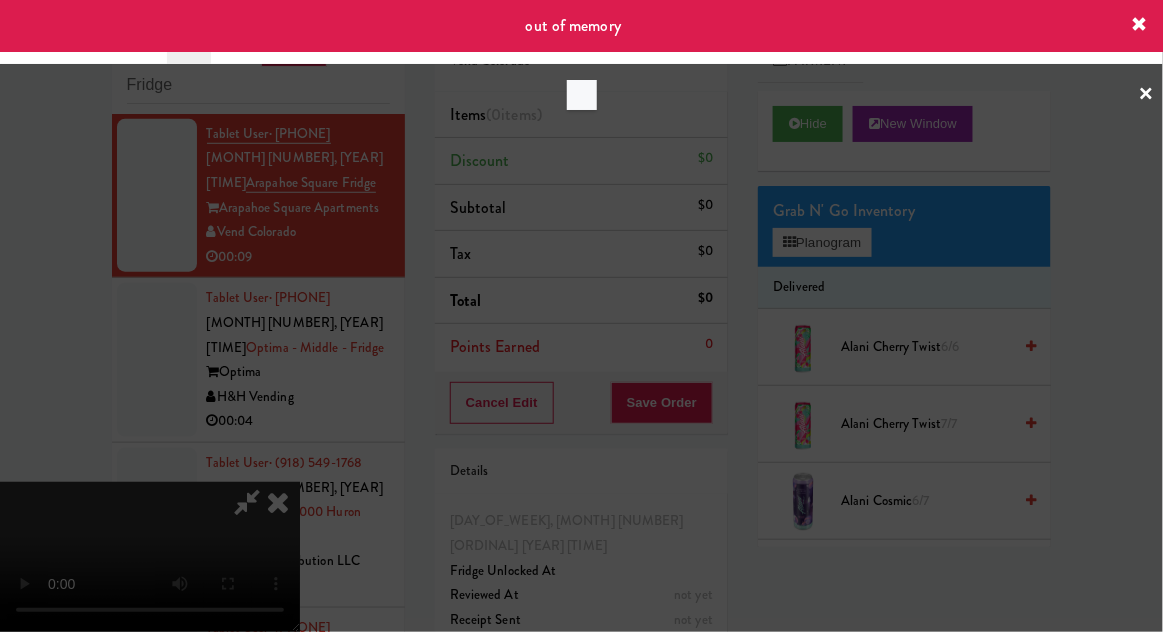 click at bounding box center (581, 316) 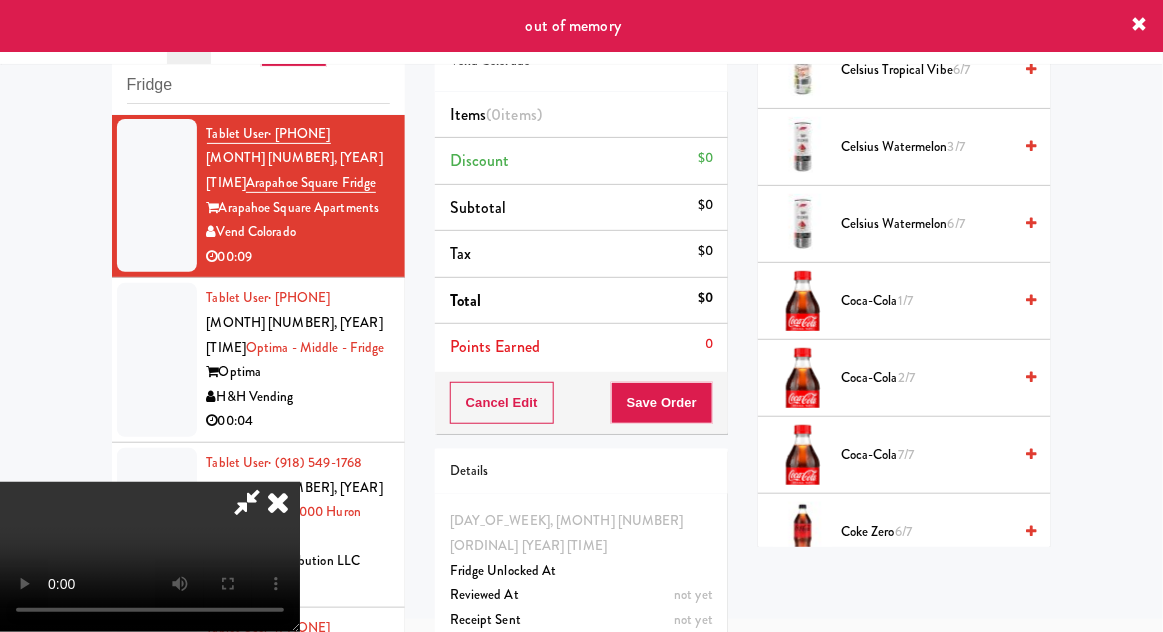 scroll, scrollTop: 817, scrollLeft: 0, axis: vertical 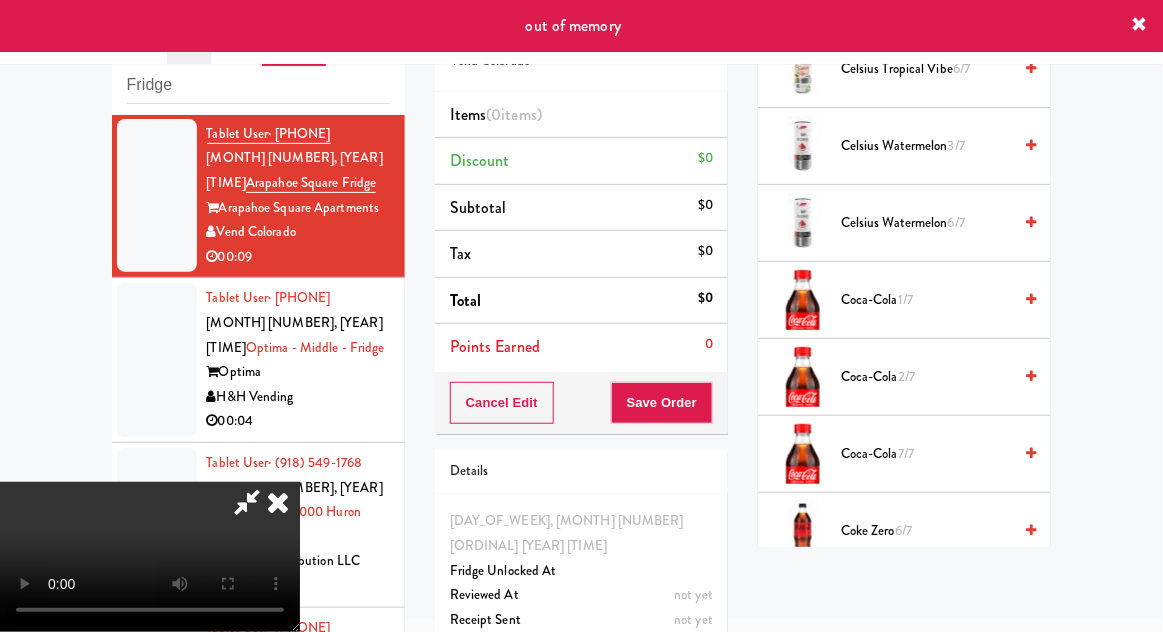click on "Coca-Cola  1/7" at bounding box center [926, 300] 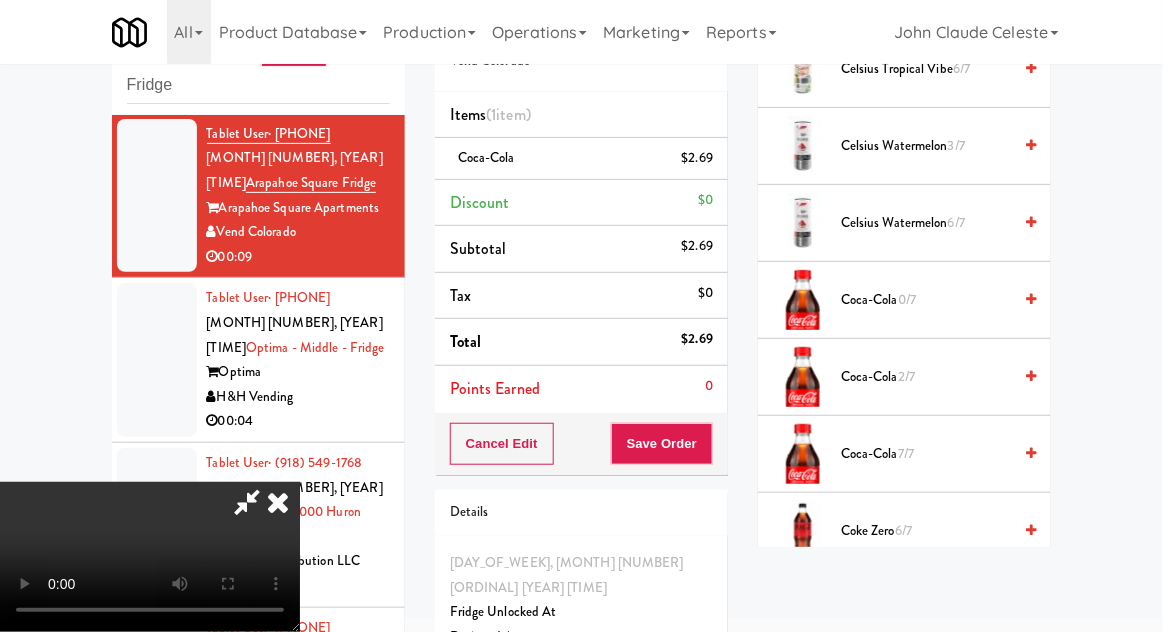 click on "Coca-Cola  $2.69" at bounding box center [581, 159] 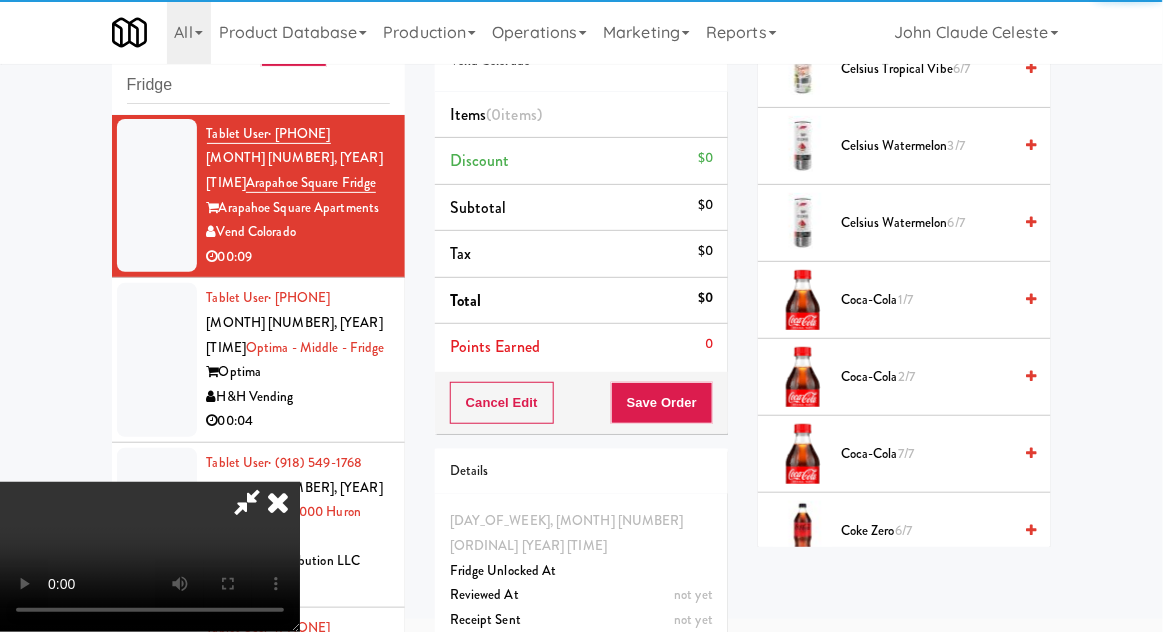 click on "Coca-Cola  2/7" at bounding box center (926, 377) 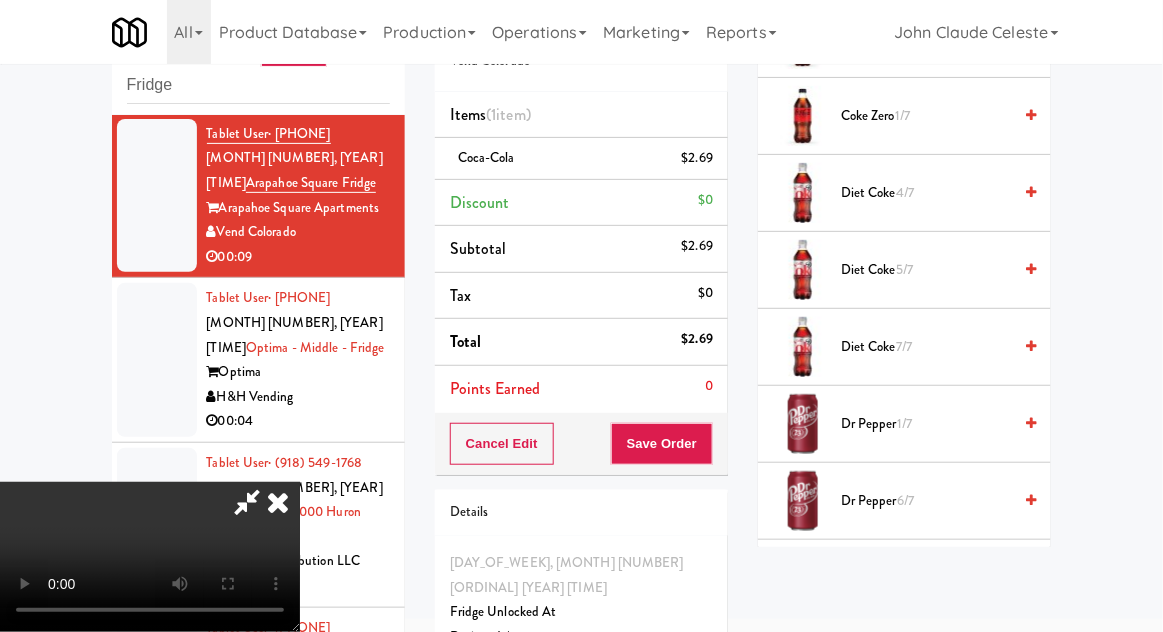 scroll, scrollTop: 1311, scrollLeft: 0, axis: vertical 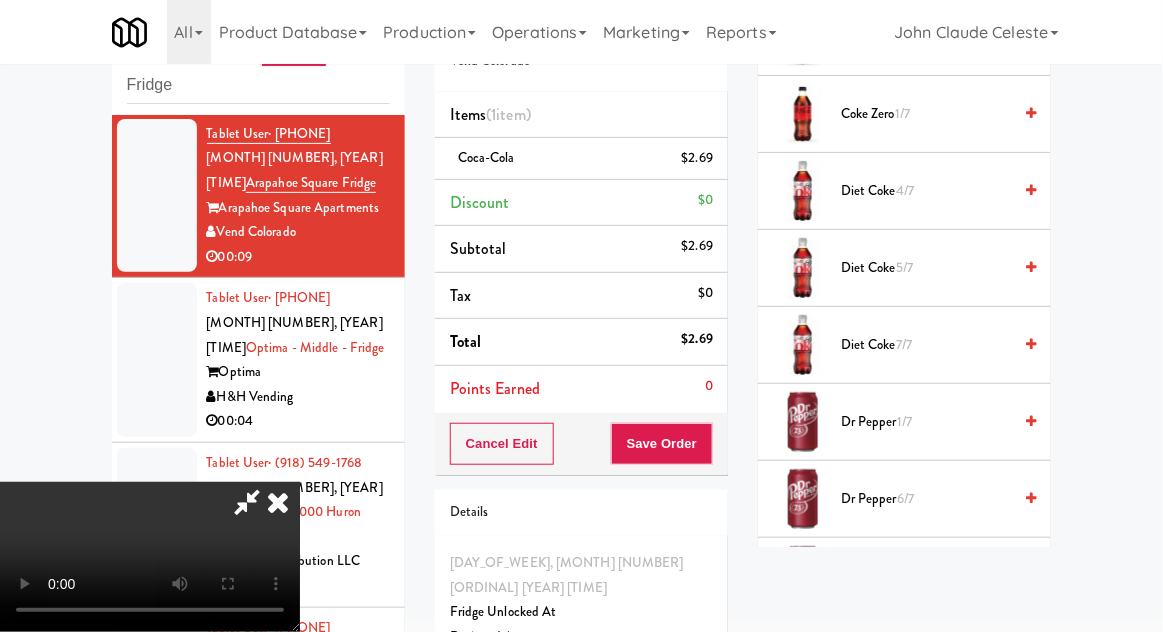 click on "6/7" at bounding box center (905, 498) 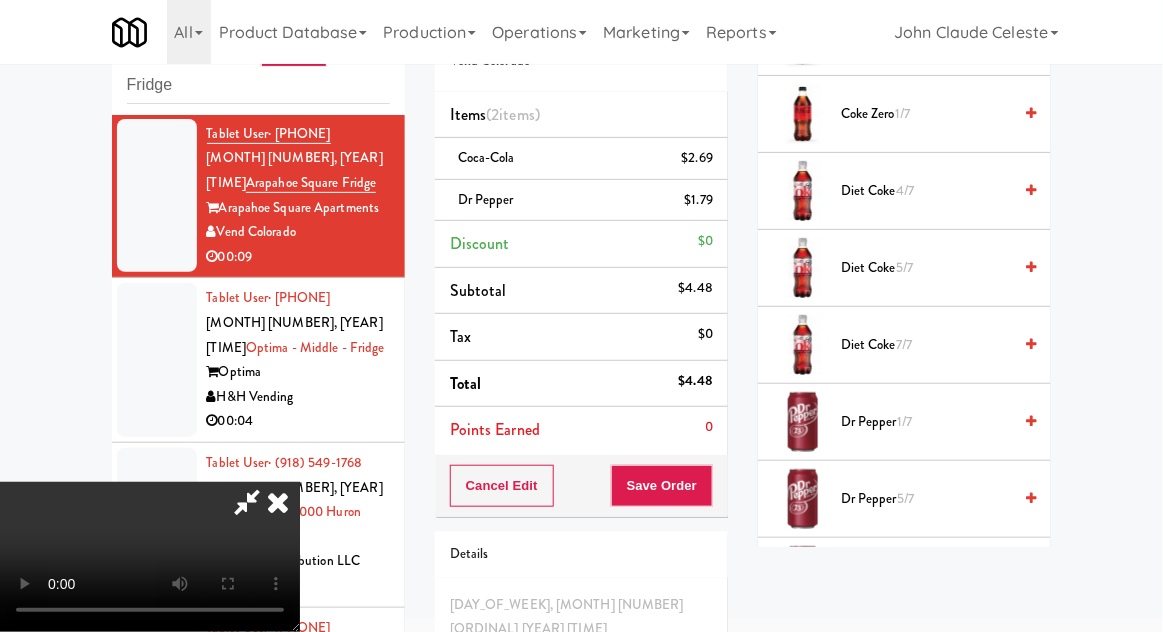 scroll, scrollTop: 73, scrollLeft: 0, axis: vertical 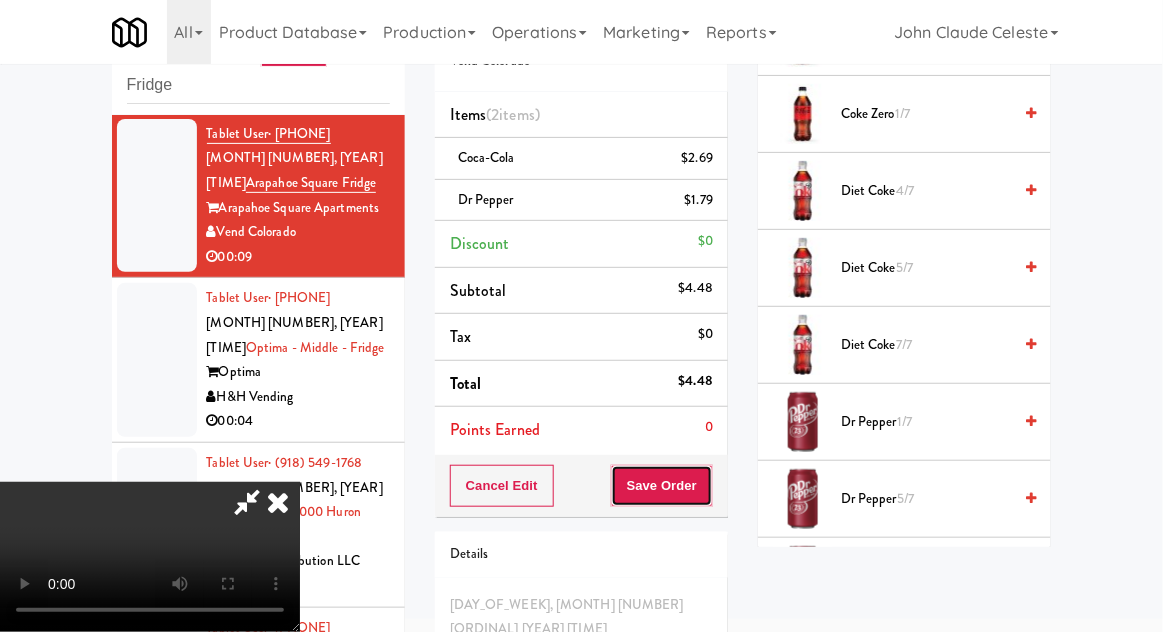 click on "Save Order" at bounding box center (662, 486) 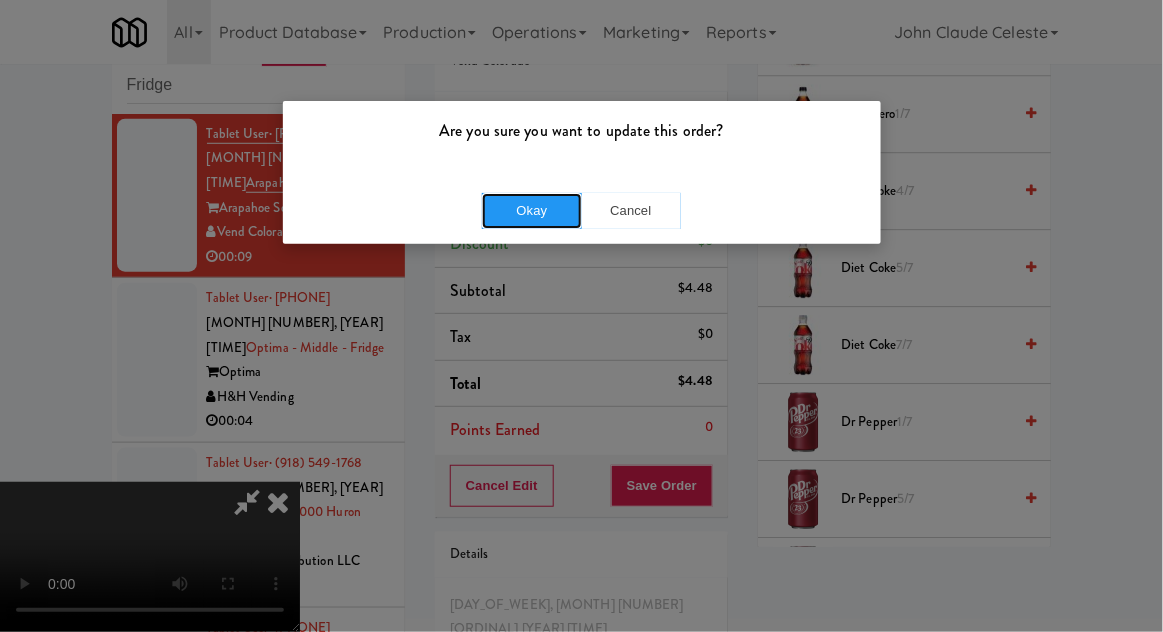 click on "Okay" at bounding box center [532, 211] 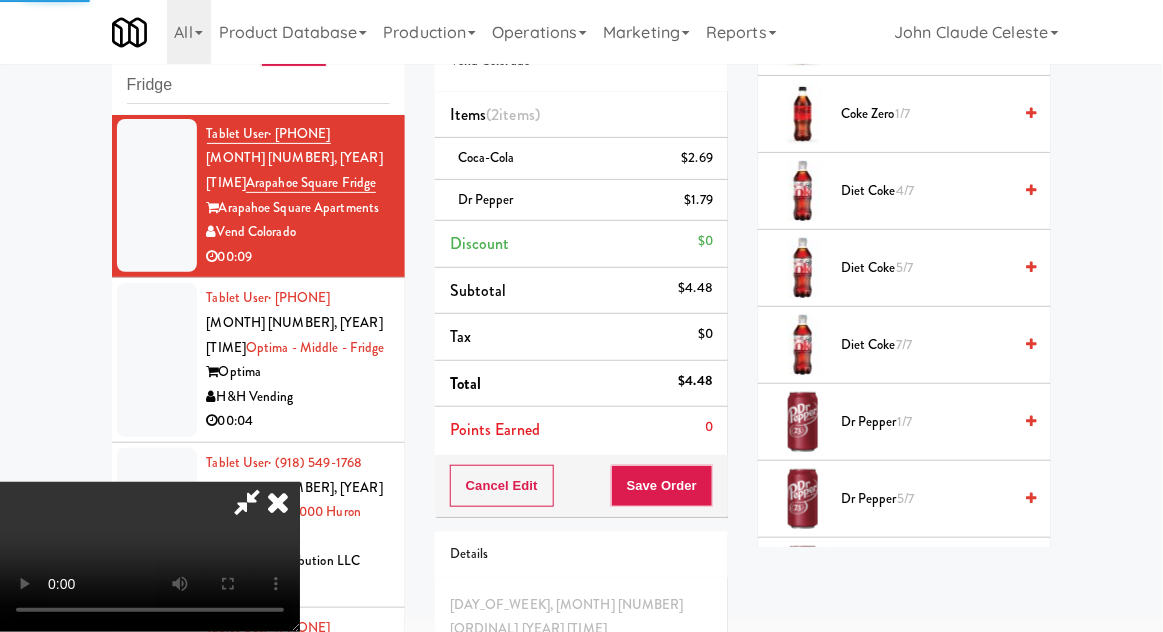 scroll, scrollTop: 197, scrollLeft: 0, axis: vertical 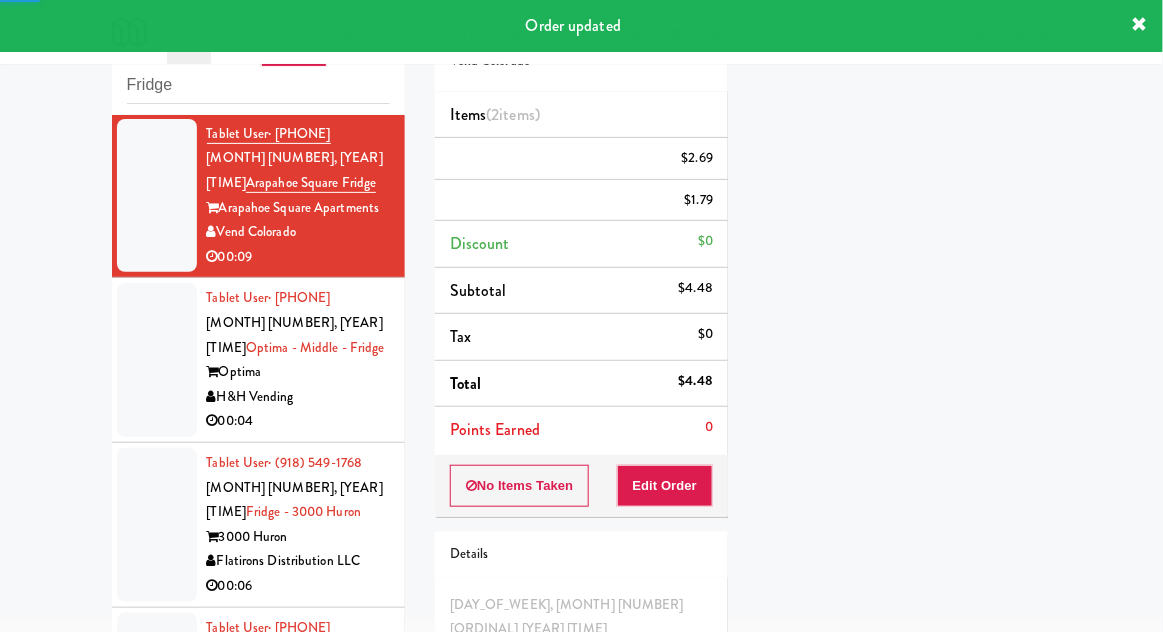click at bounding box center [157, 360] 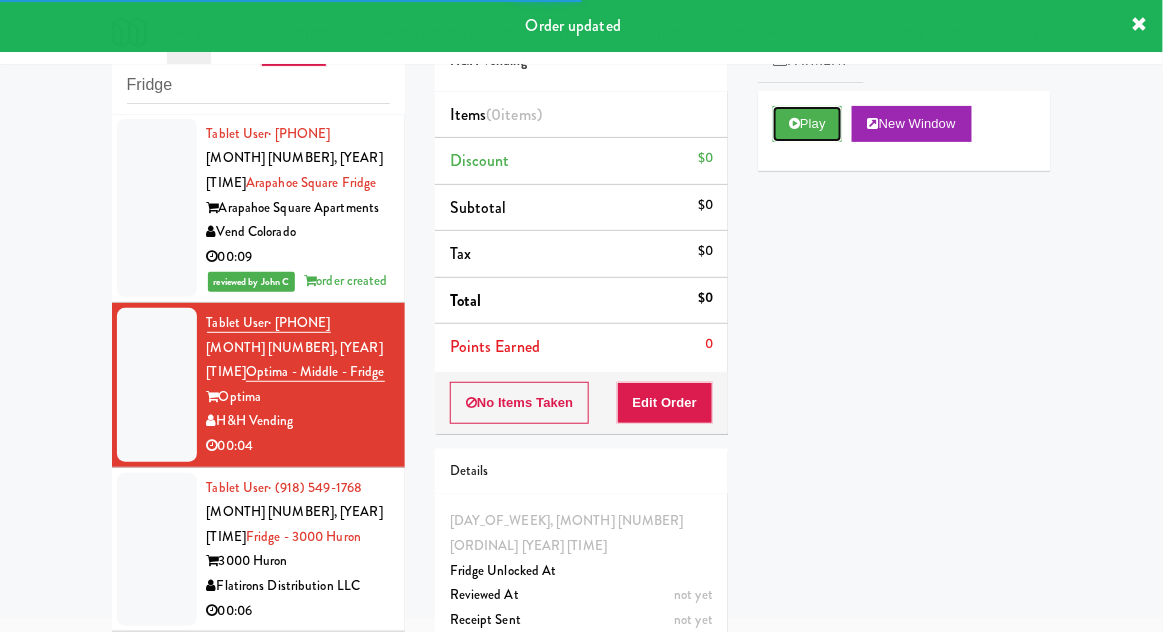 click on "Play" at bounding box center (807, 124) 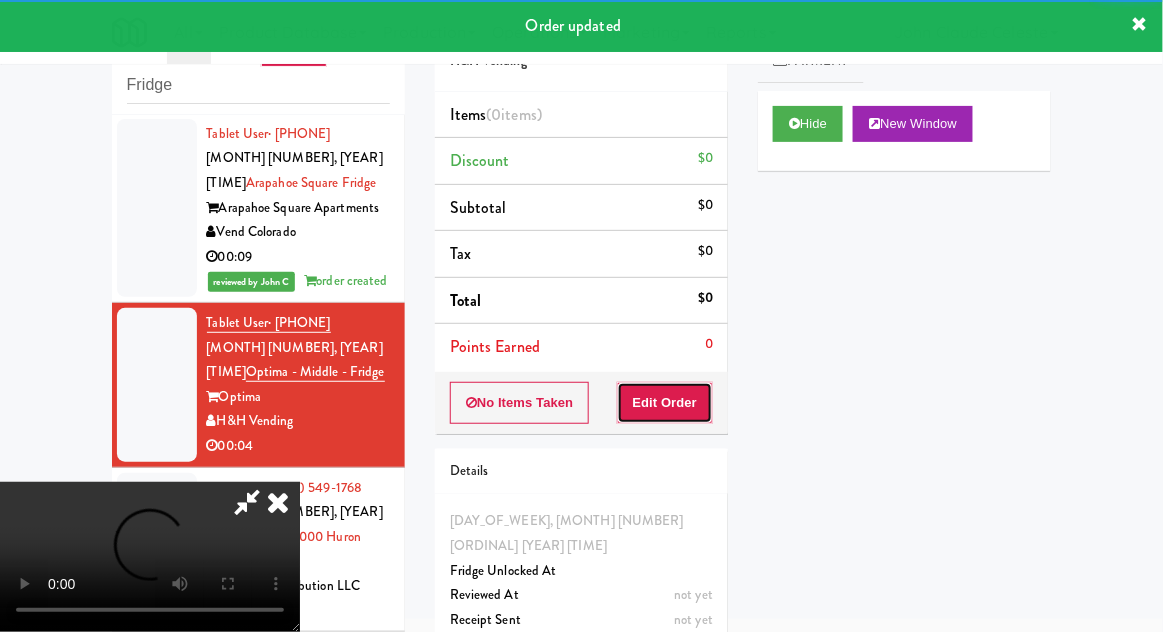 click on "Edit Order" at bounding box center [665, 403] 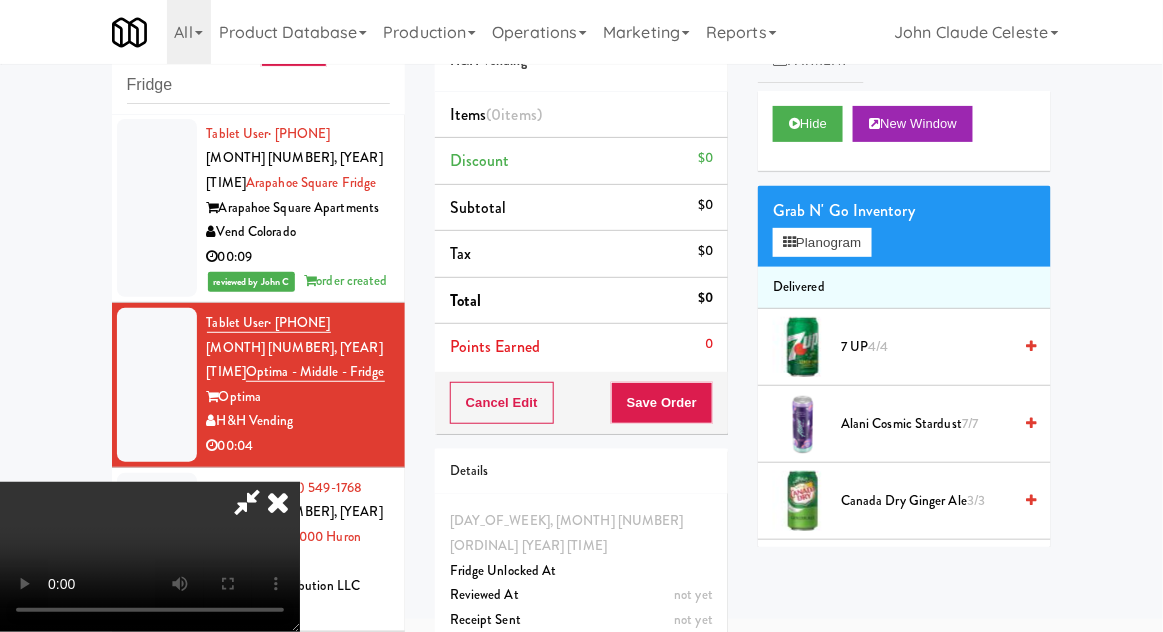 type 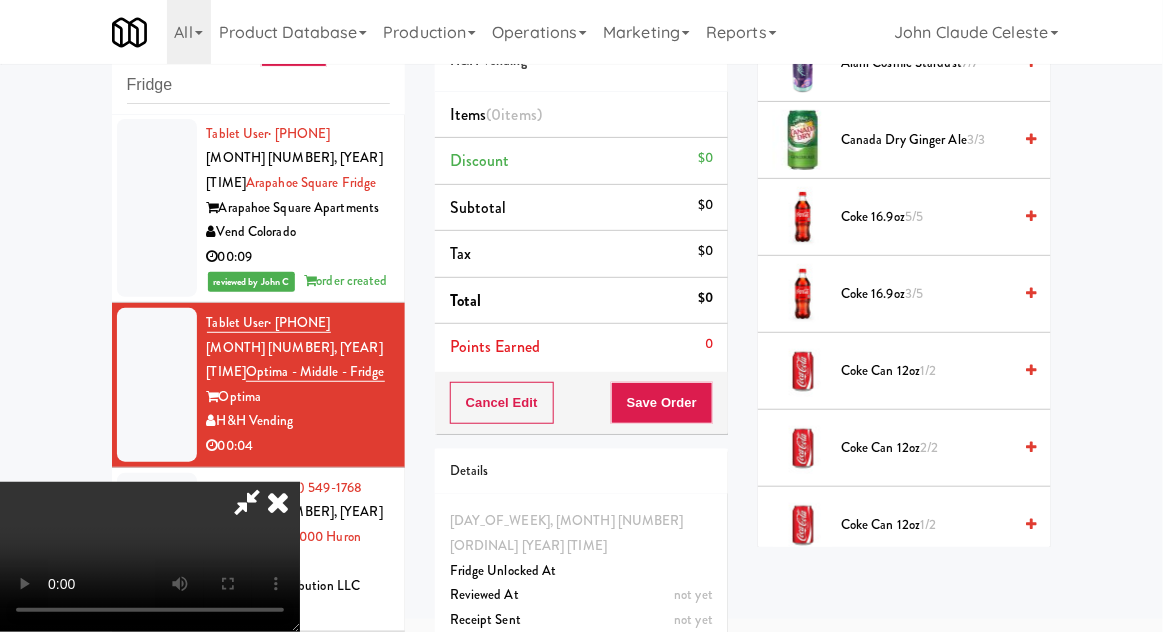scroll, scrollTop: 363, scrollLeft: 0, axis: vertical 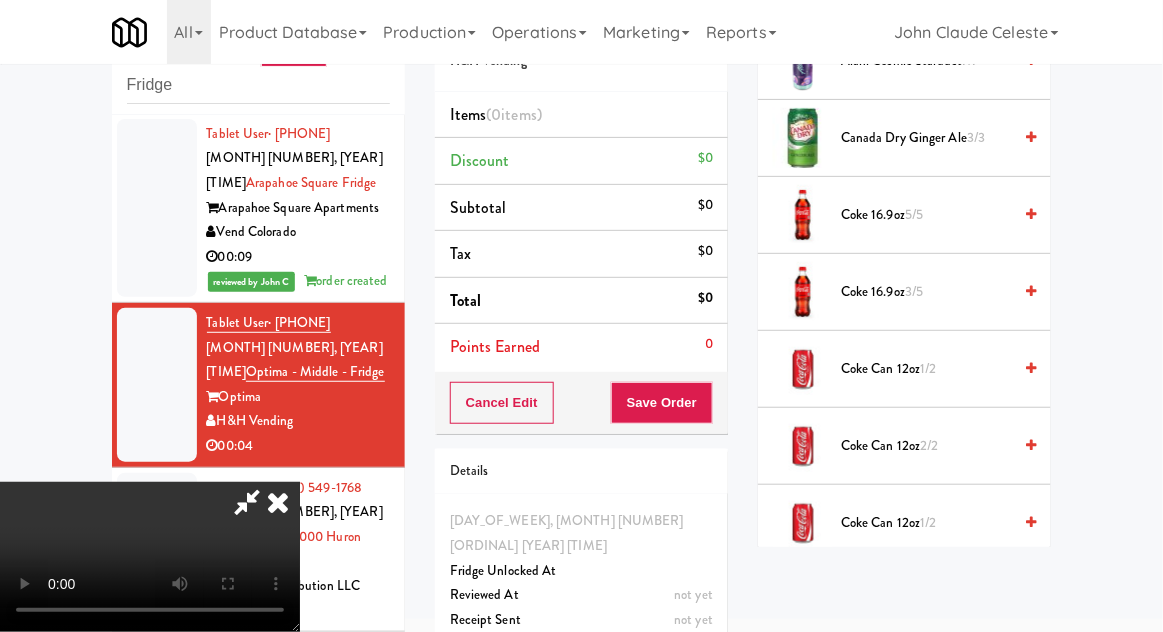 click on "5/5" at bounding box center (914, 214) 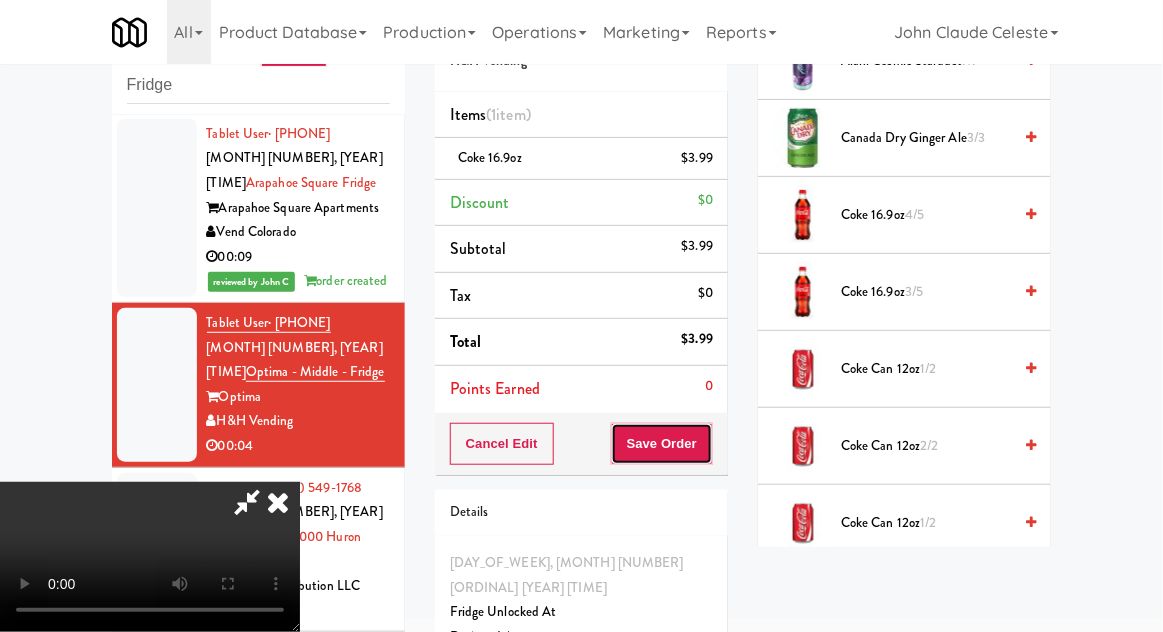 click on "Save Order" at bounding box center [662, 444] 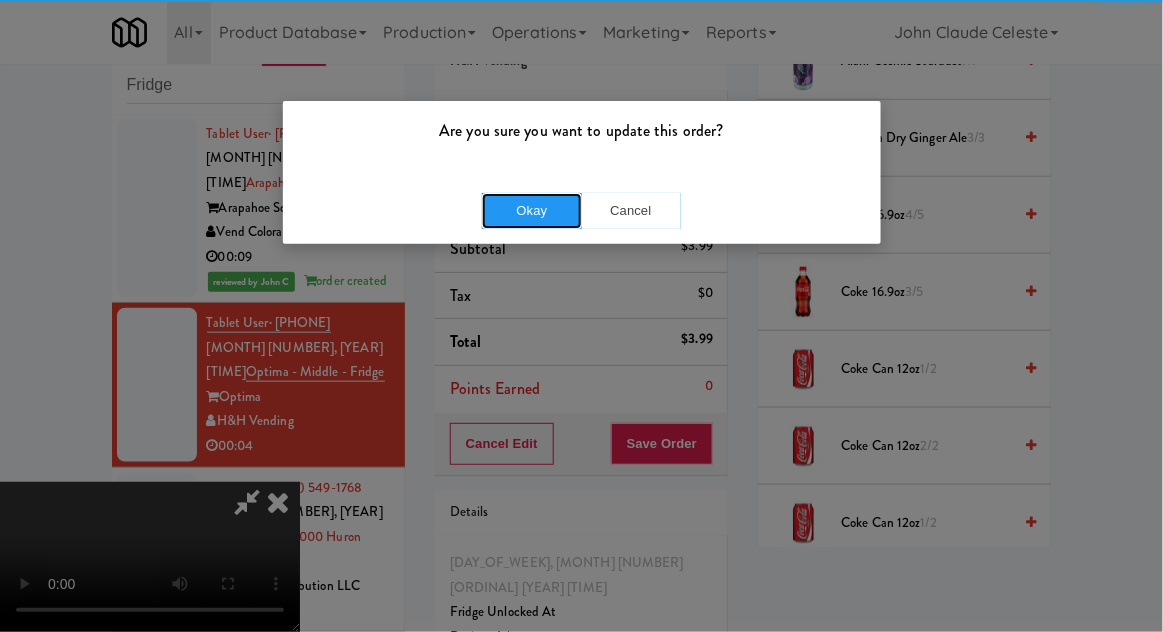 click on "Okay" at bounding box center [532, 211] 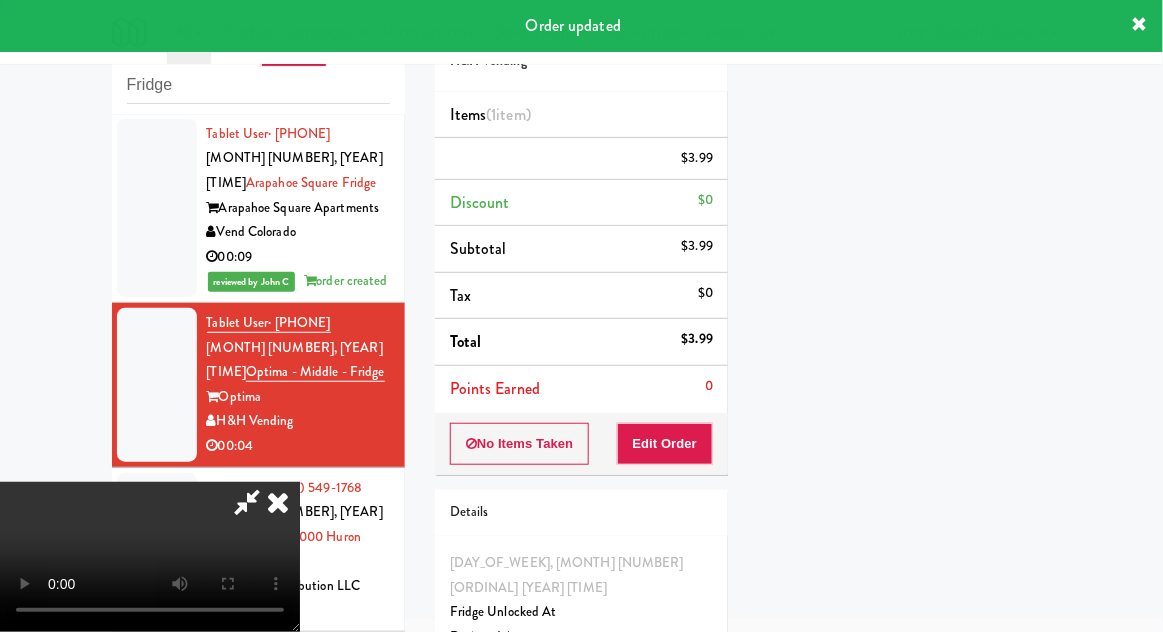 scroll, scrollTop: 197, scrollLeft: 0, axis: vertical 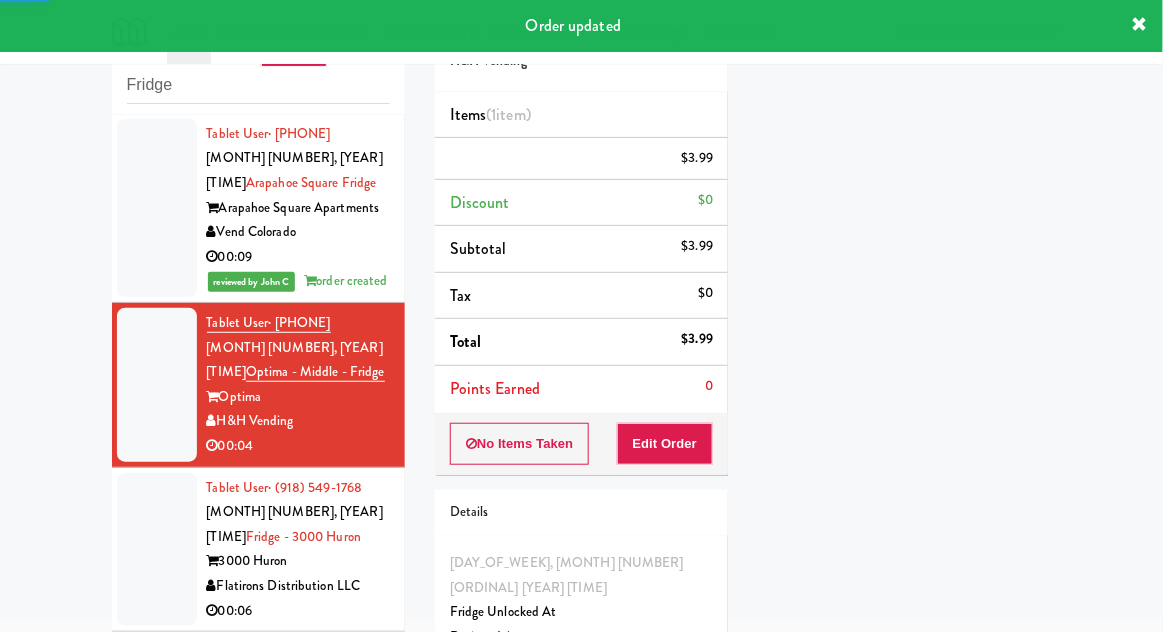 click at bounding box center [157, 550] 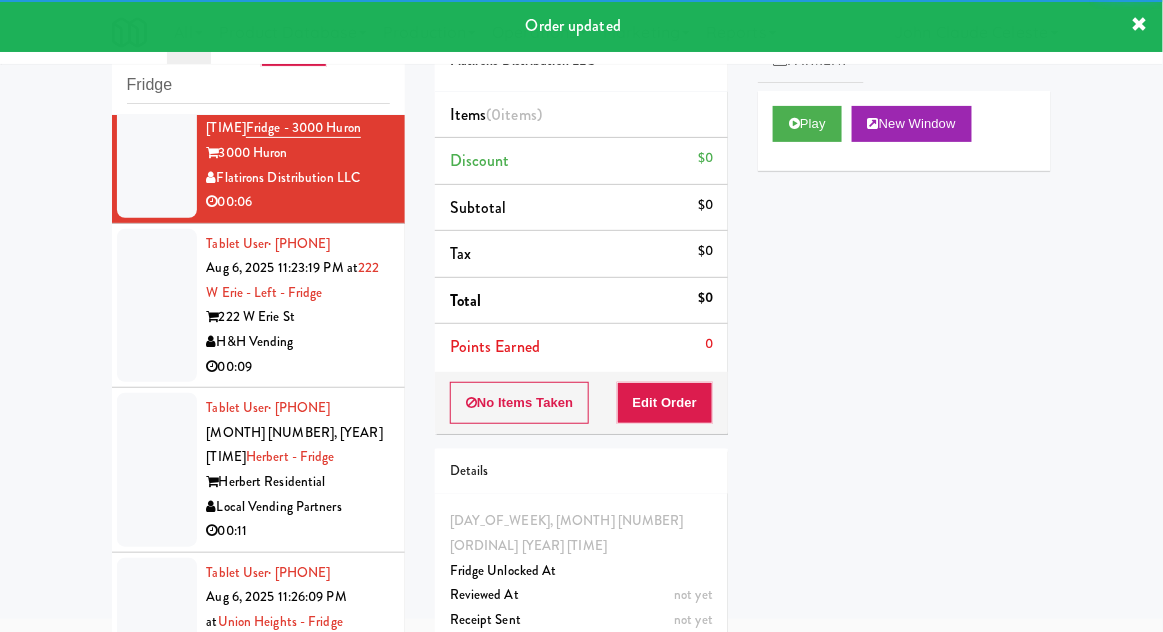 scroll, scrollTop: 825, scrollLeft: 0, axis: vertical 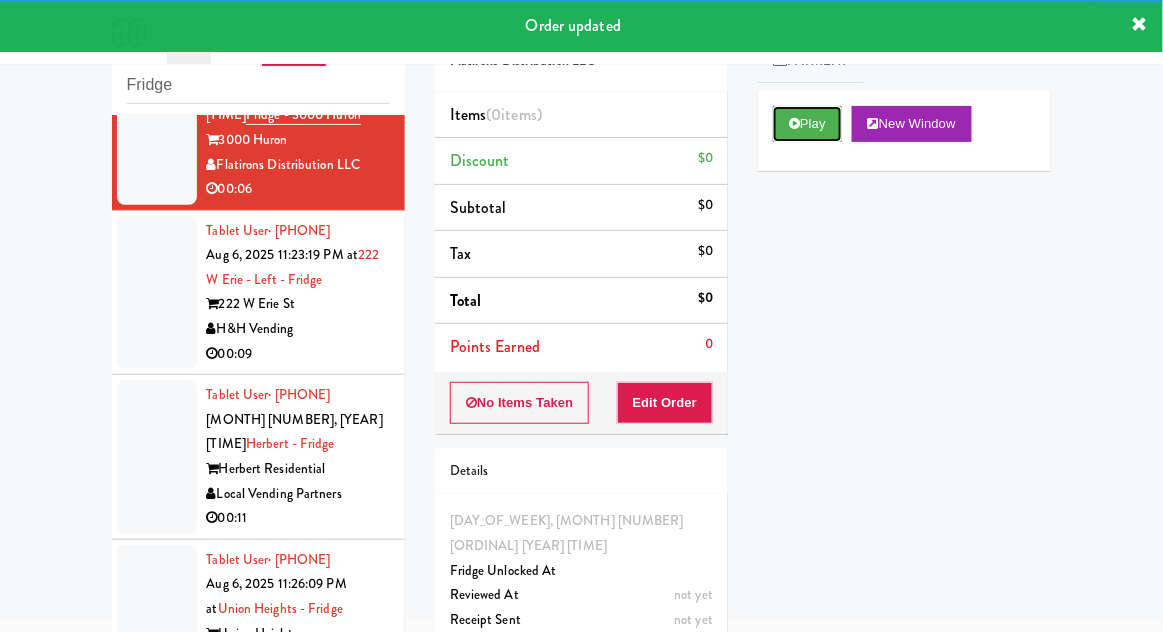 click on "Play" at bounding box center (807, 124) 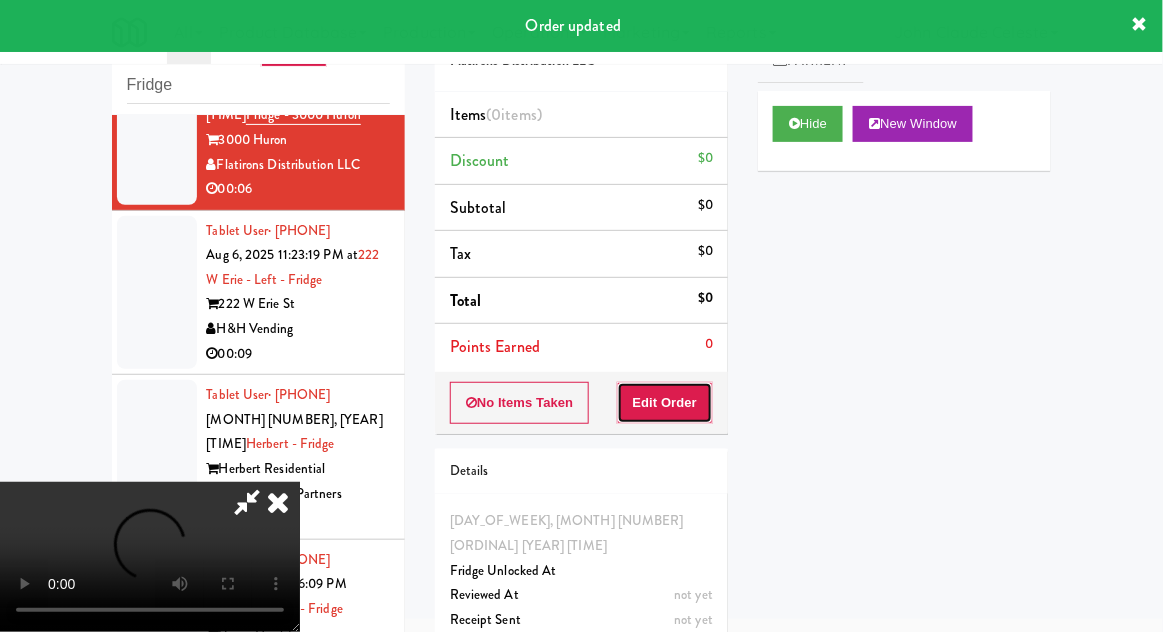 click on "Edit Order" at bounding box center (665, 403) 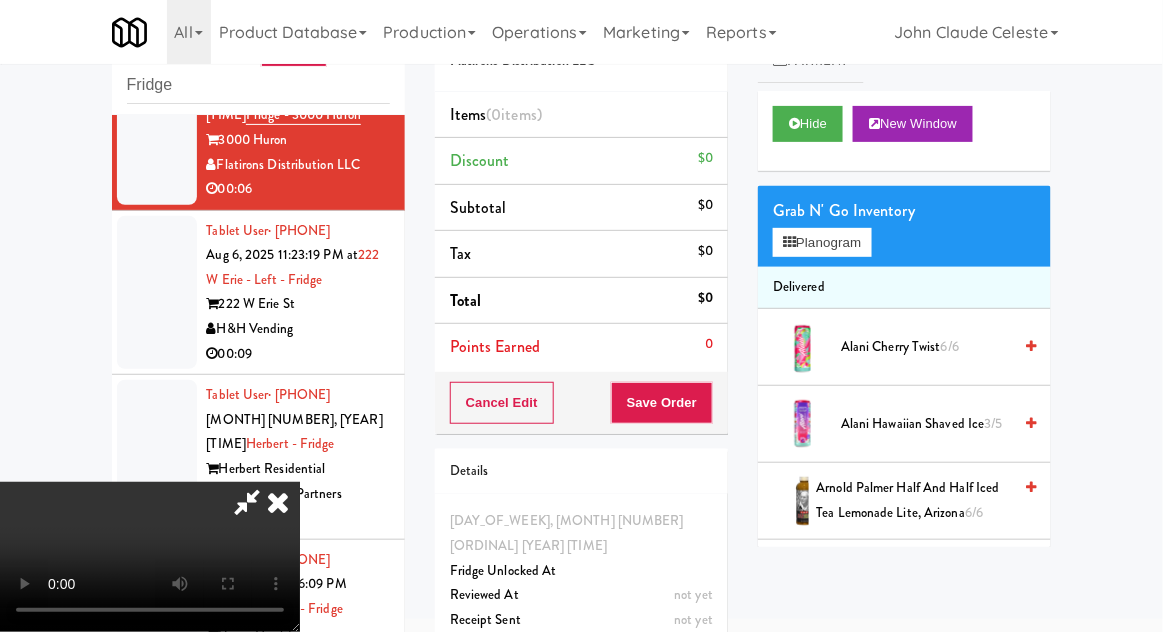 type 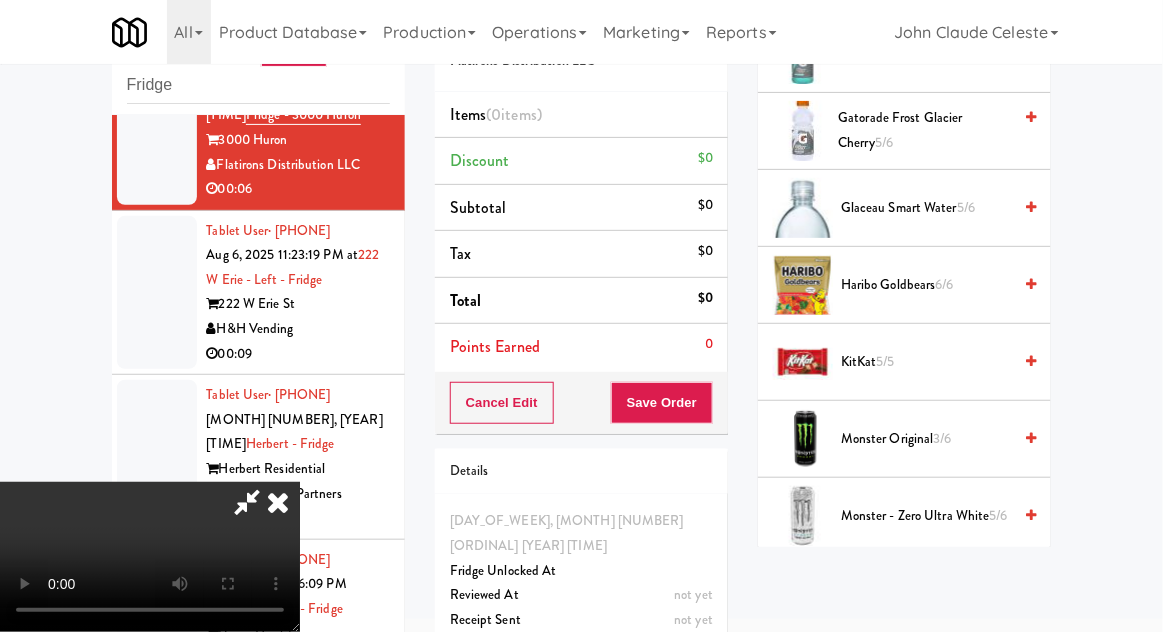 scroll, scrollTop: 1132, scrollLeft: 0, axis: vertical 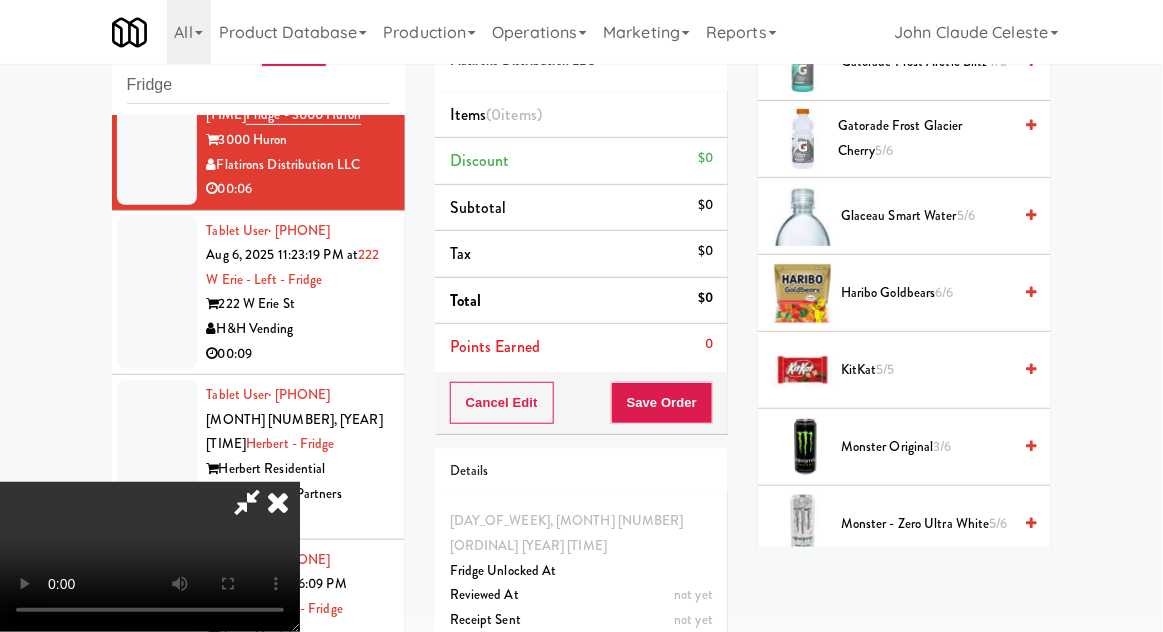 click on "KitKat  5/5" at bounding box center [926, 370] 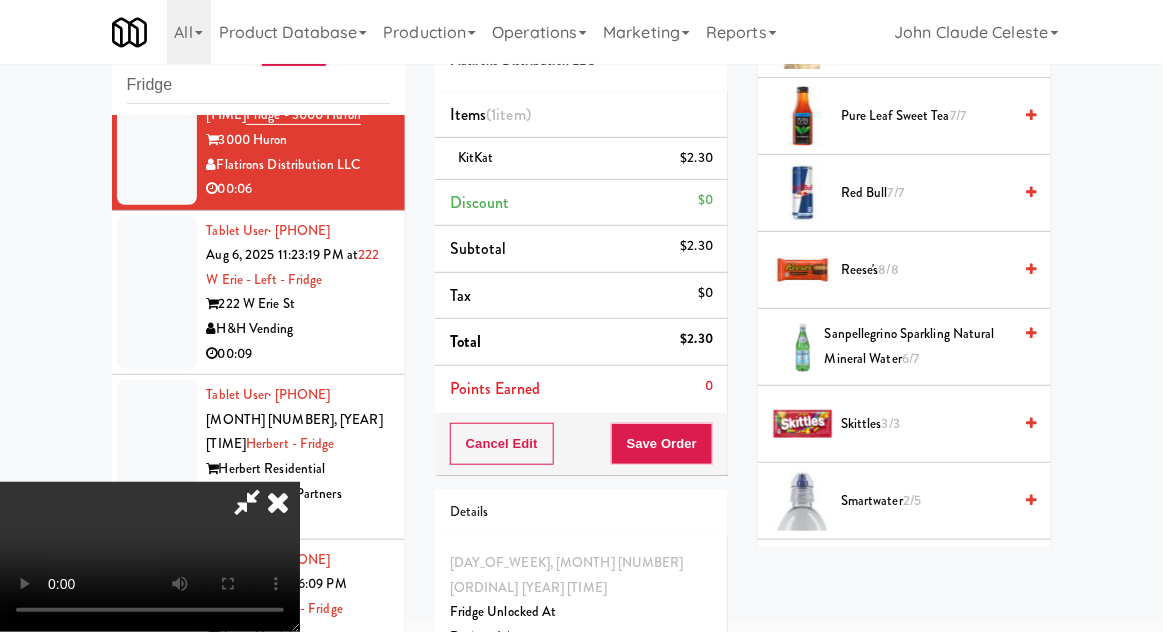 scroll, scrollTop: 2161, scrollLeft: 0, axis: vertical 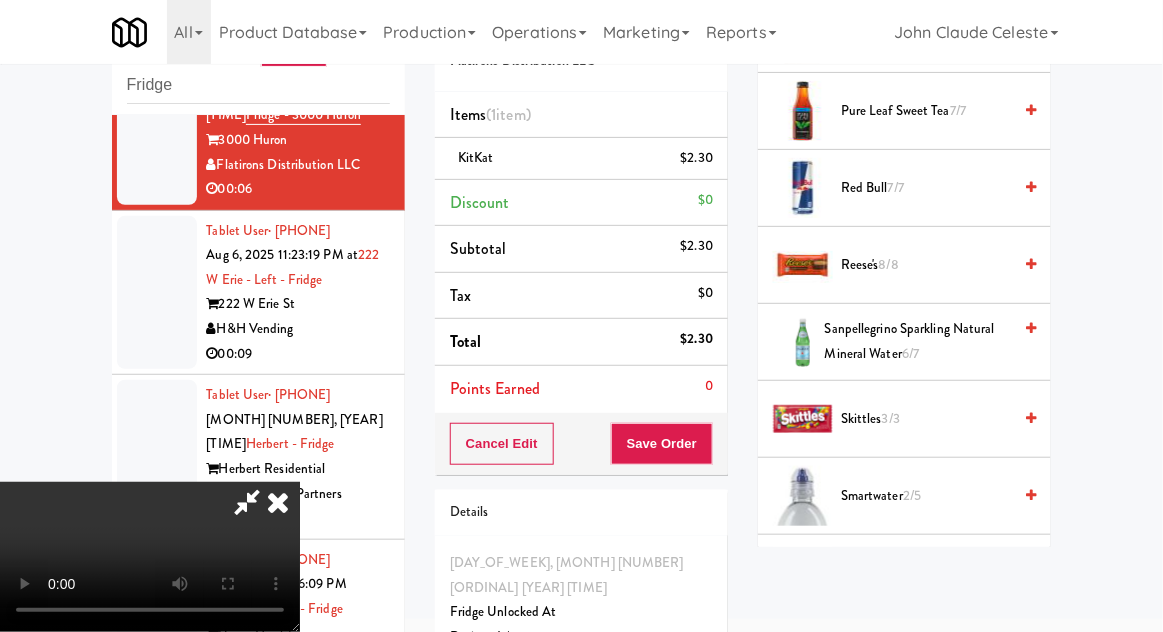 click on "Skittles  3/3" at bounding box center (926, 419) 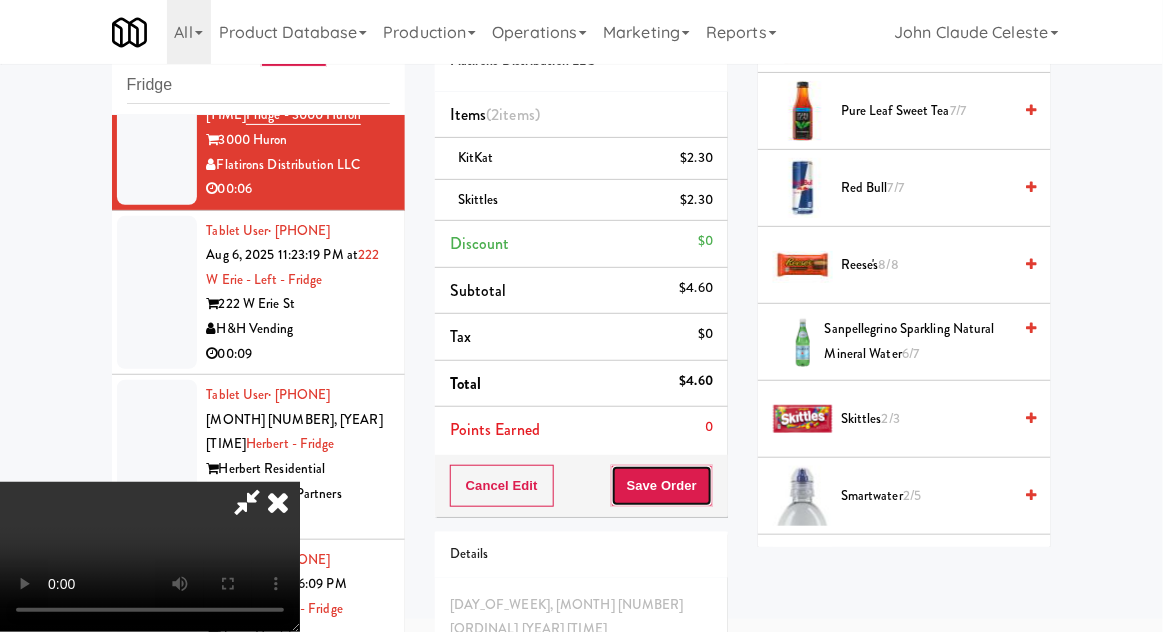 click on "Save Order" at bounding box center (662, 486) 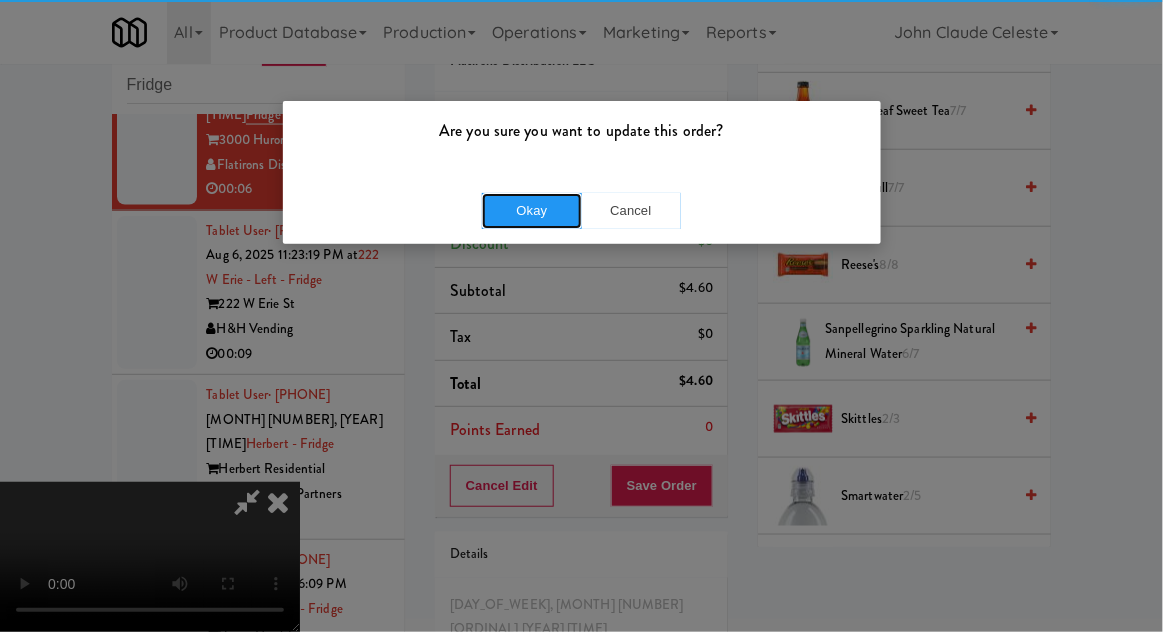 click on "Okay" at bounding box center [532, 211] 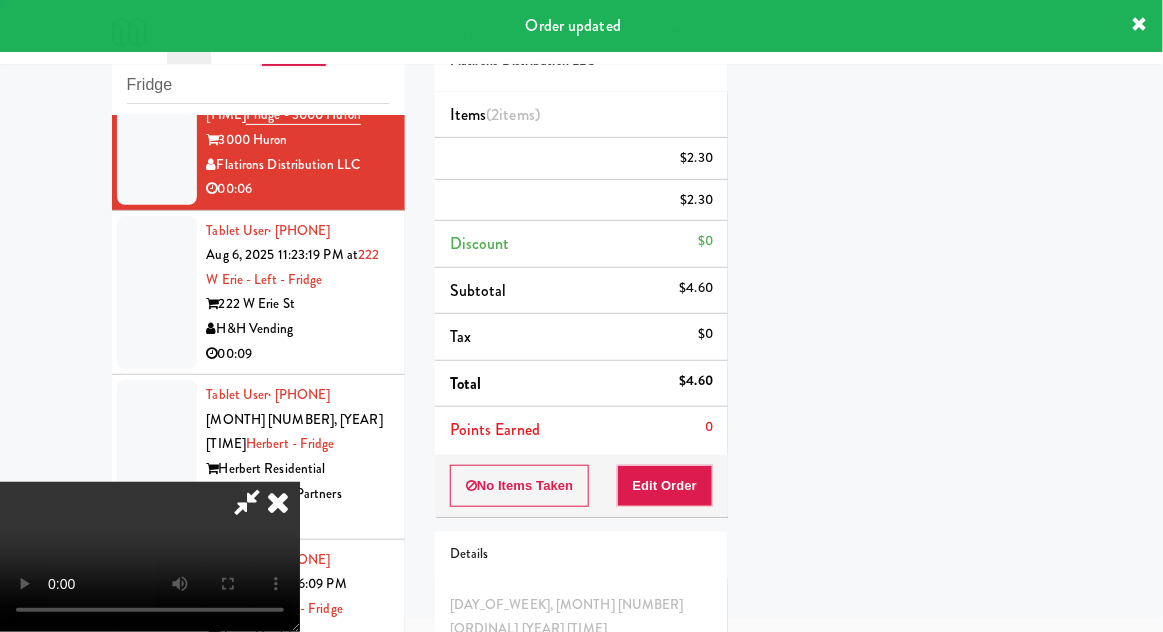 scroll, scrollTop: 197, scrollLeft: 0, axis: vertical 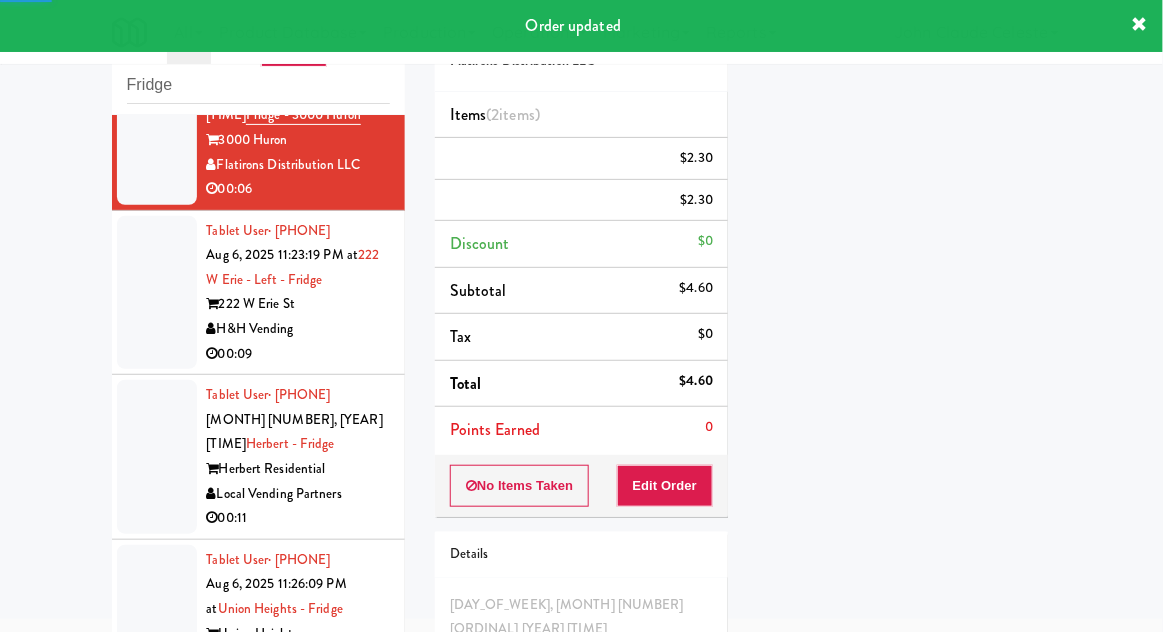 click at bounding box center (157, 293) 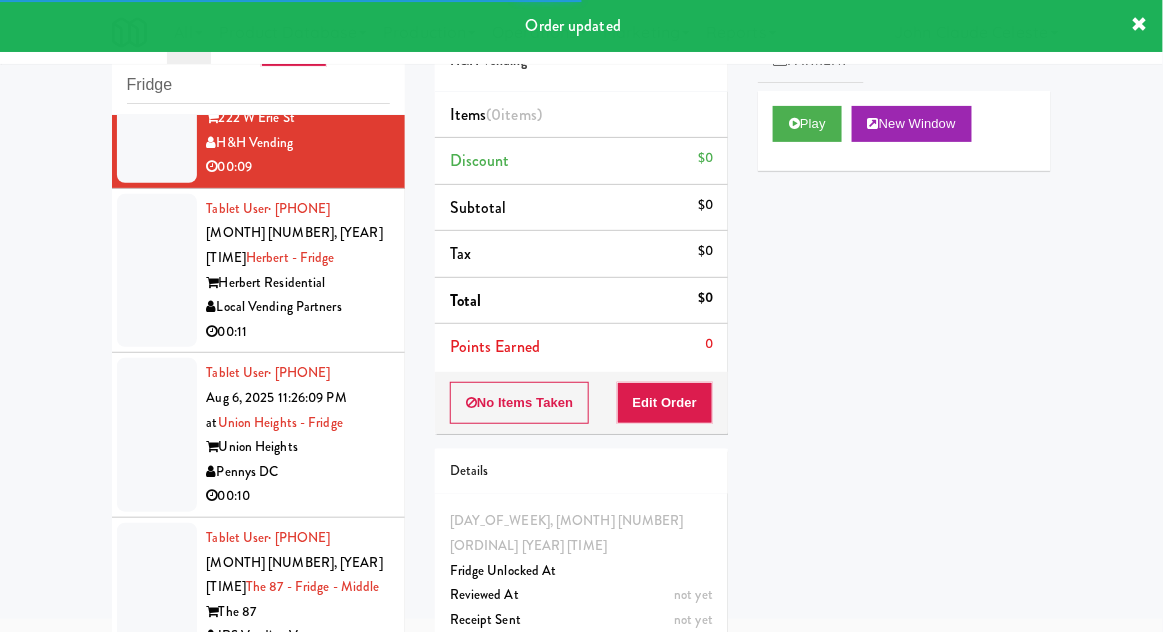 scroll, scrollTop: 1036, scrollLeft: 0, axis: vertical 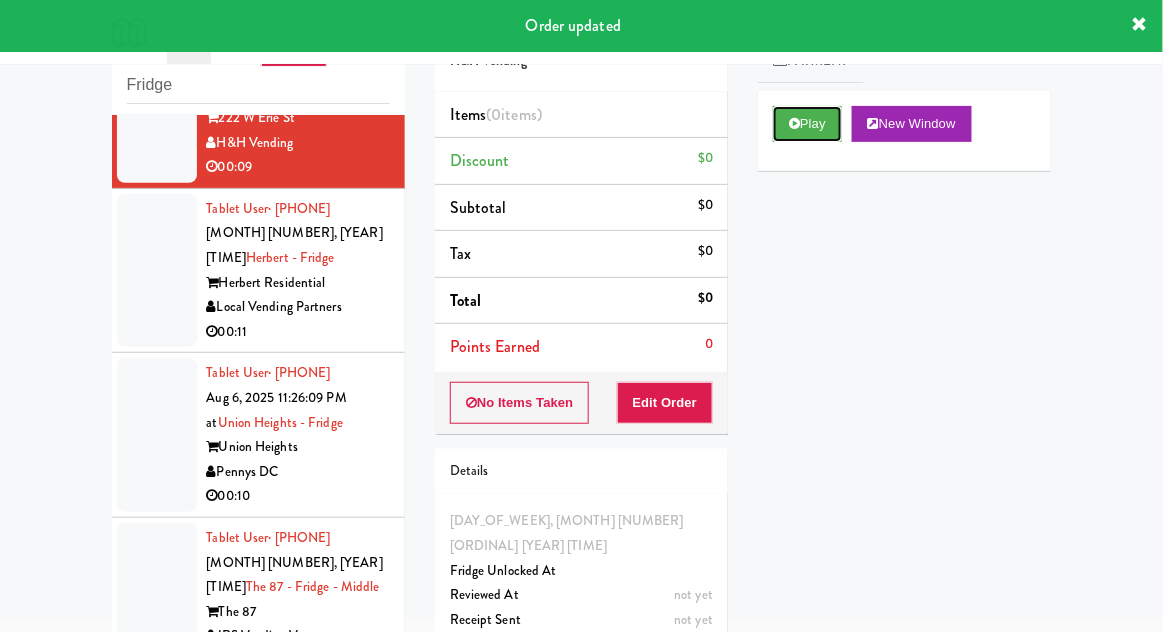 click on "Play" at bounding box center [807, 124] 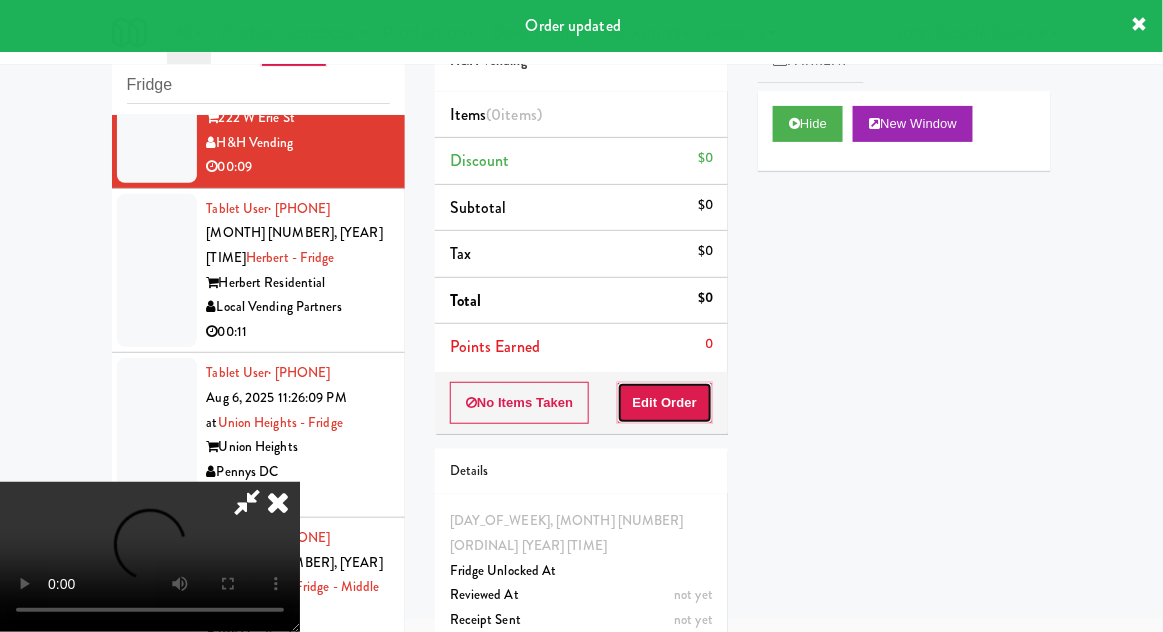 click on "Edit Order" at bounding box center [665, 403] 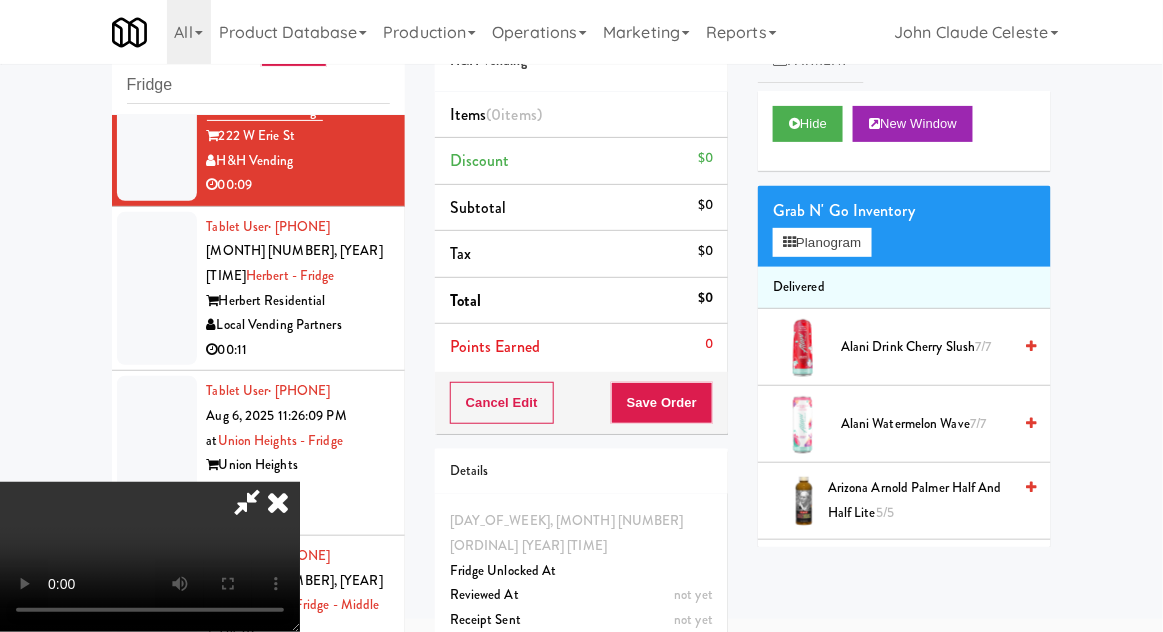 scroll, scrollTop: 1018, scrollLeft: 0, axis: vertical 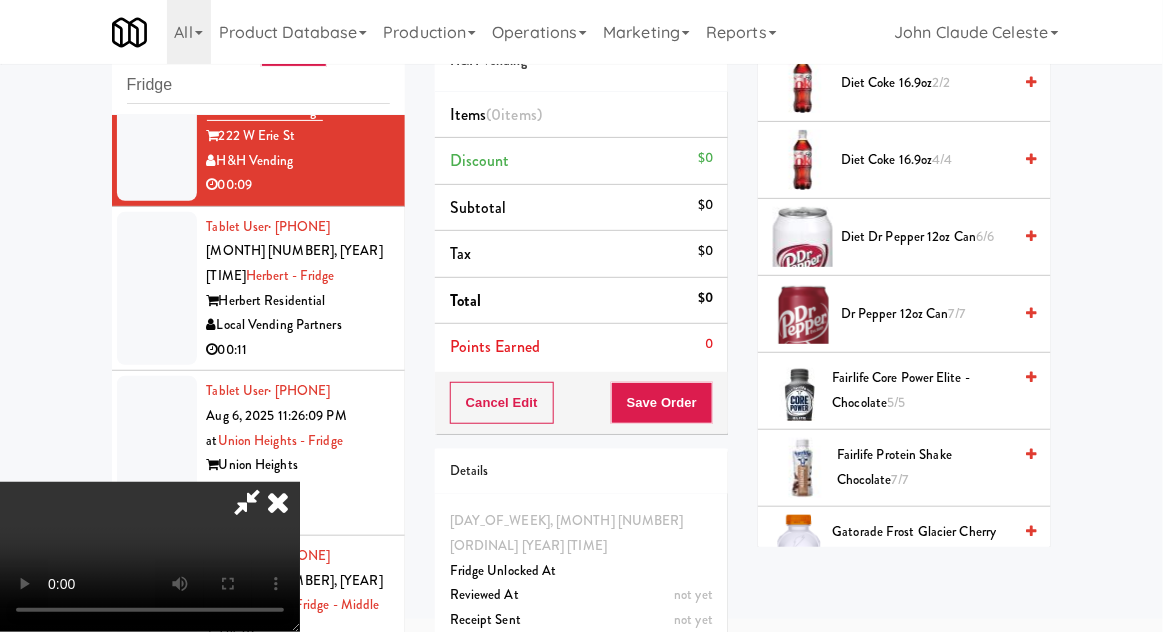 click on "Diet Dr Pepper 12oz can  6/6" at bounding box center [926, 237] 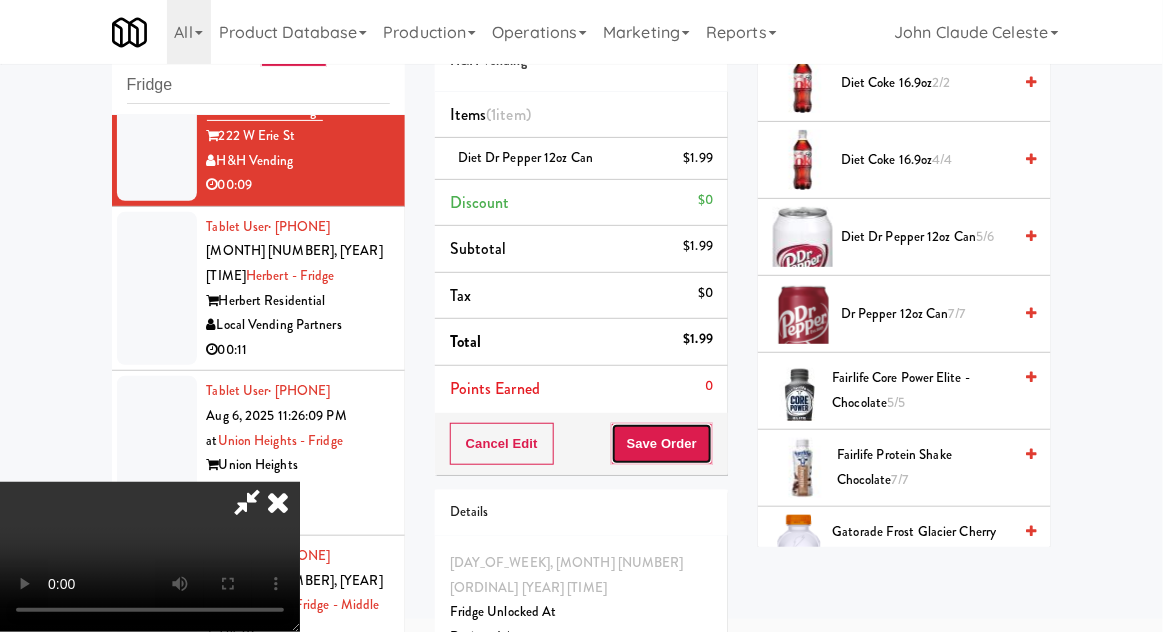 click on "Save Order" at bounding box center [662, 444] 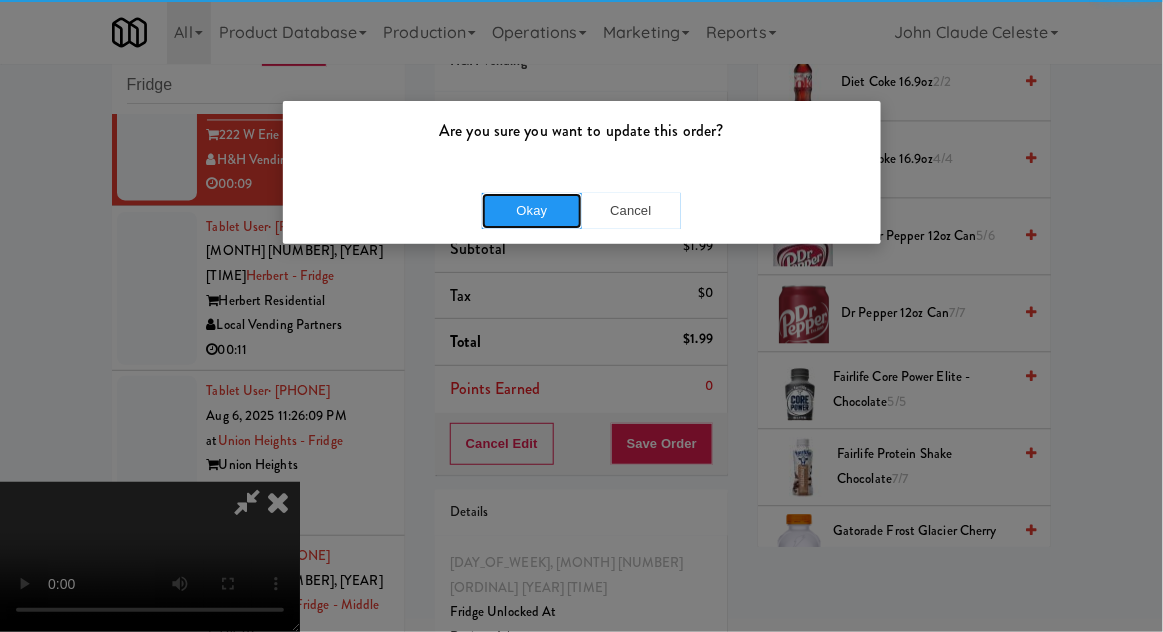 click on "Okay" at bounding box center (532, 211) 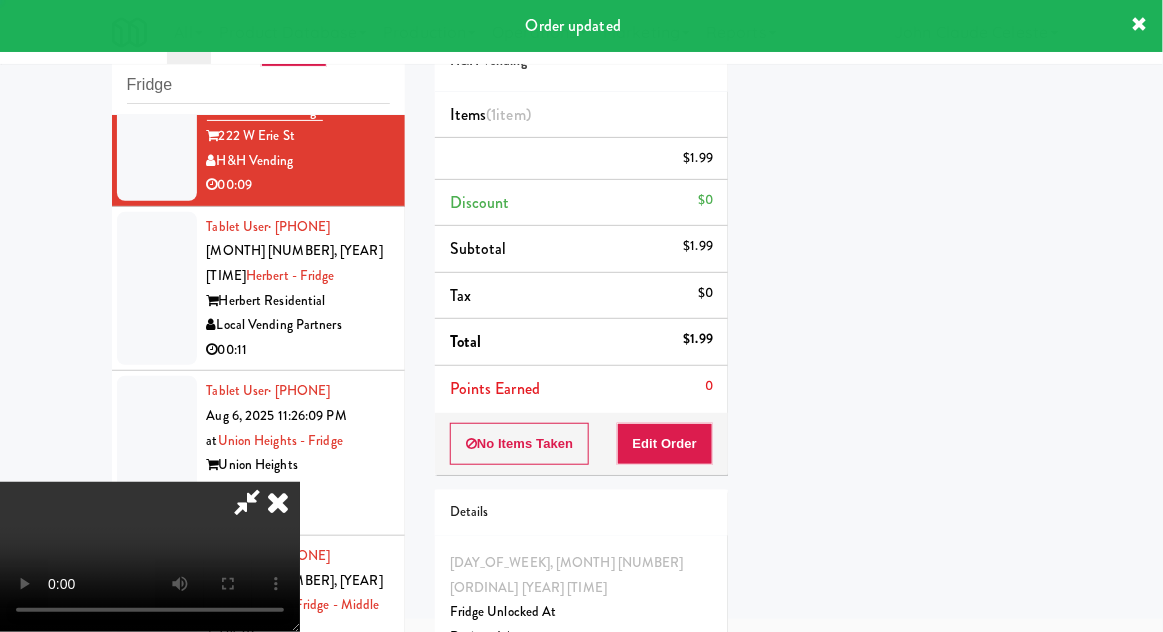 scroll, scrollTop: 197, scrollLeft: 0, axis: vertical 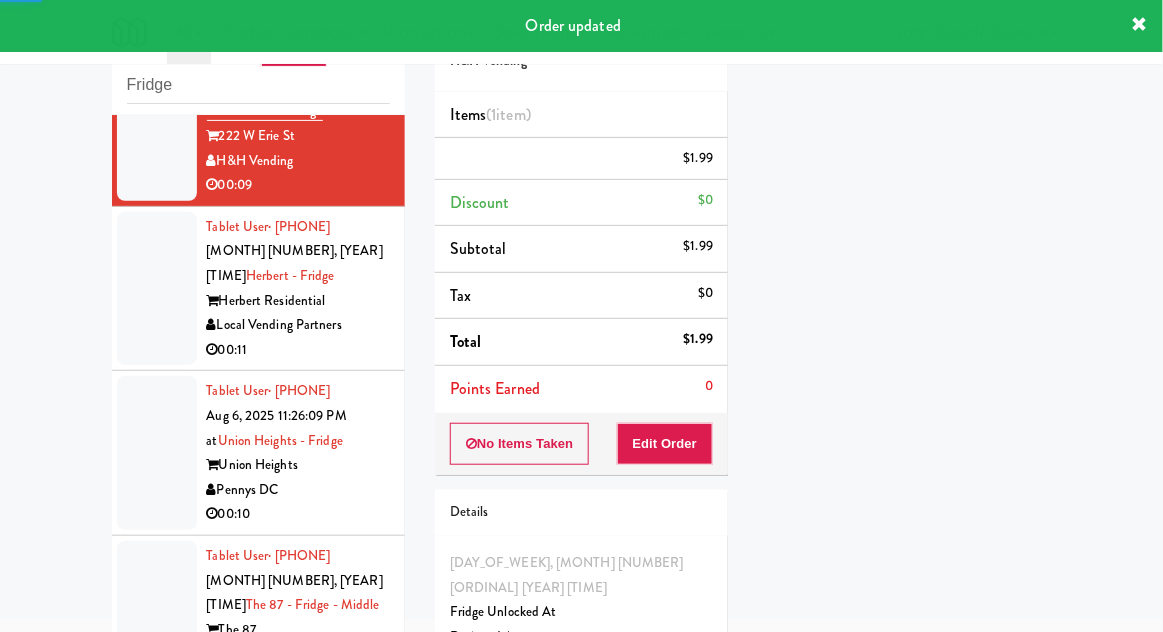click at bounding box center [157, 289] 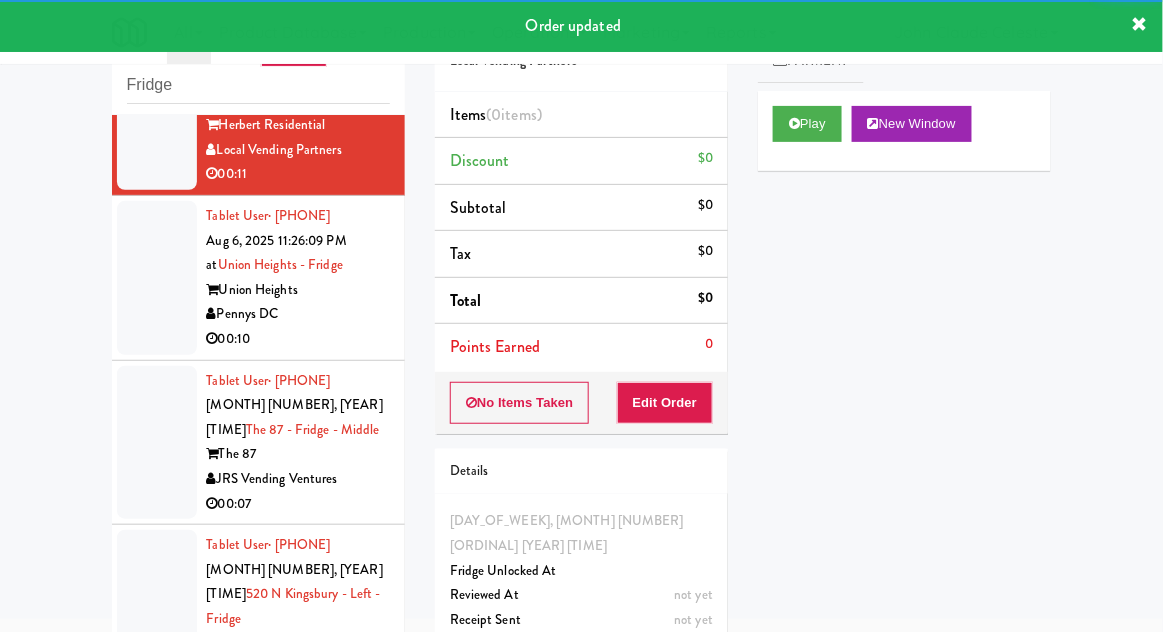 scroll, scrollTop: 1221, scrollLeft: 0, axis: vertical 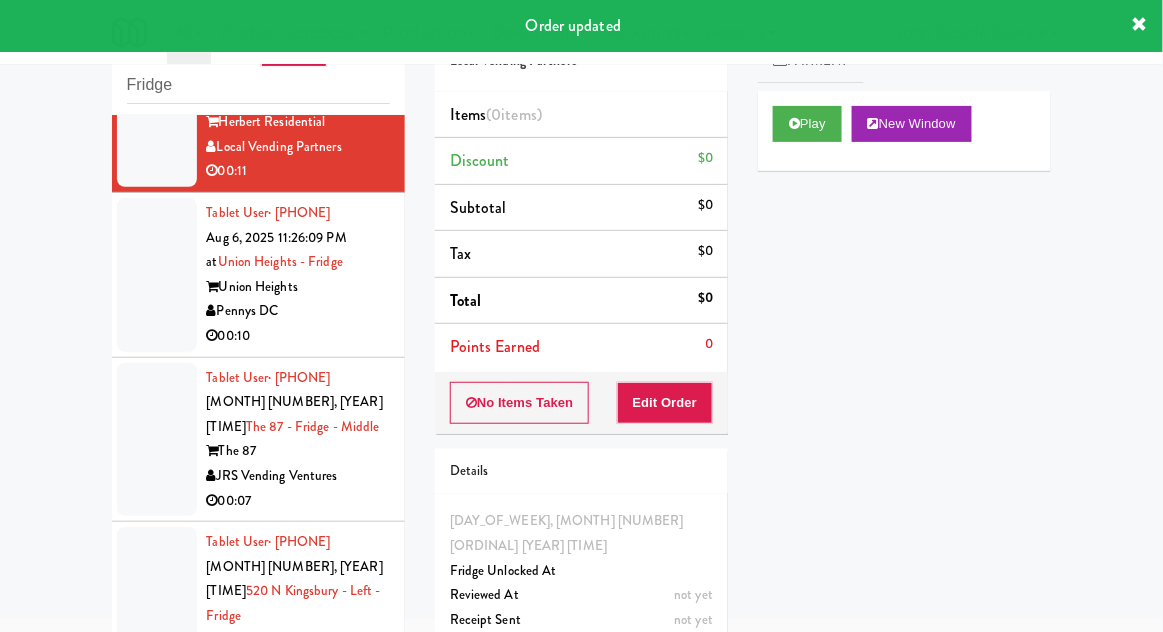 click on "Payment" at bounding box center [811, 61] 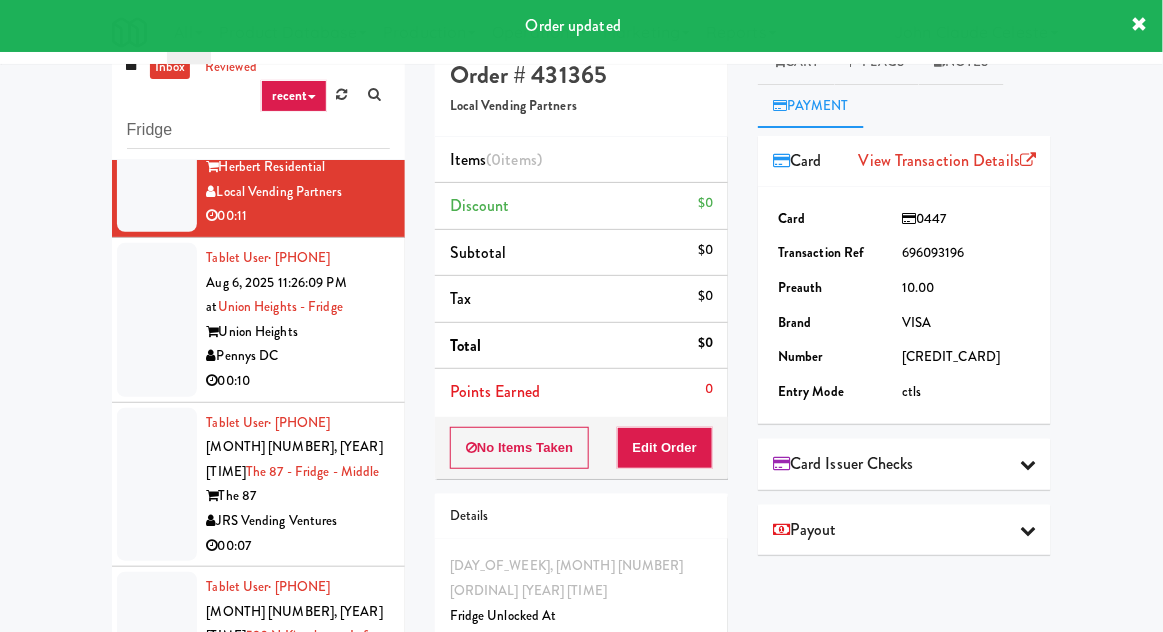 scroll, scrollTop: 0, scrollLeft: 0, axis: both 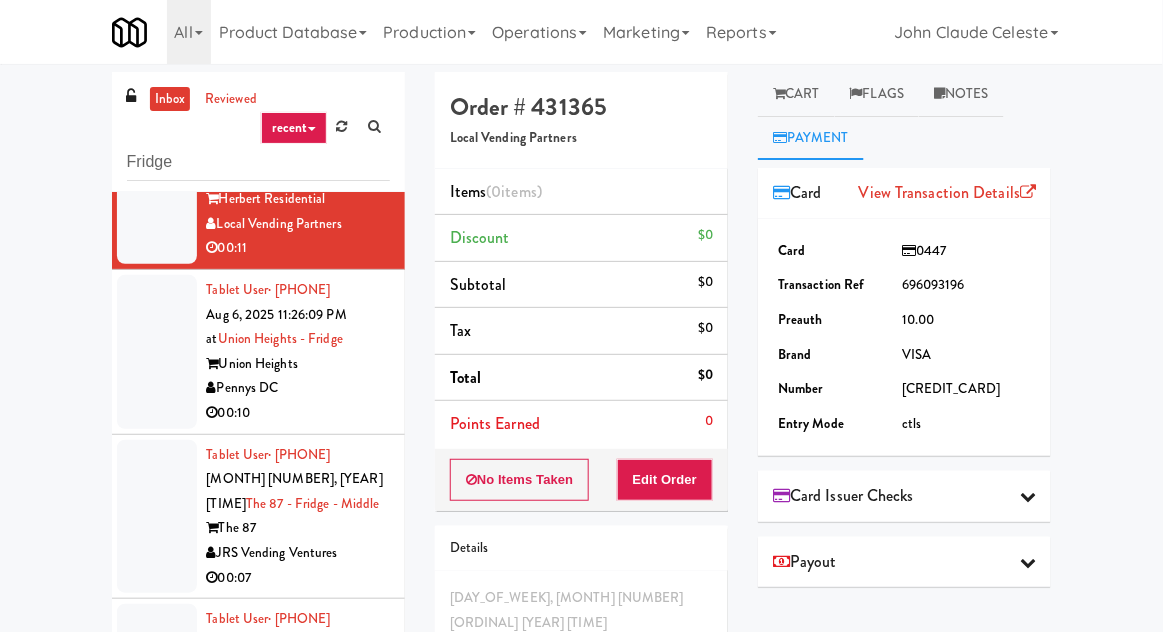click on "Cart" at bounding box center [796, 94] 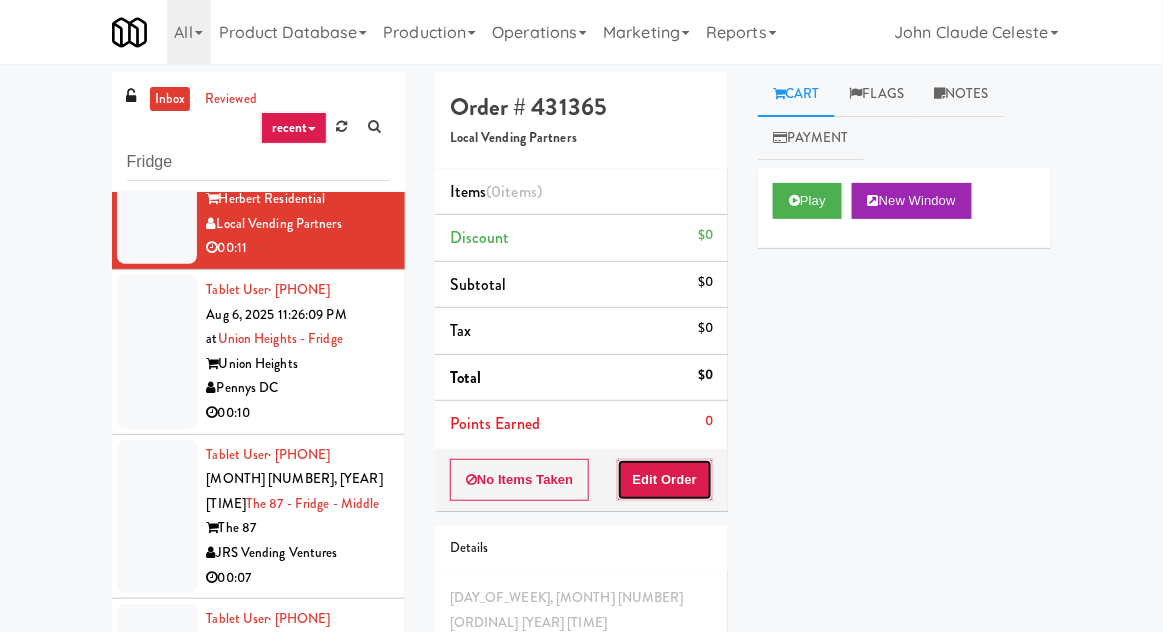 click on "Edit Order" at bounding box center (665, 480) 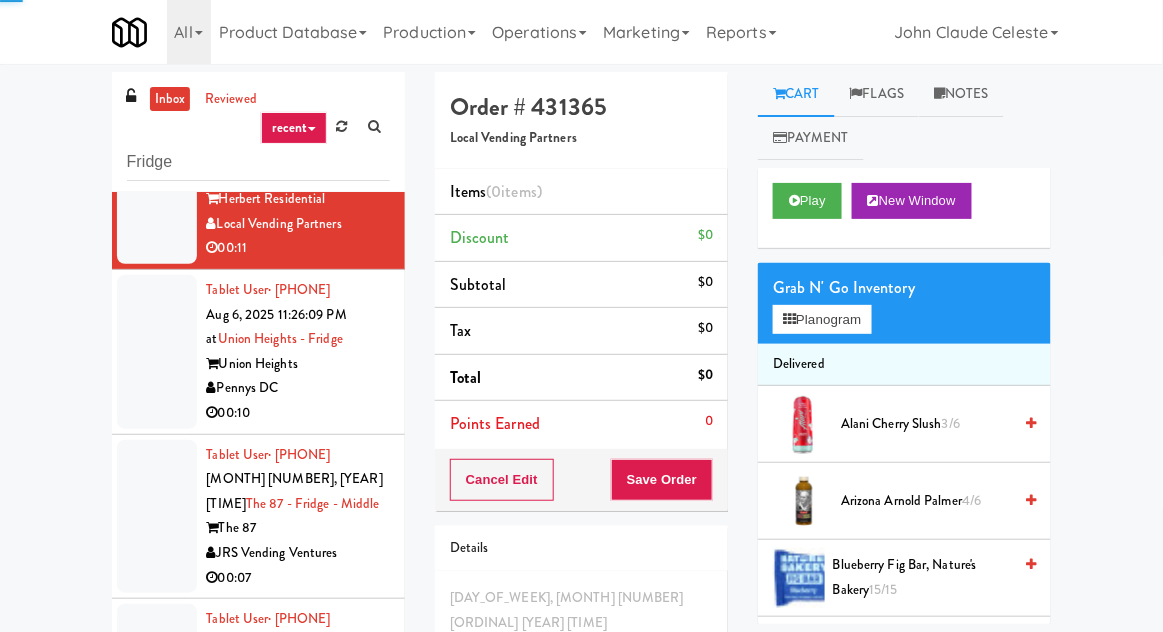 scroll, scrollTop: 0, scrollLeft: 0, axis: both 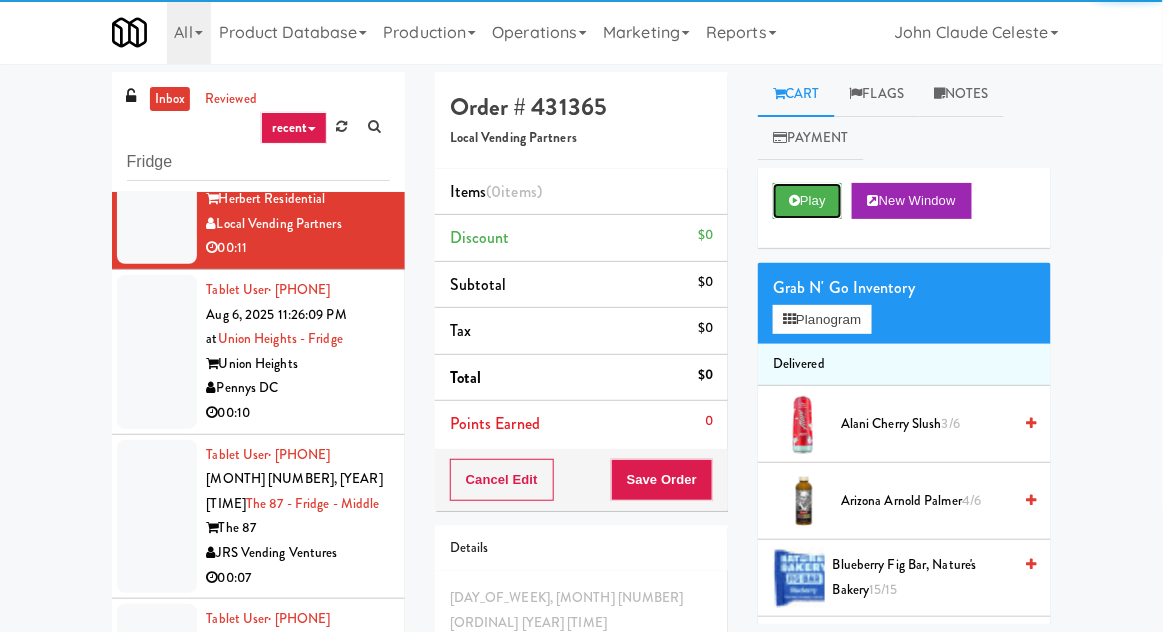 click on "Play" at bounding box center [807, 201] 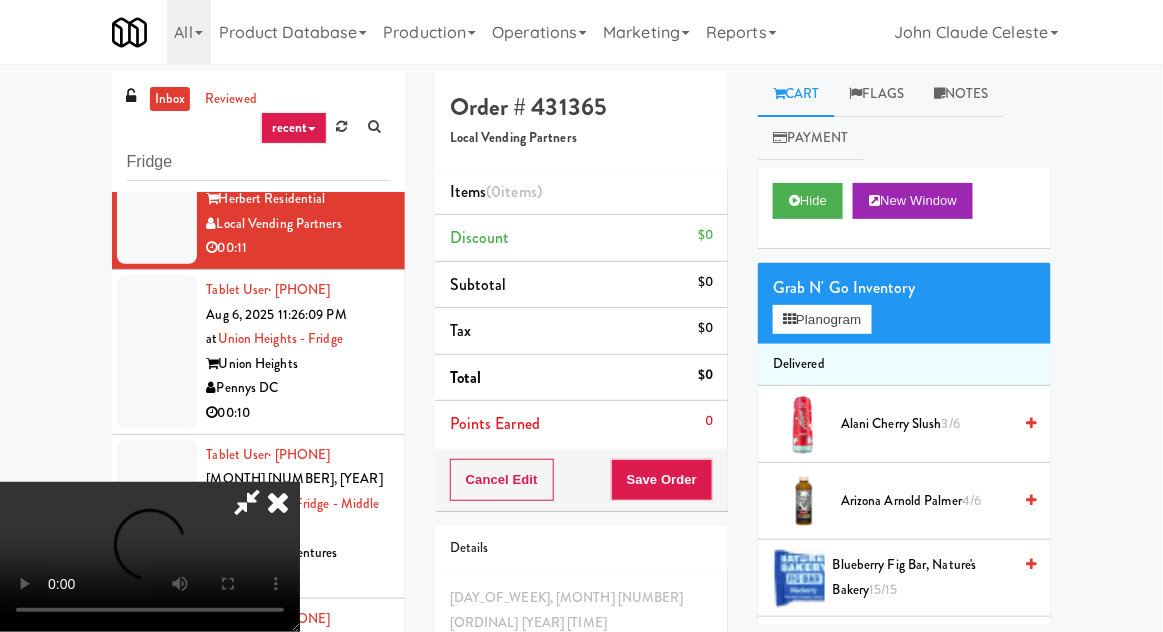 type 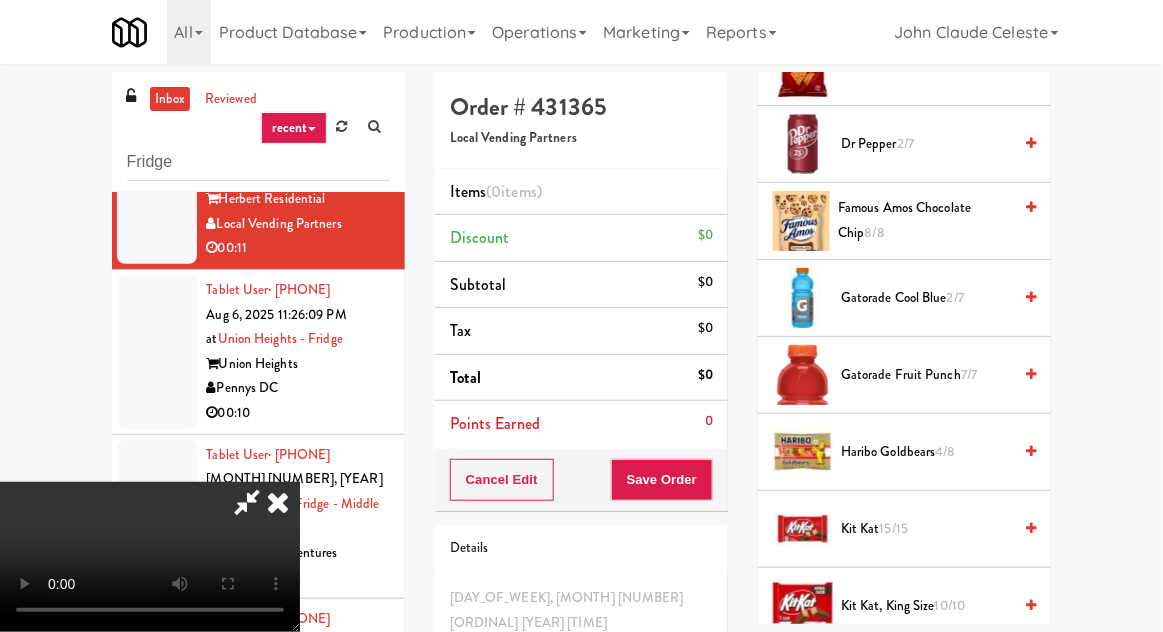 scroll, scrollTop: 1203, scrollLeft: 0, axis: vertical 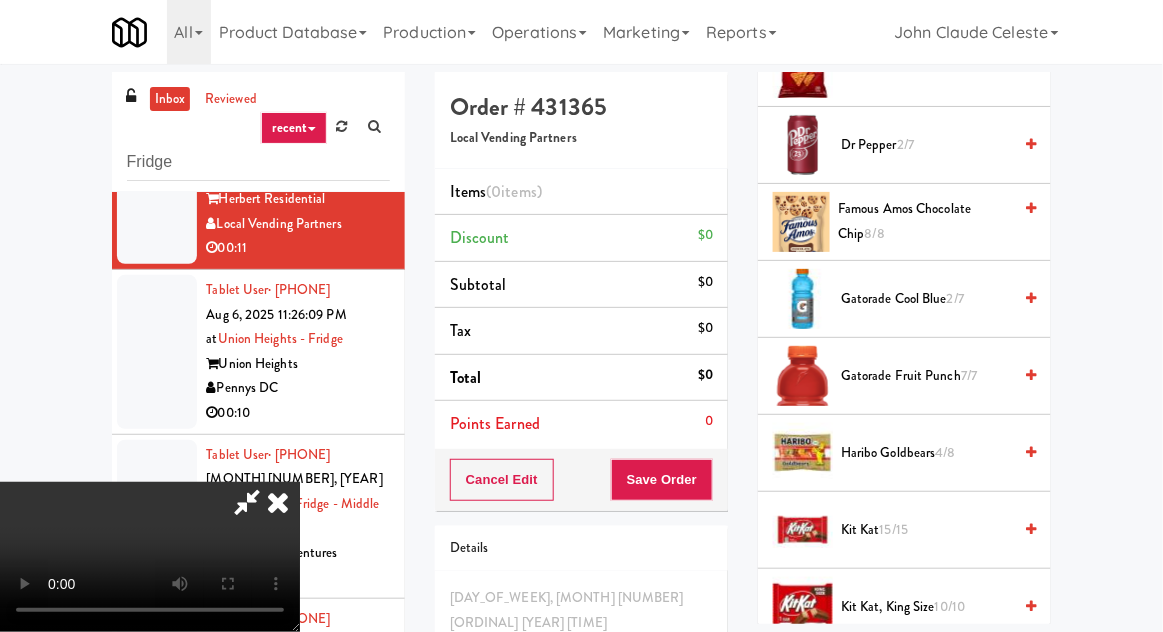 click on "Gatorade Fruit Punch  7/7" at bounding box center [926, 376] 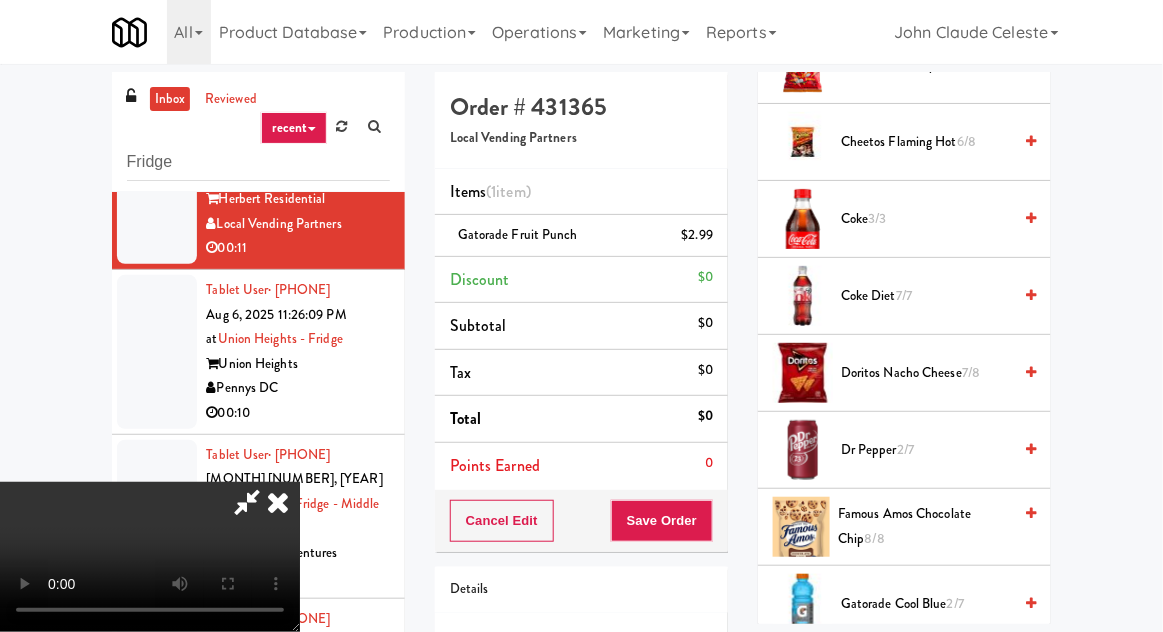 scroll, scrollTop: 890, scrollLeft: 0, axis: vertical 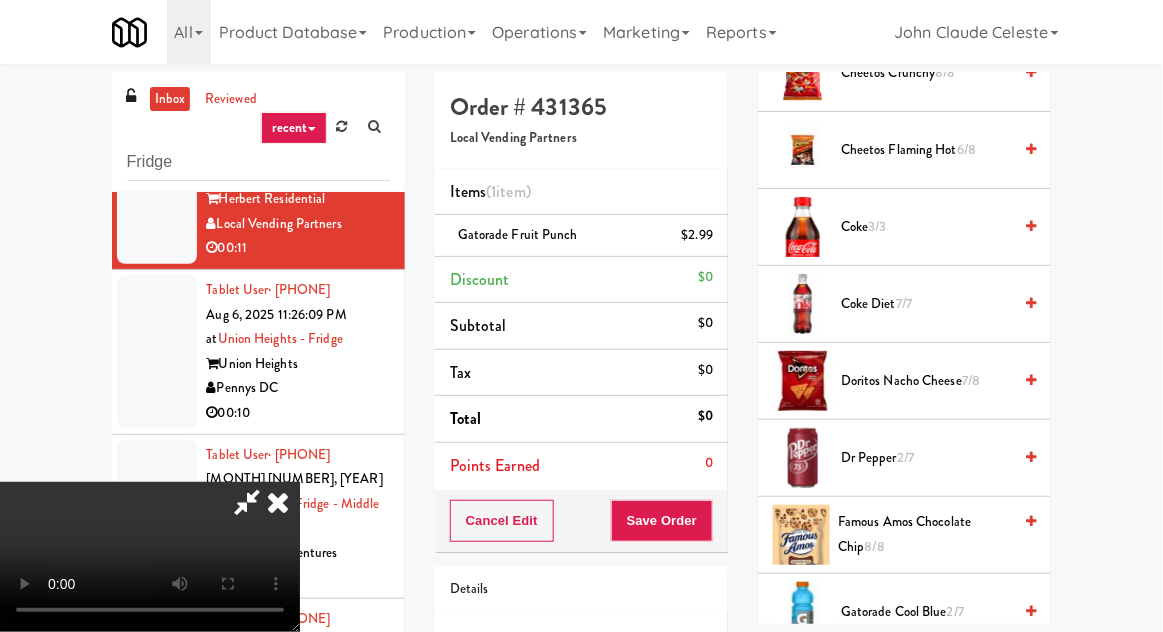 click on "7/8" at bounding box center [971, 380] 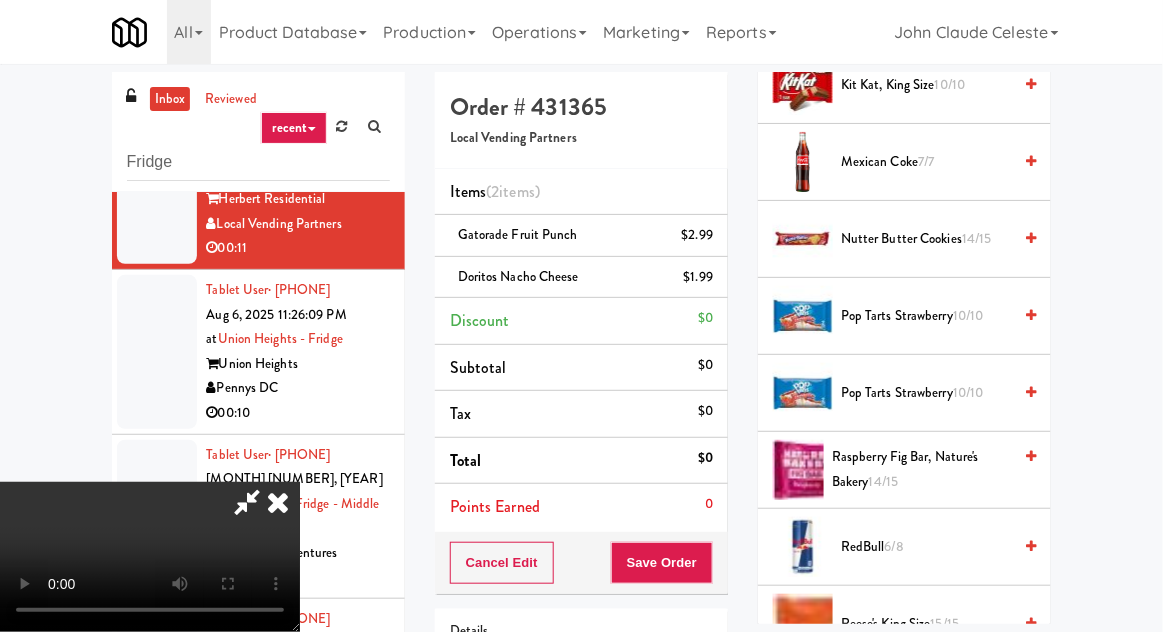 scroll, scrollTop: 1724, scrollLeft: 0, axis: vertical 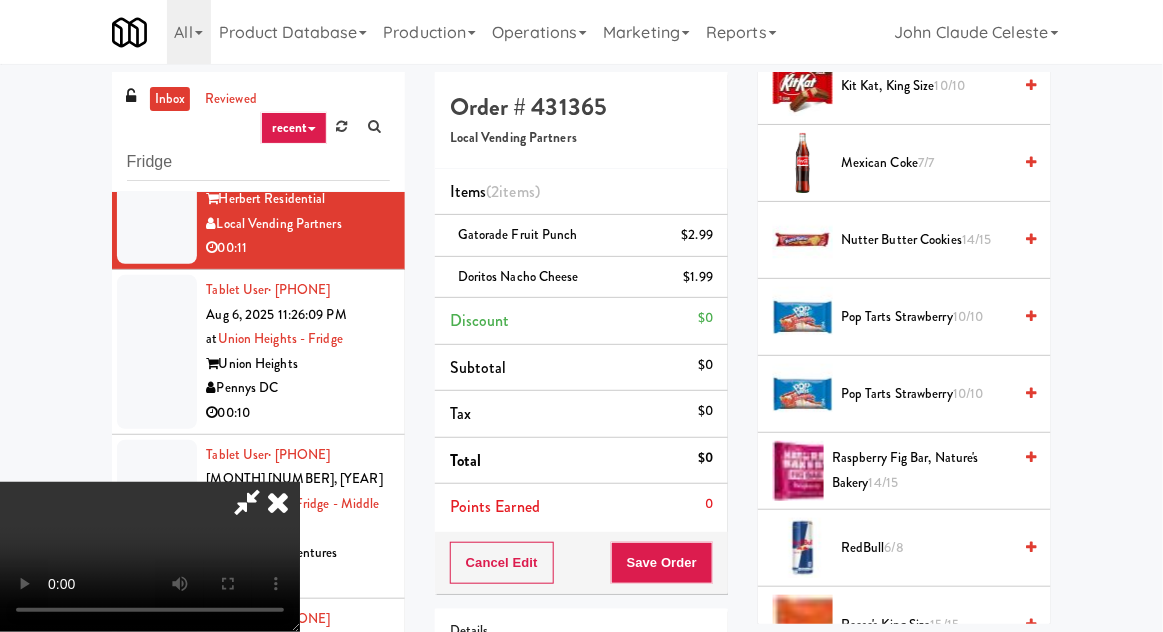 click on "Pop Tarts Strawberry  10/10" at bounding box center (926, 317) 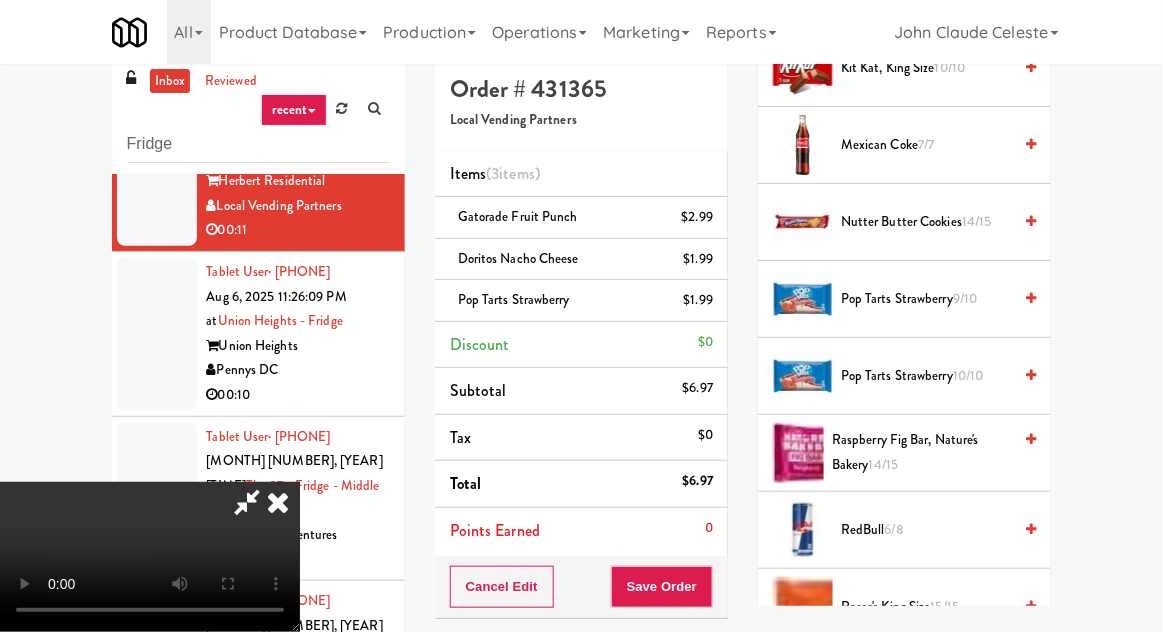 scroll, scrollTop: 133, scrollLeft: 0, axis: vertical 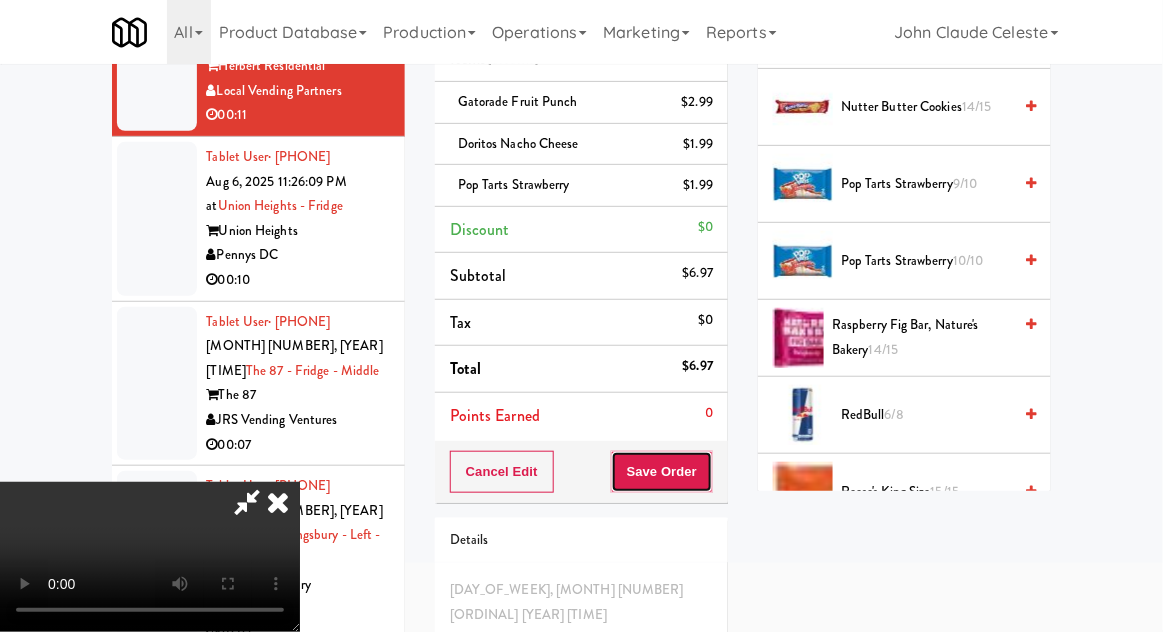 click on "Save Order" at bounding box center (662, 472) 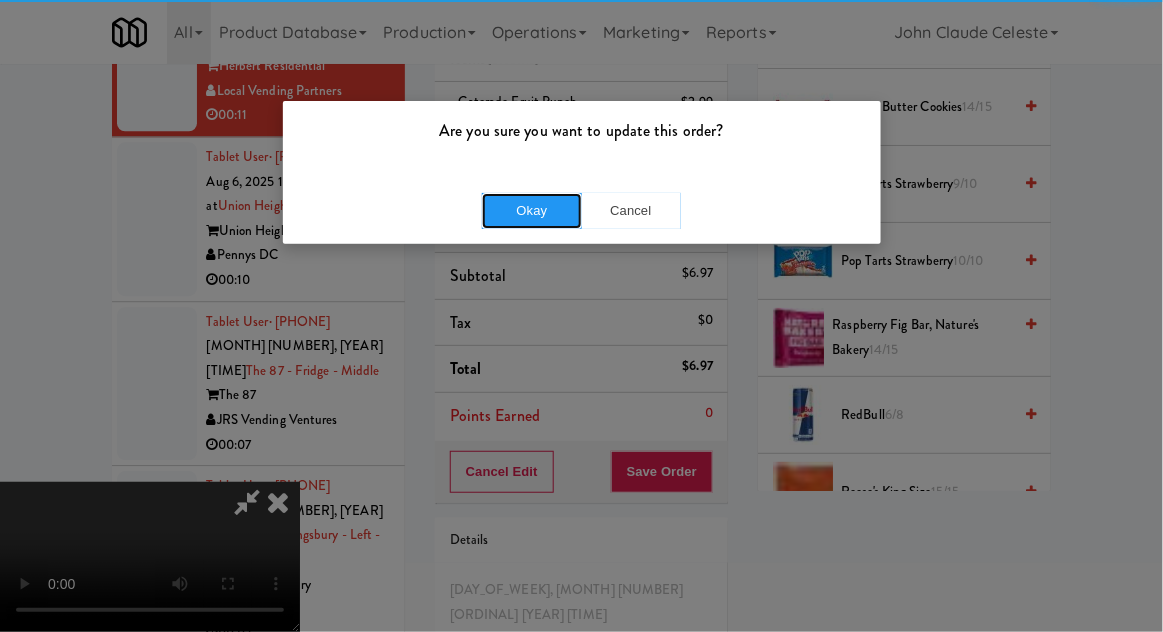 click on "Okay" at bounding box center (532, 211) 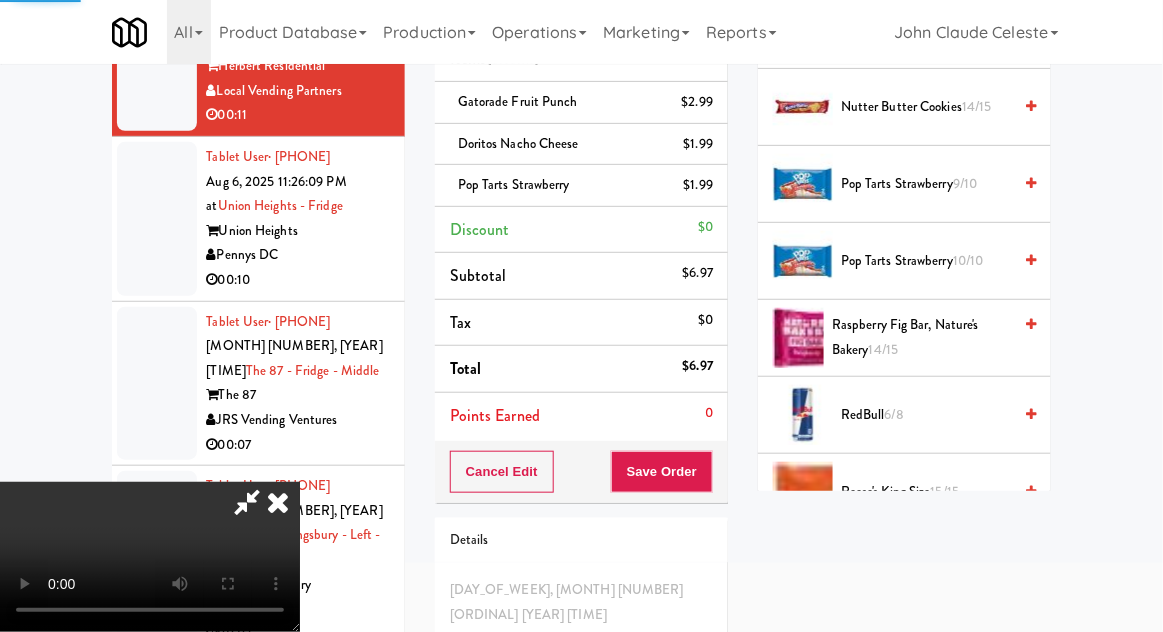 scroll, scrollTop: 197, scrollLeft: 0, axis: vertical 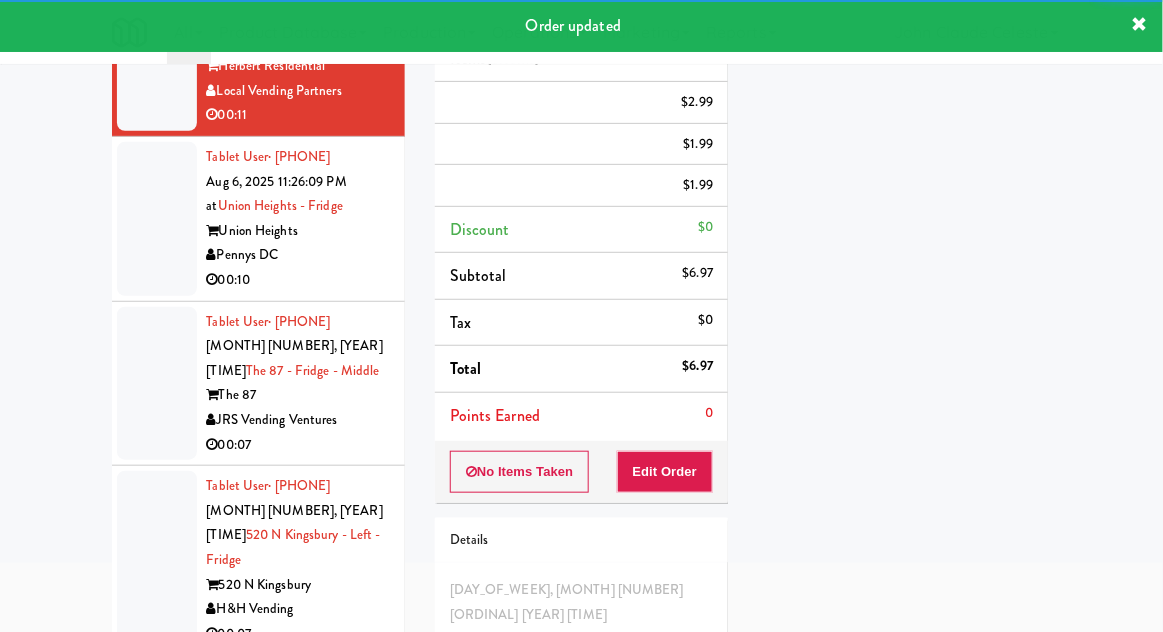 click on "Tablet User  · [PHONE] [MONTH] [NUMBER], [YEAR] [TIME] at  Union Heights - Fridge  Union Heights  Pennys DC  00:10" at bounding box center [258, 219] 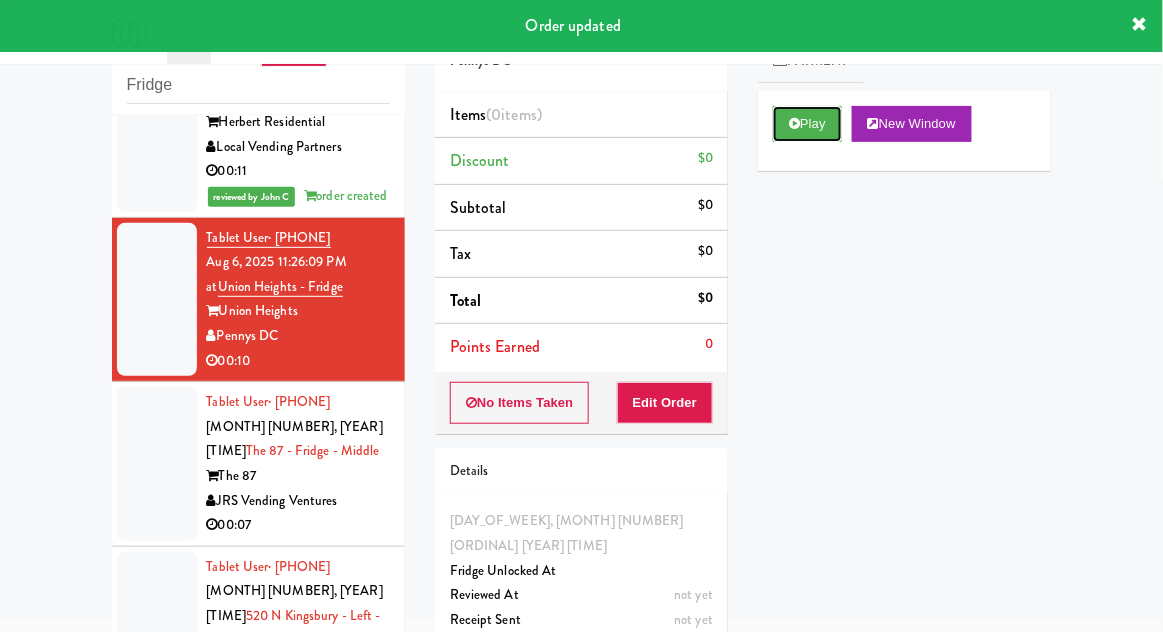 click on "Play" at bounding box center (807, 124) 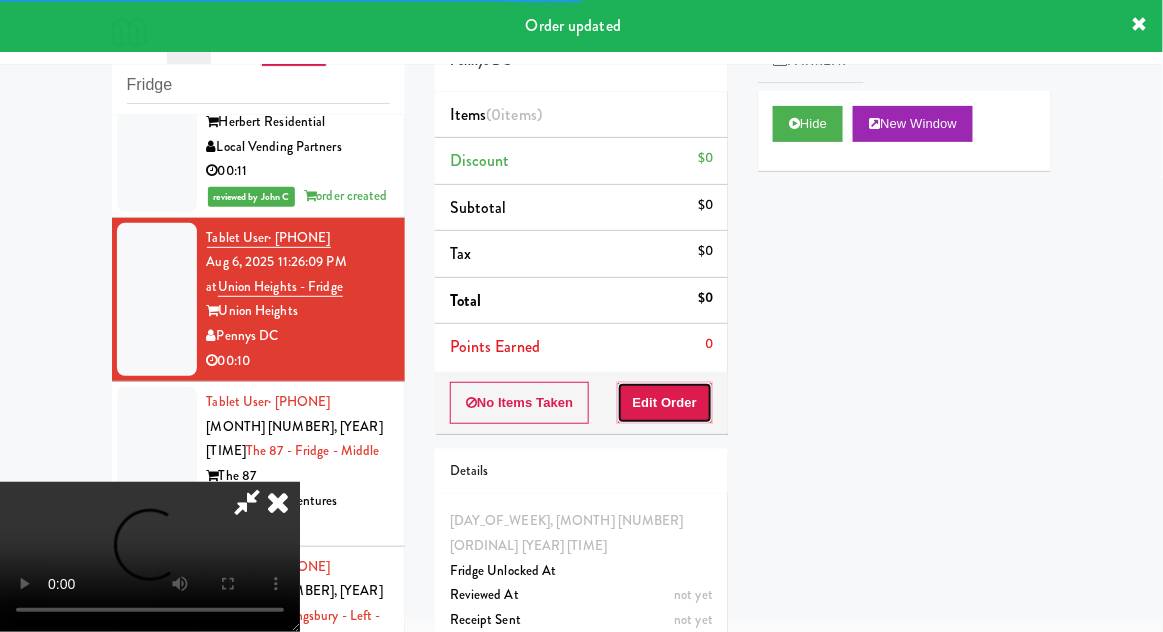 click on "Edit Order" at bounding box center [665, 403] 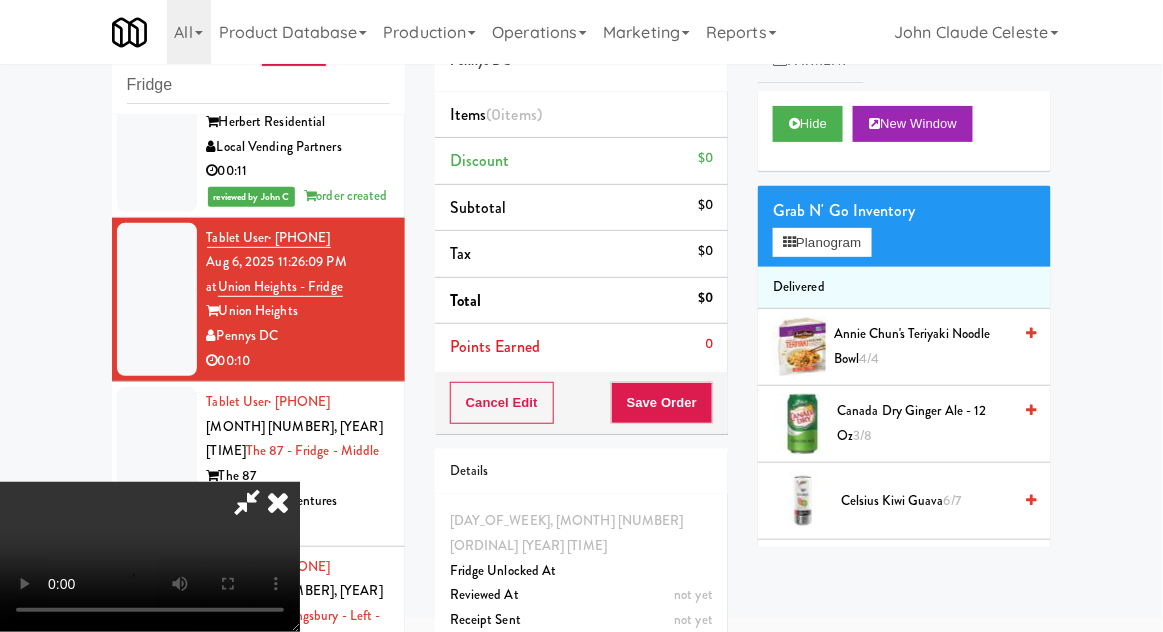 scroll, scrollTop: 73, scrollLeft: 0, axis: vertical 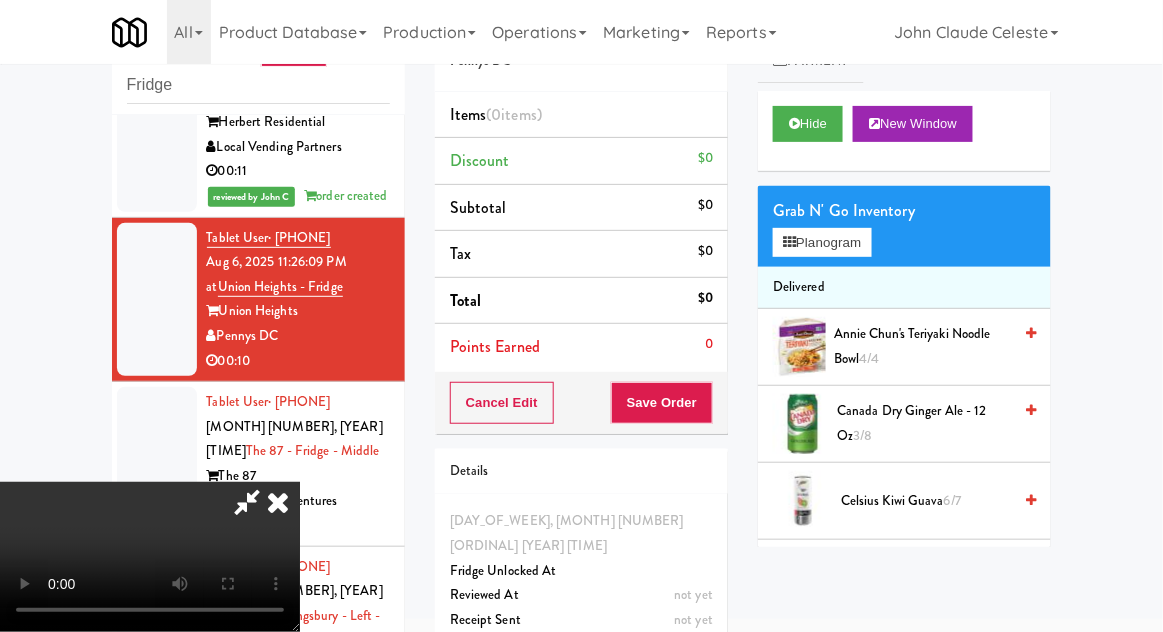 type 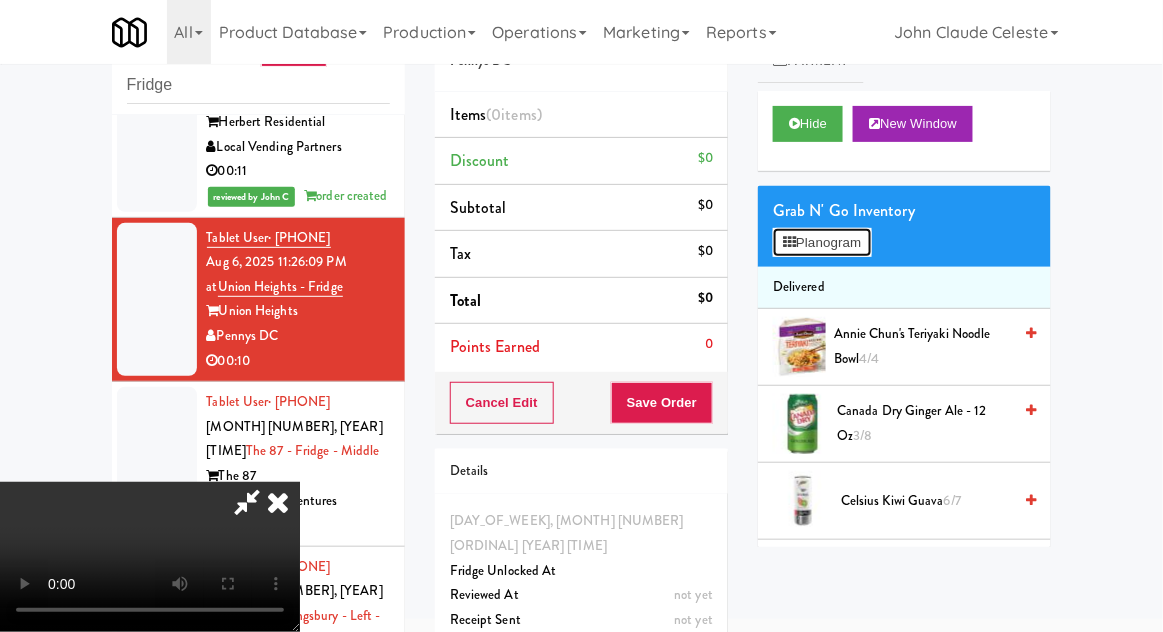 click on "Planogram" at bounding box center (822, 243) 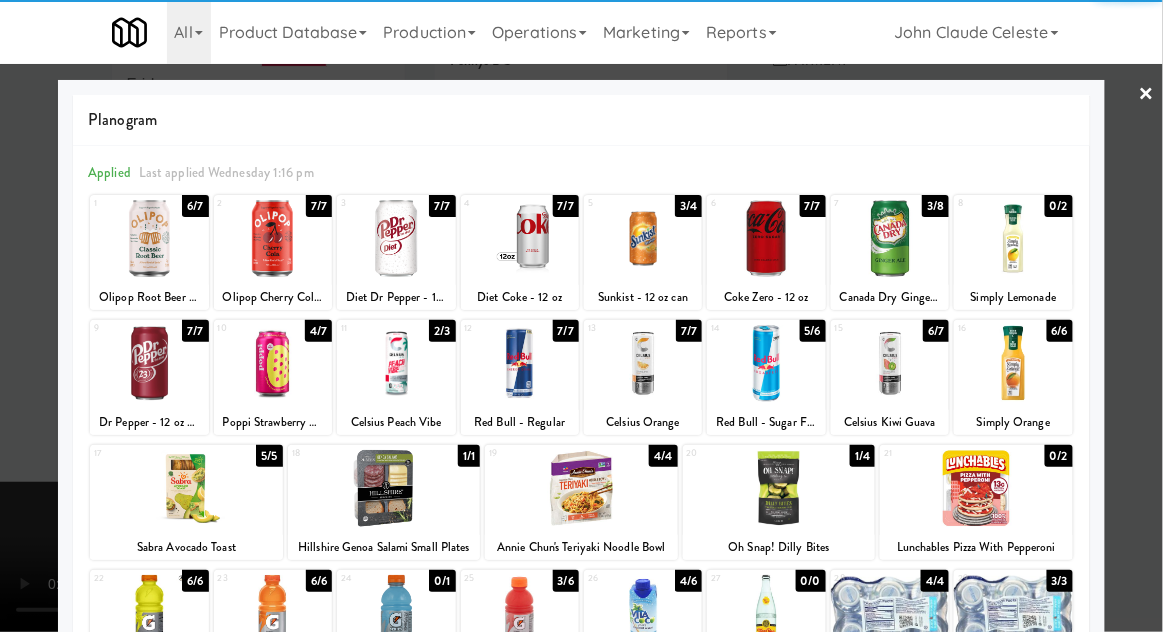 click at bounding box center (396, 363) 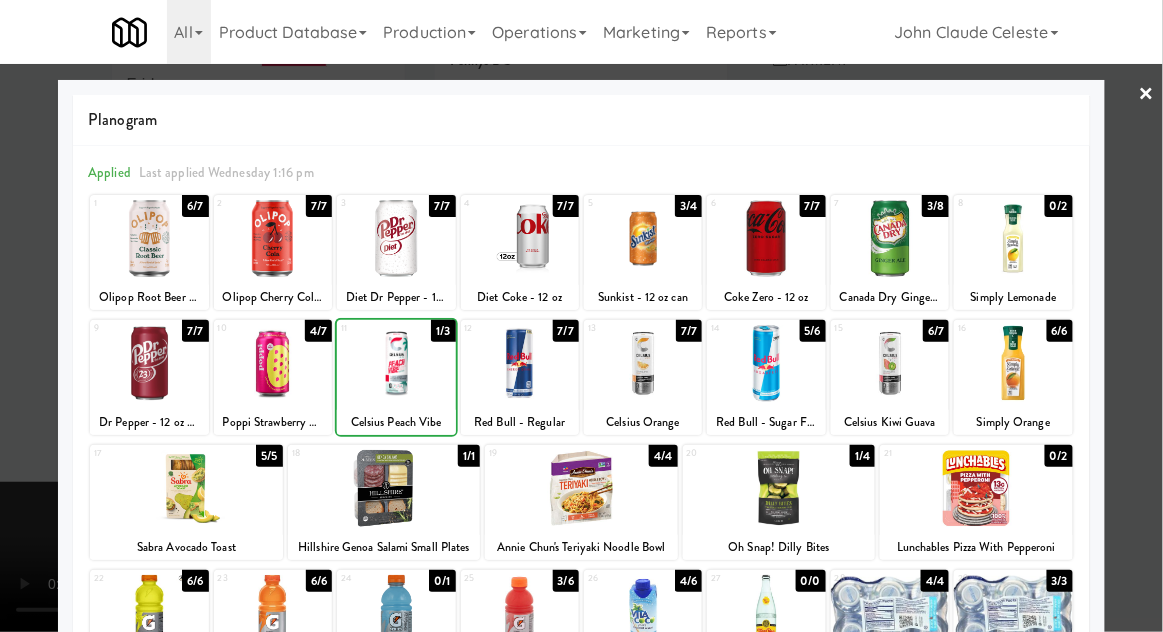 click at bounding box center [581, 316] 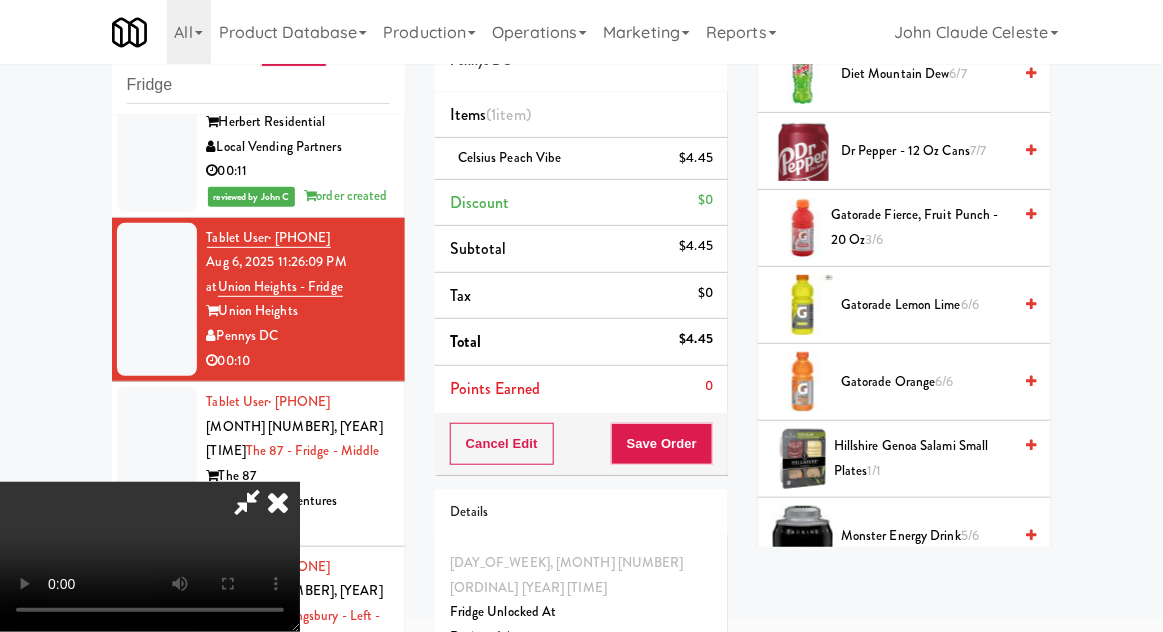 scroll, scrollTop: 1198, scrollLeft: 0, axis: vertical 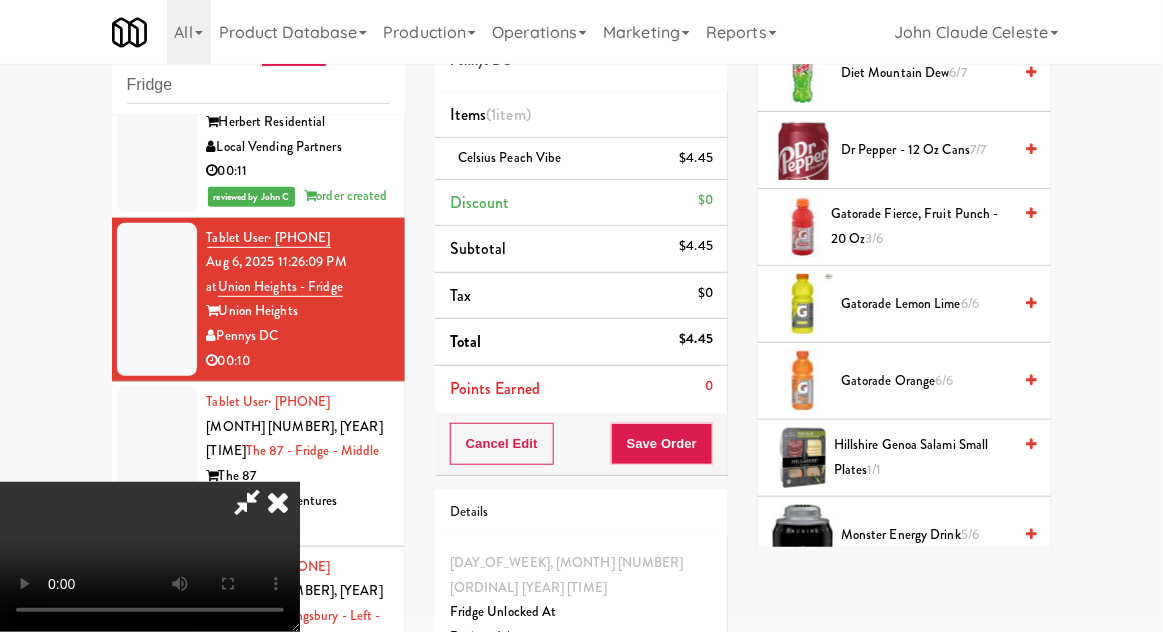click on "Gatorade Lemon Lime  6/6" at bounding box center (926, 304) 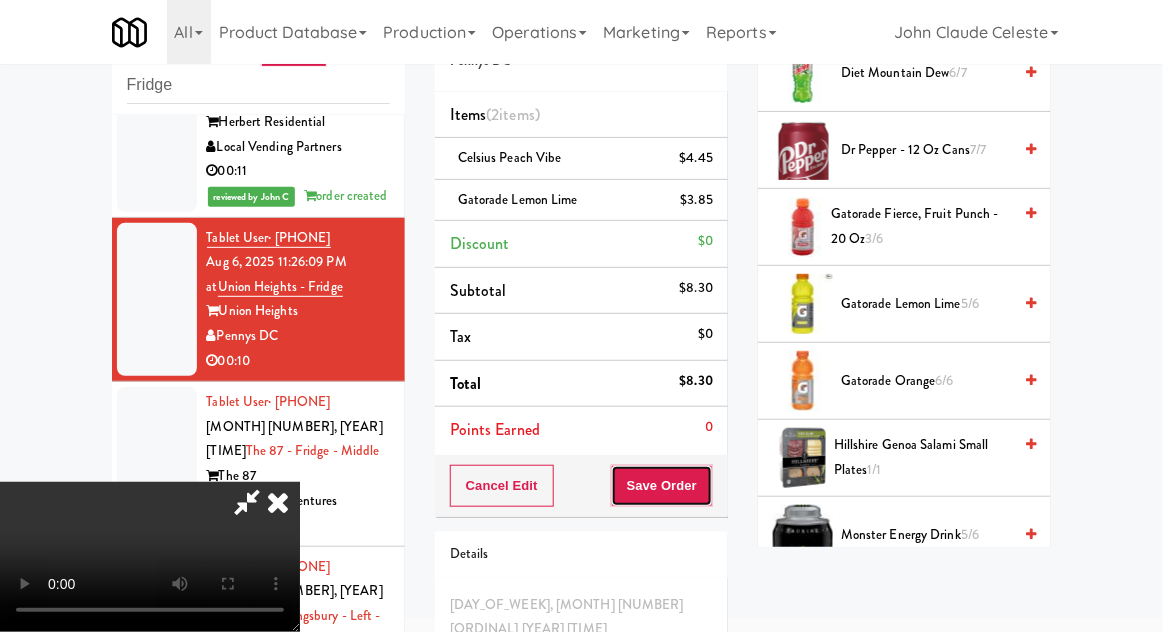 click on "Save Order" at bounding box center (662, 486) 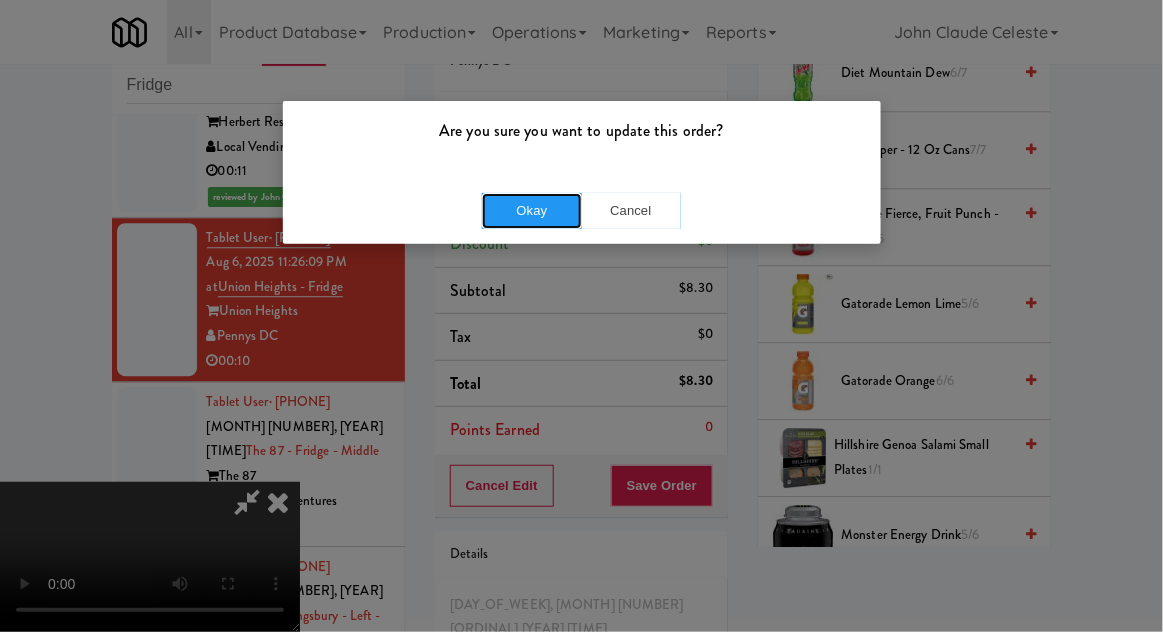 click on "Okay" at bounding box center (532, 211) 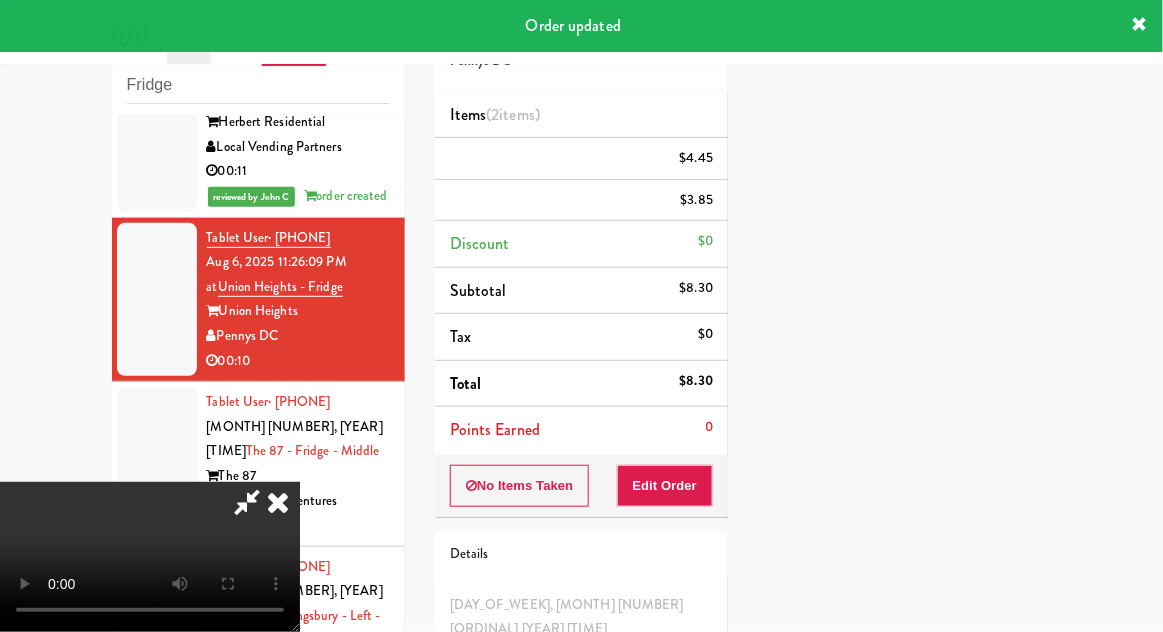 scroll, scrollTop: 197, scrollLeft: 0, axis: vertical 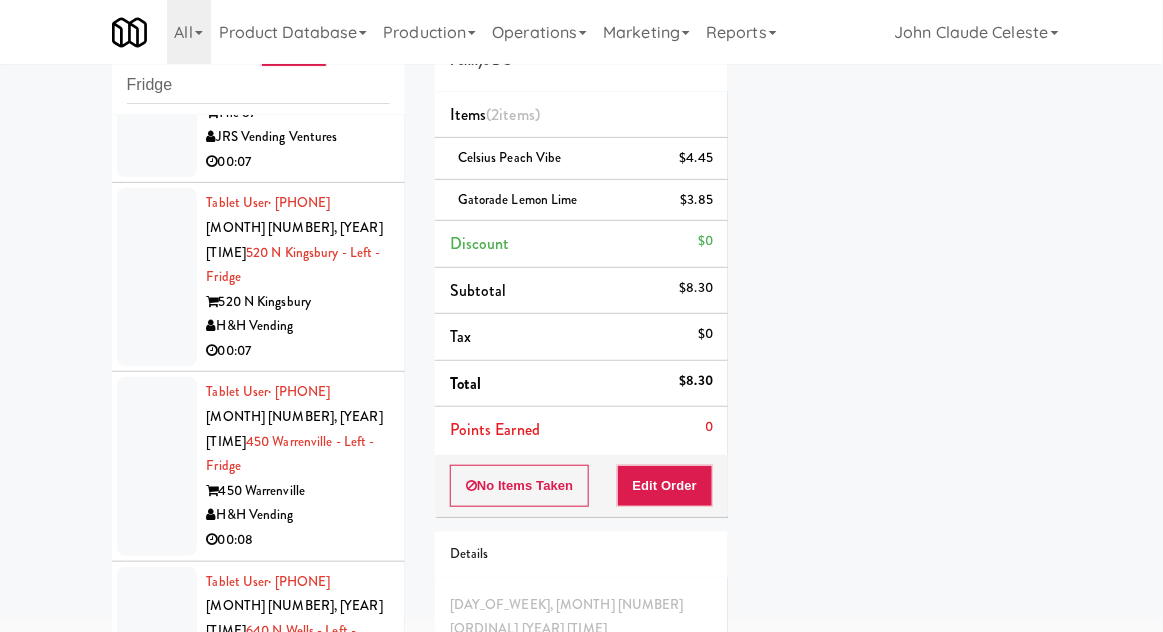 click at bounding box center (157, 101) 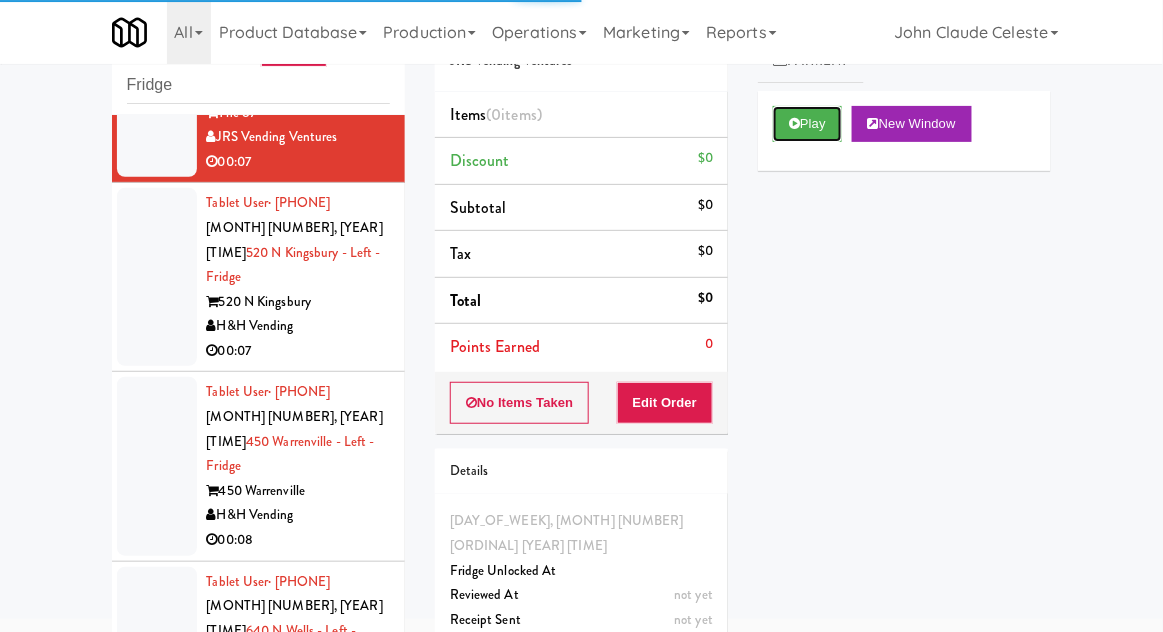 click on "Play" at bounding box center (807, 124) 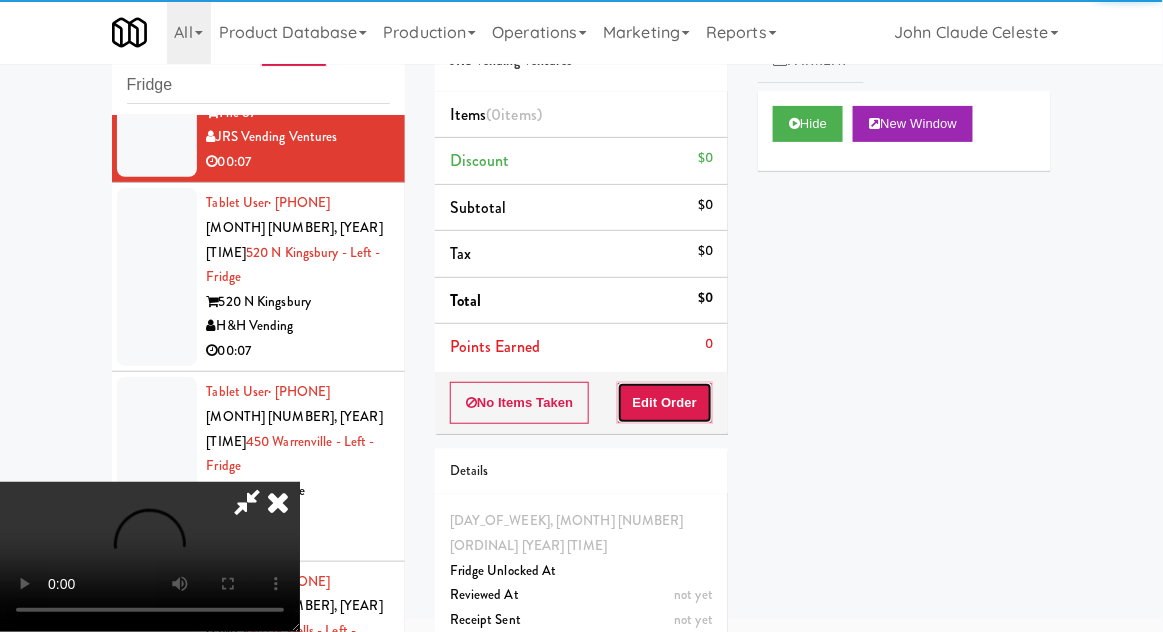 click on "Edit Order" at bounding box center [665, 403] 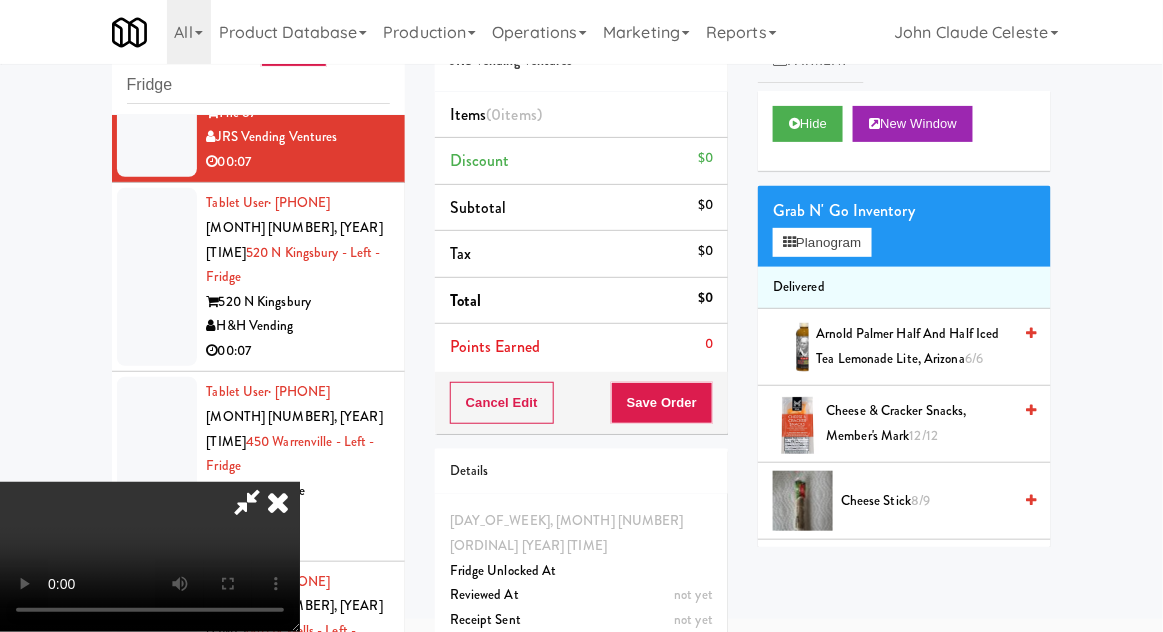type 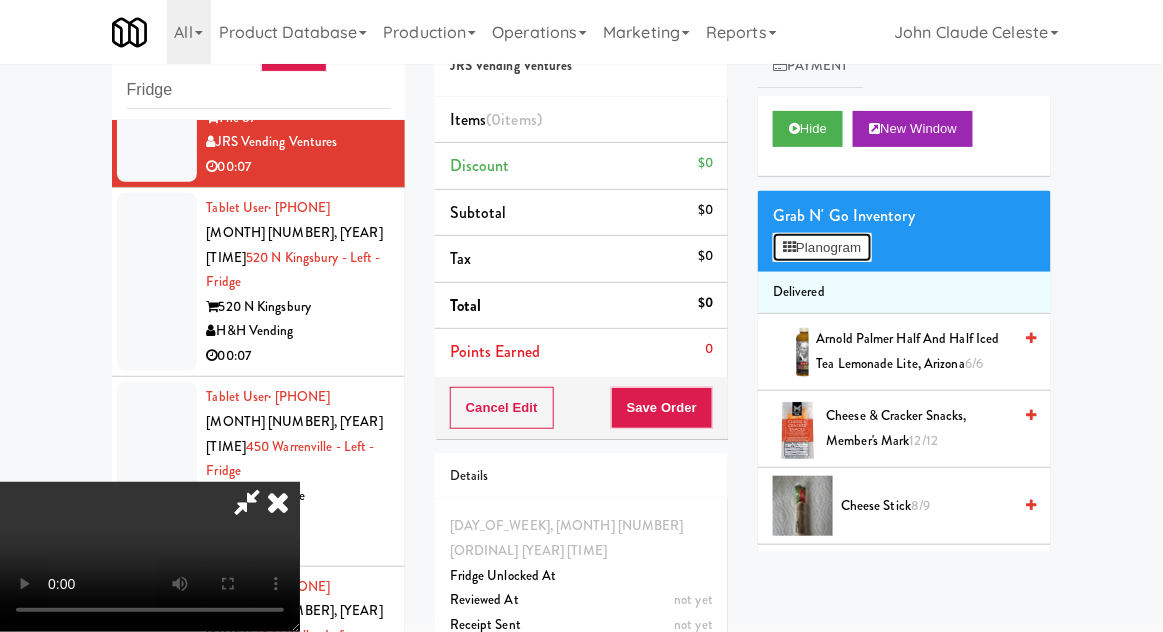 click on "Planogram" at bounding box center [822, 248] 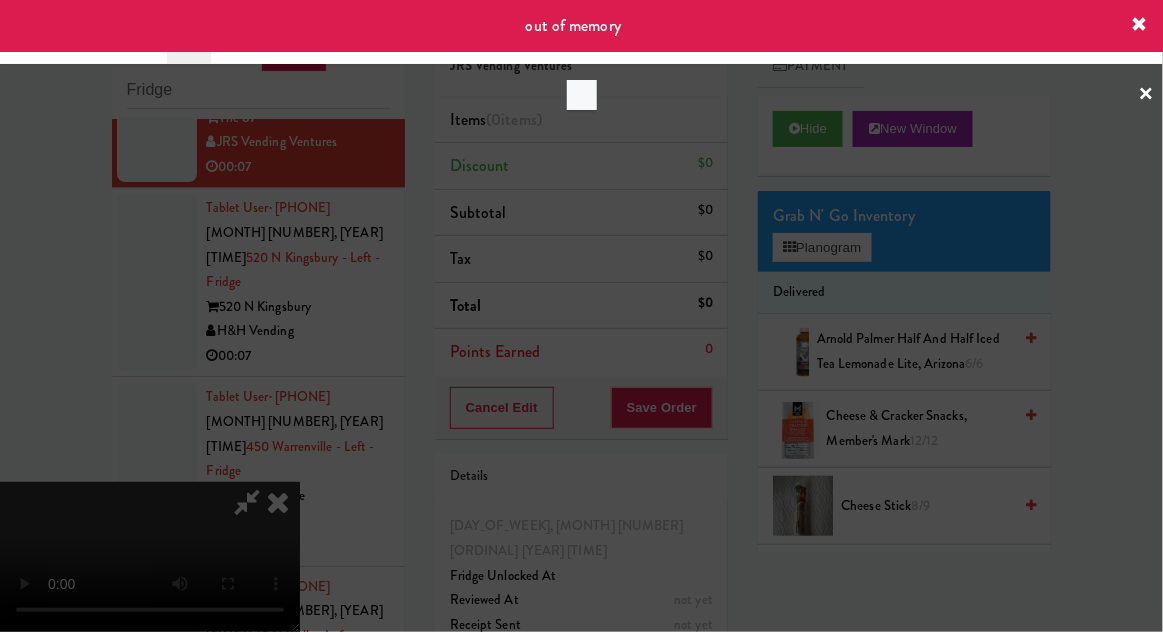 click at bounding box center (581, 316) 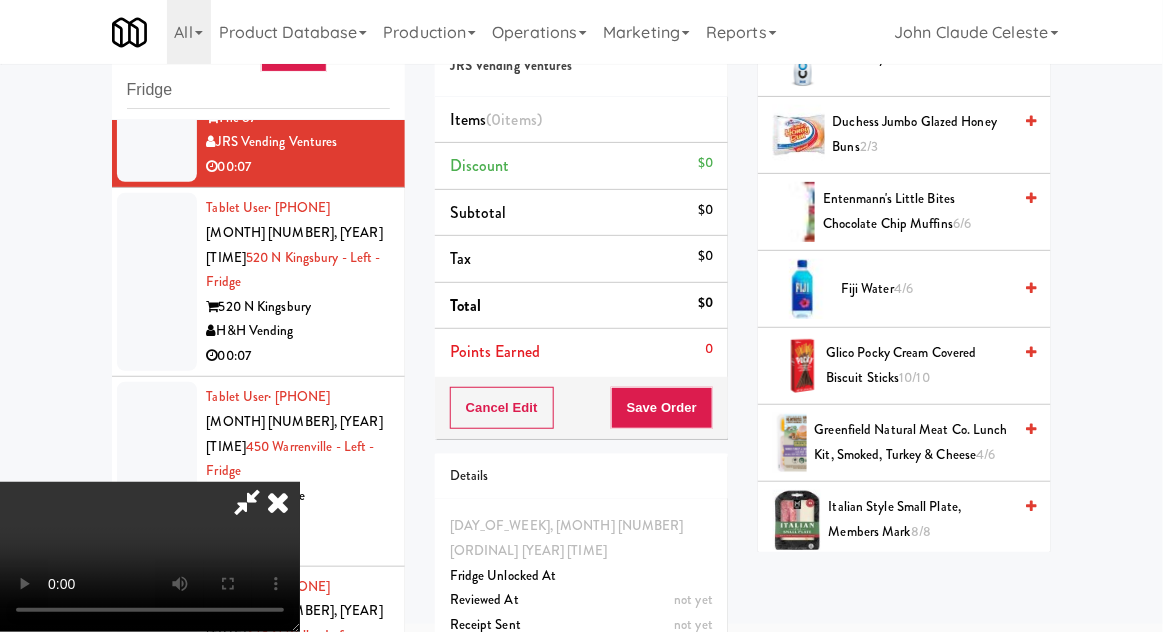 scroll, scrollTop: 676, scrollLeft: 0, axis: vertical 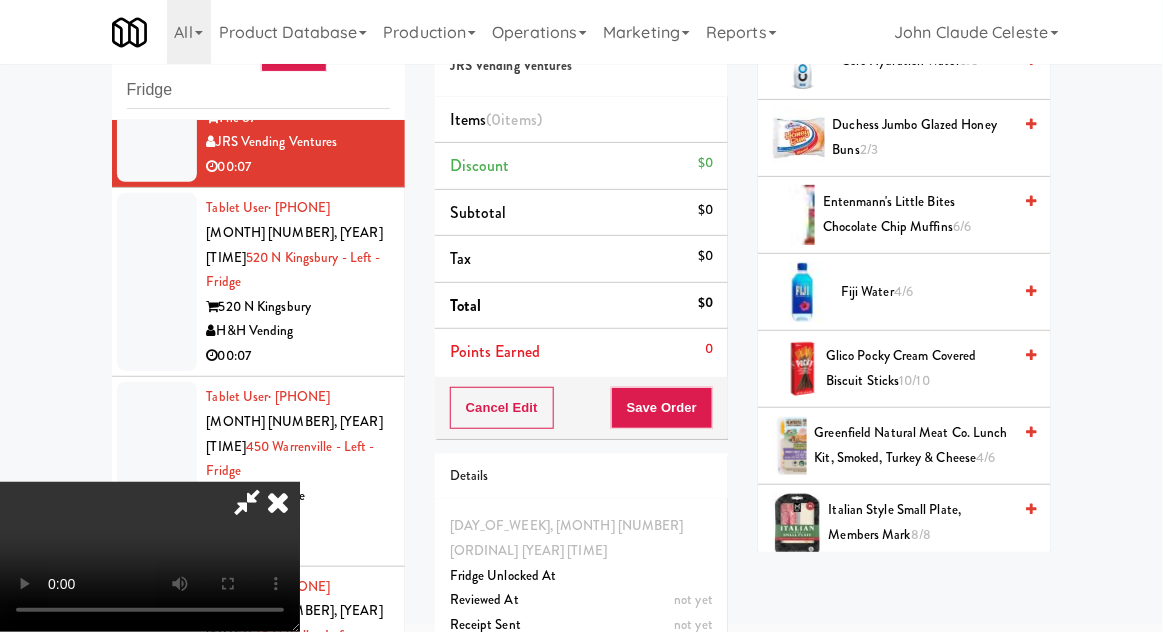 click on "Fiji Water  4/6" at bounding box center [926, 292] 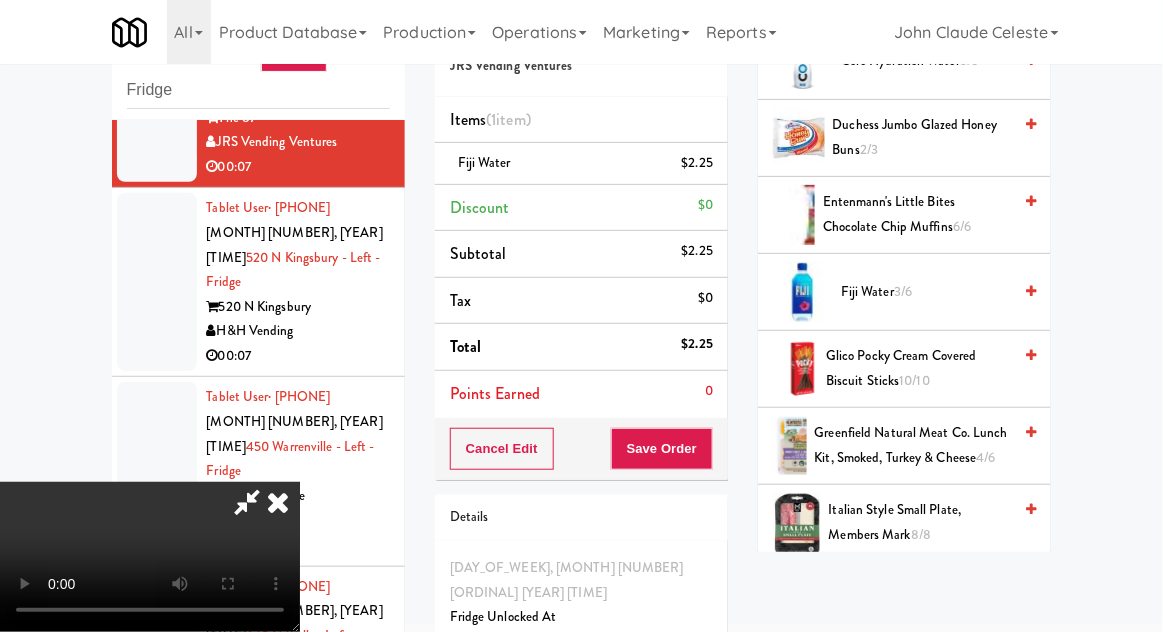 click on "Save Order" at bounding box center [662, 449] 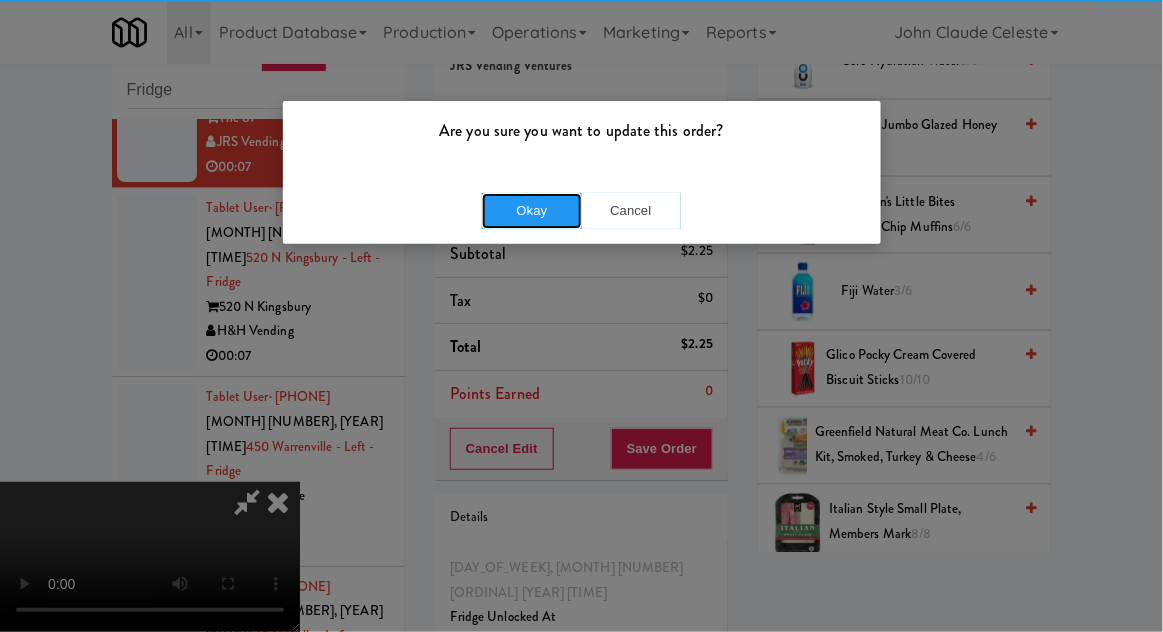 click on "Okay" at bounding box center (532, 211) 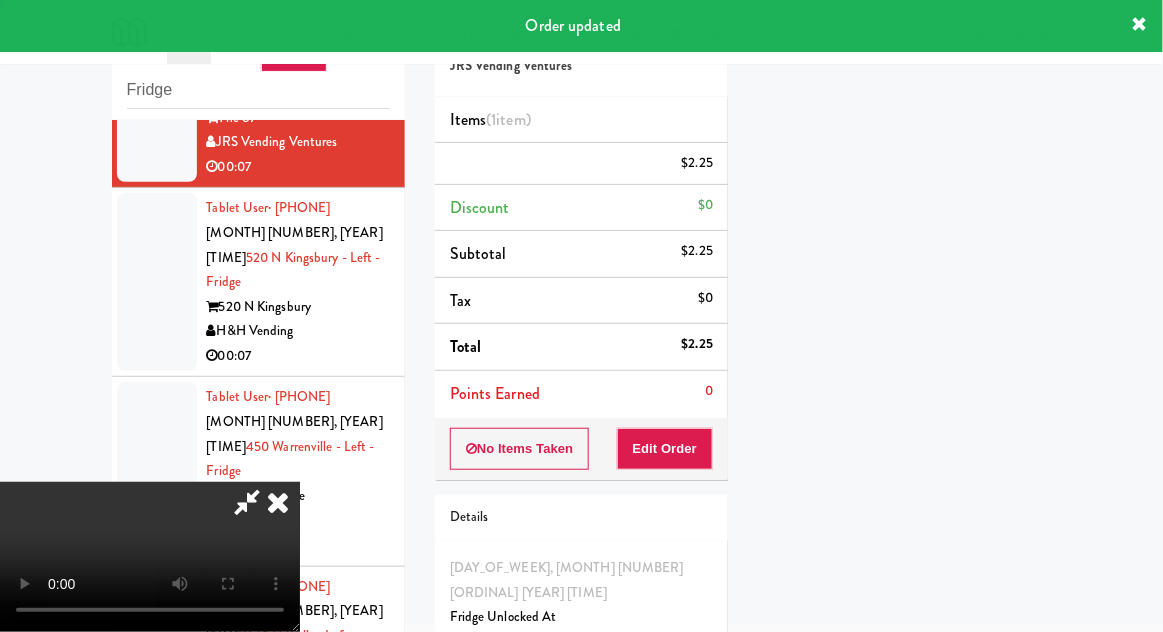 scroll, scrollTop: 197, scrollLeft: 0, axis: vertical 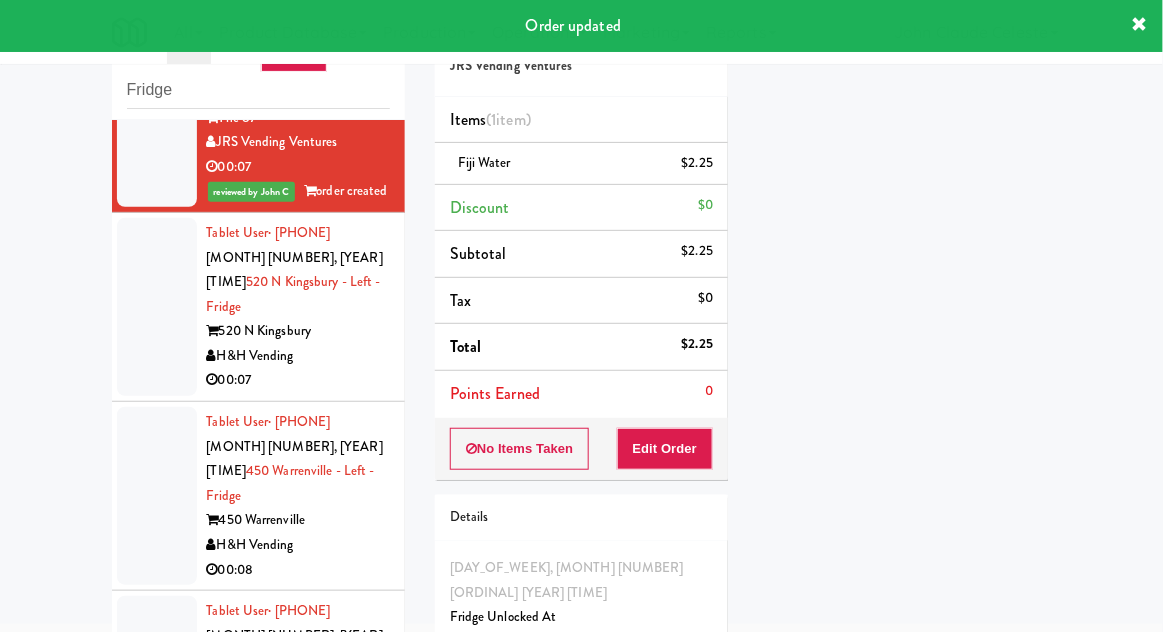 click at bounding box center (157, 307) 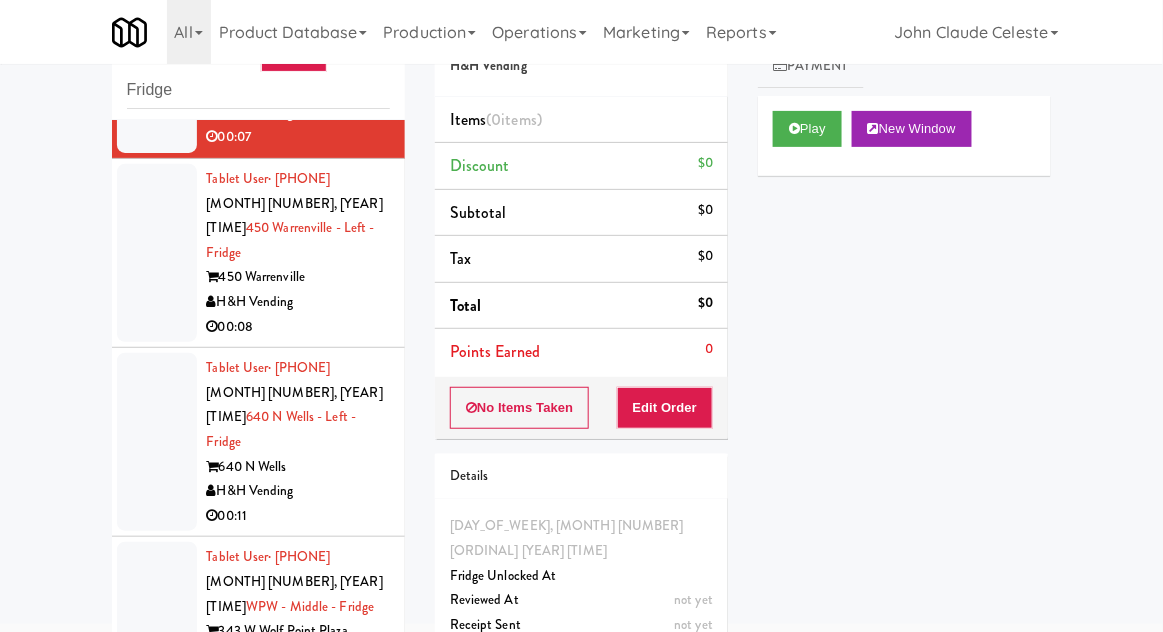 scroll, scrollTop: 1857, scrollLeft: 0, axis: vertical 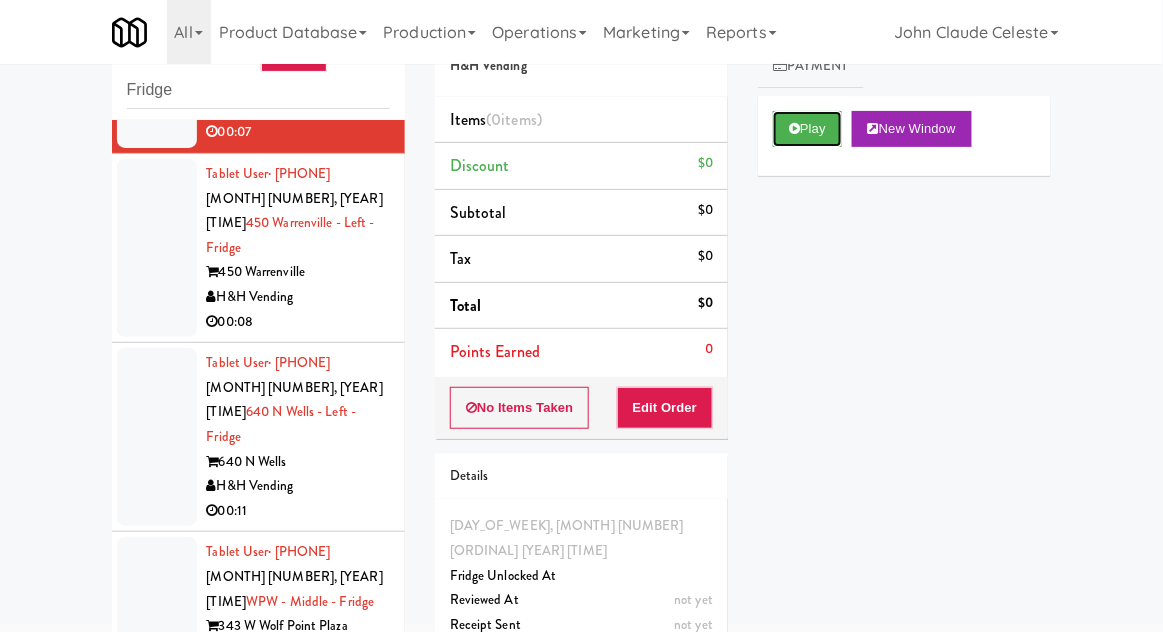 click on "Play" at bounding box center (807, 129) 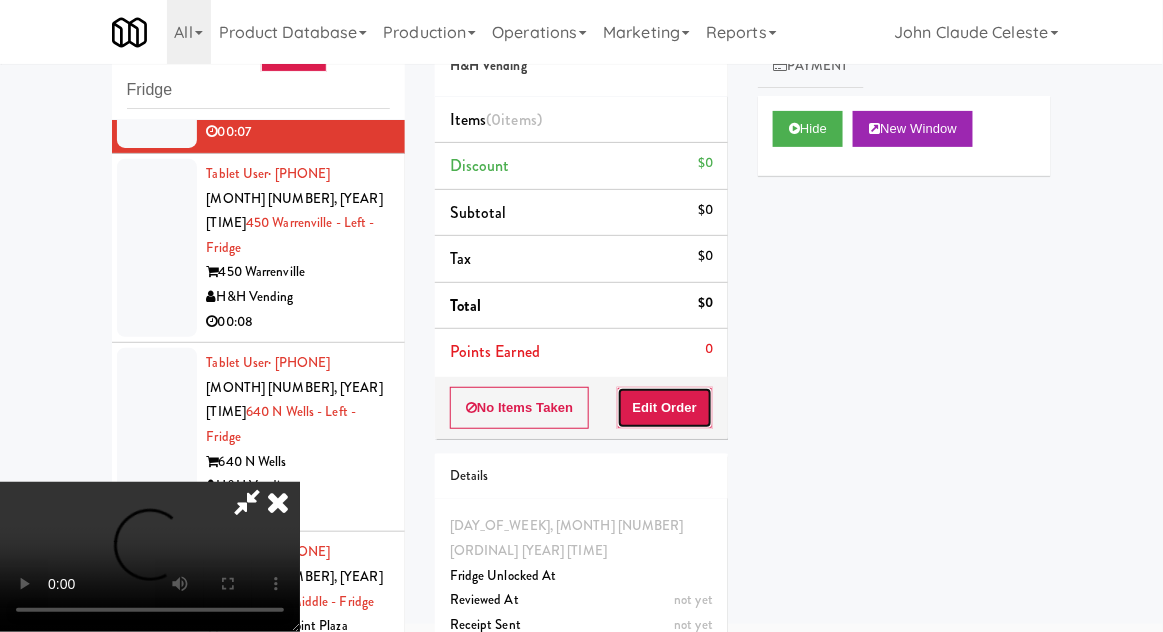 click on "Edit Order" at bounding box center (665, 408) 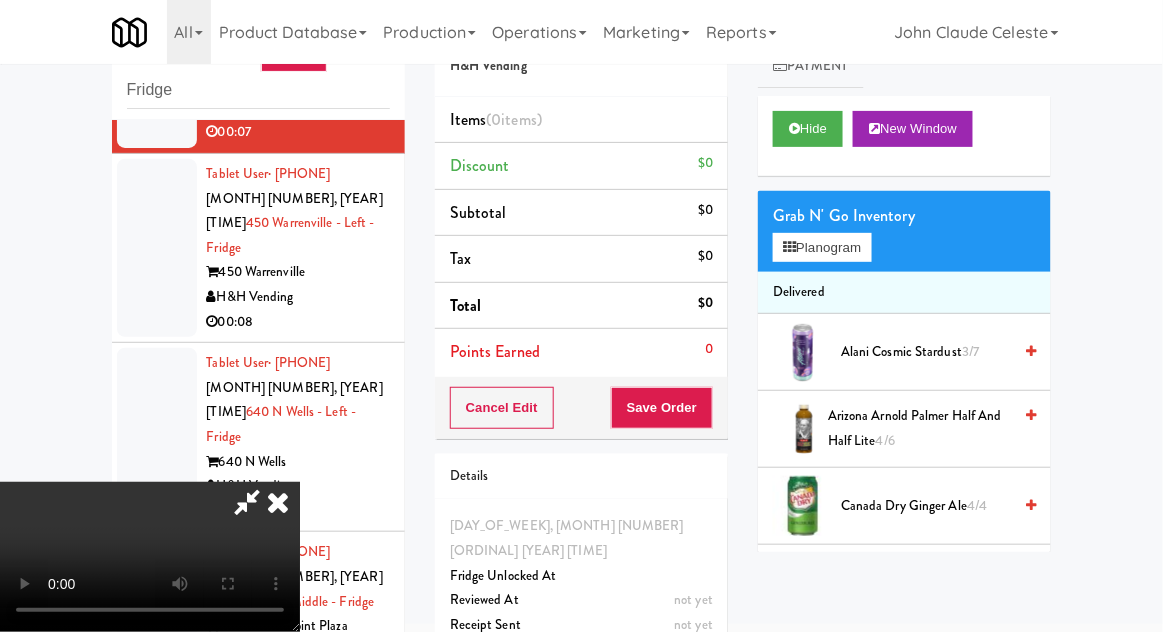 scroll, scrollTop: 73, scrollLeft: 0, axis: vertical 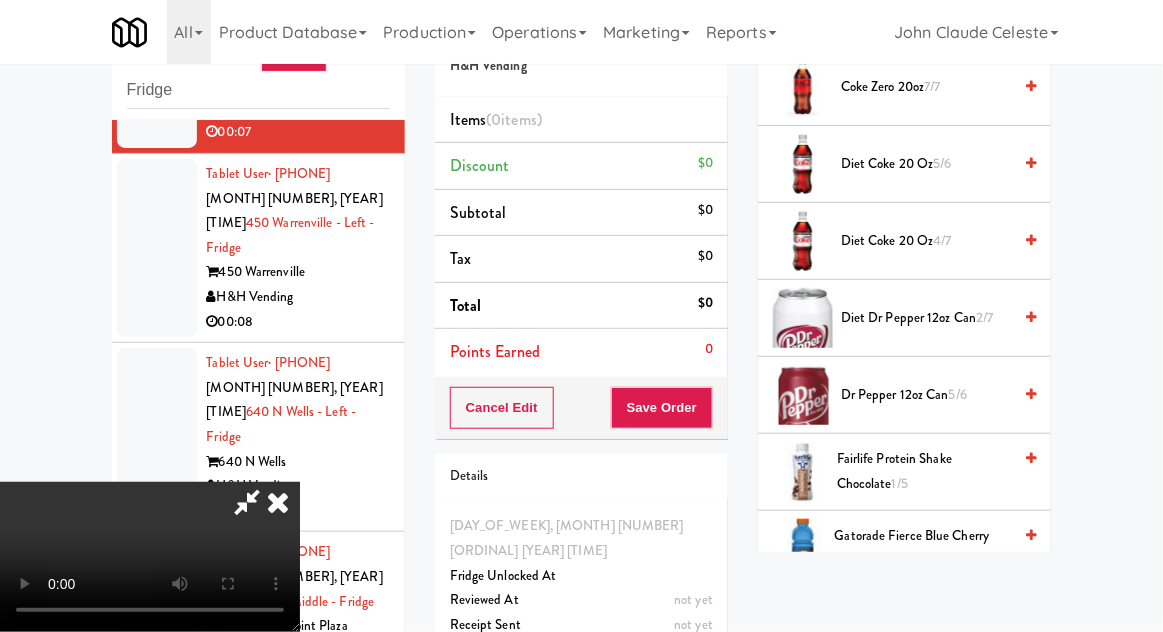 click on "Fairlife Protein Shake Chocolate  1/5" at bounding box center [924, 471] 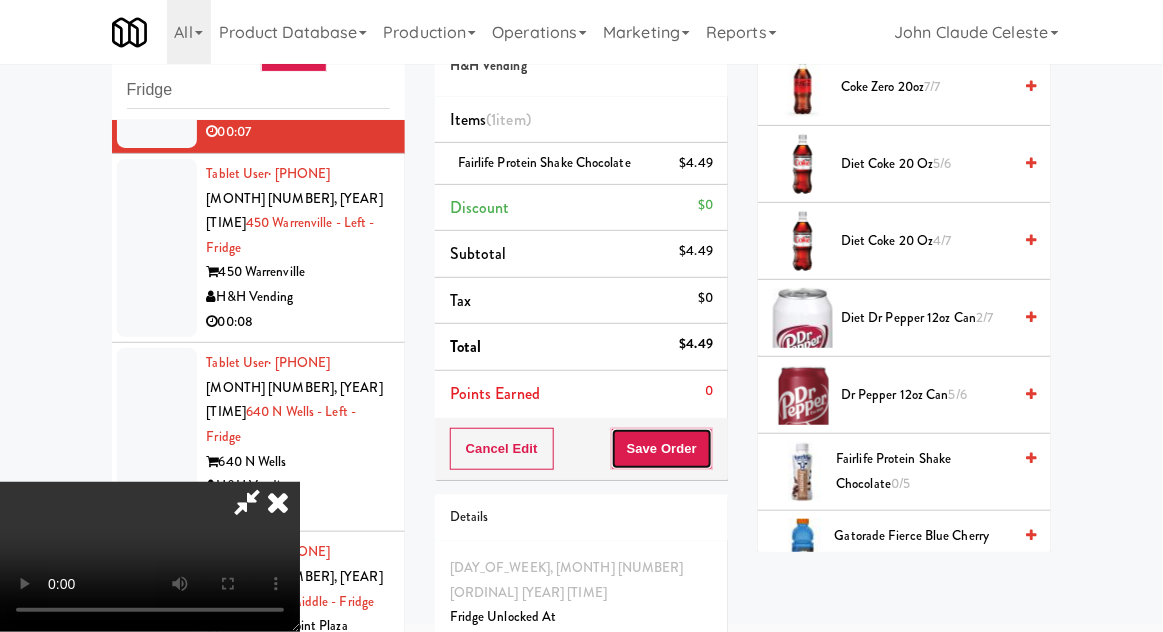 click on "Save Order" at bounding box center [662, 449] 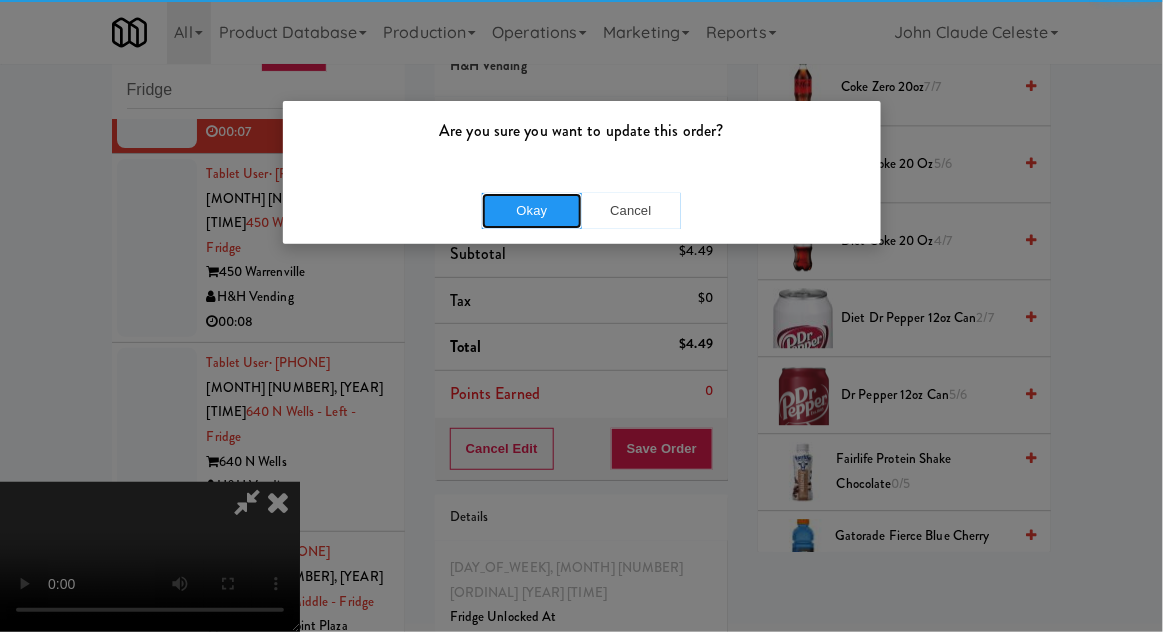 click on "Okay" at bounding box center (532, 211) 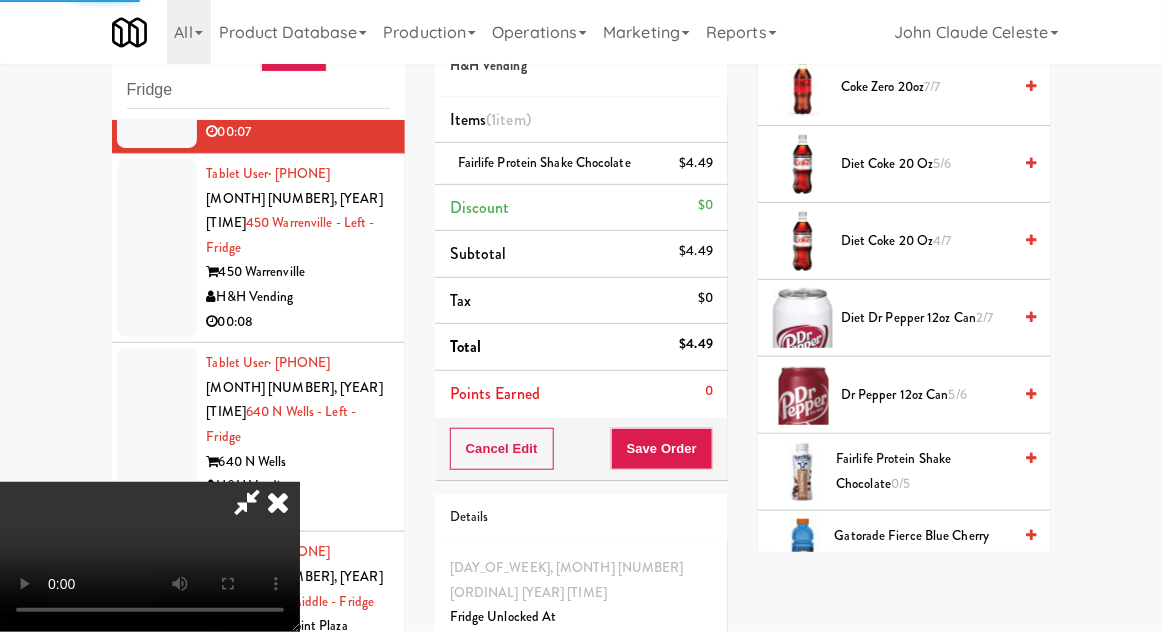 scroll, scrollTop: 197, scrollLeft: 0, axis: vertical 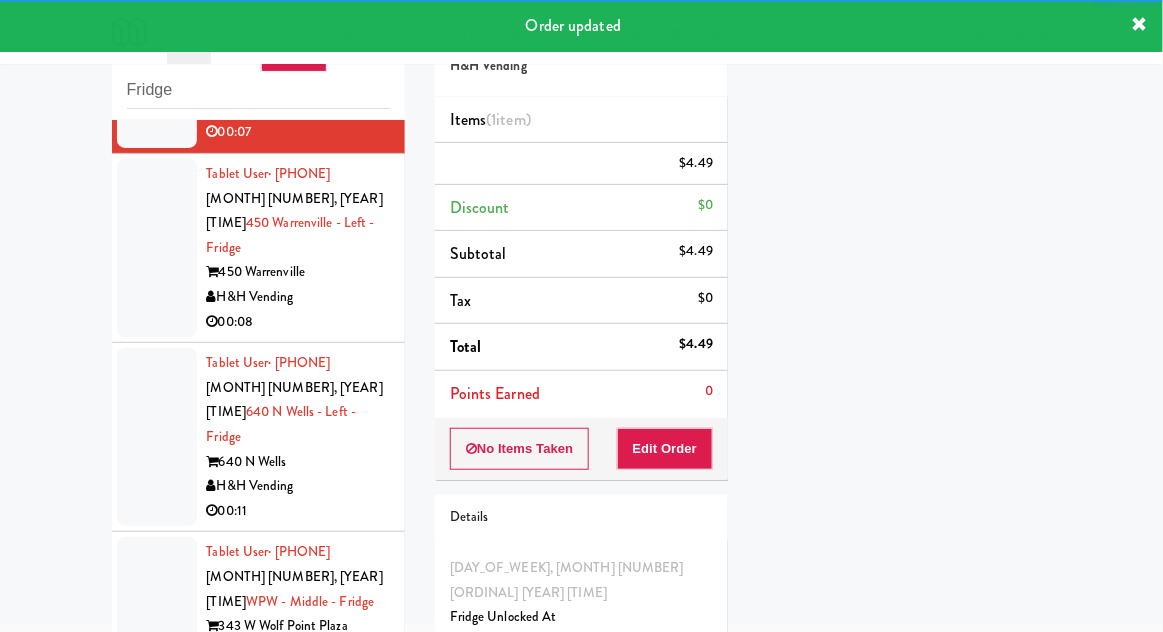 click at bounding box center [157, 248] 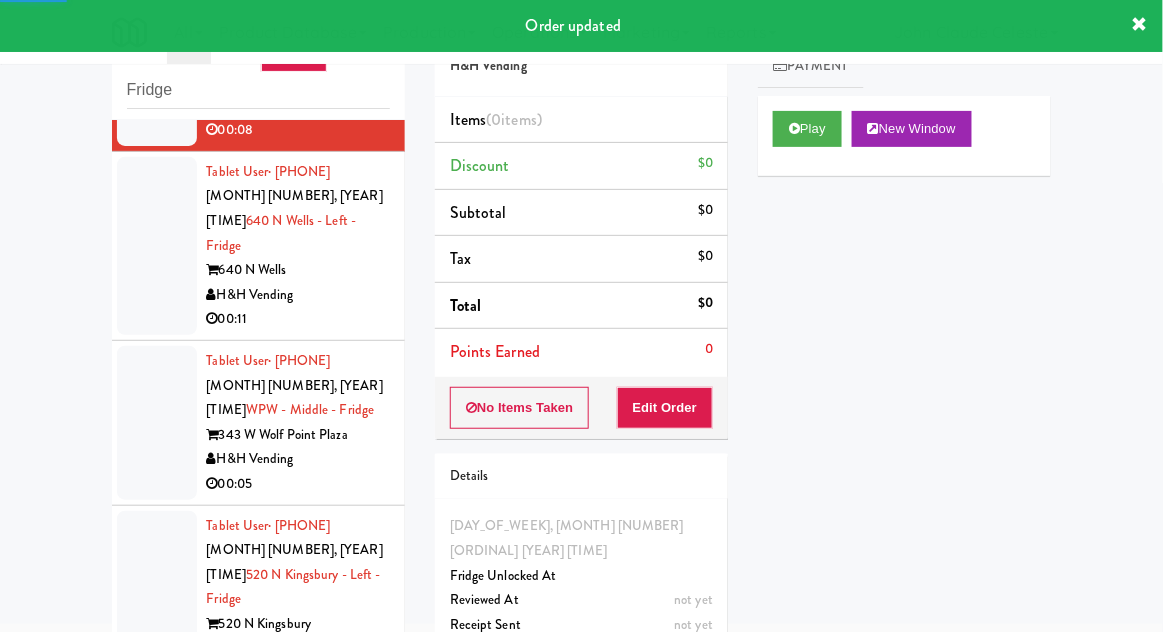 scroll, scrollTop: 2075, scrollLeft: 0, axis: vertical 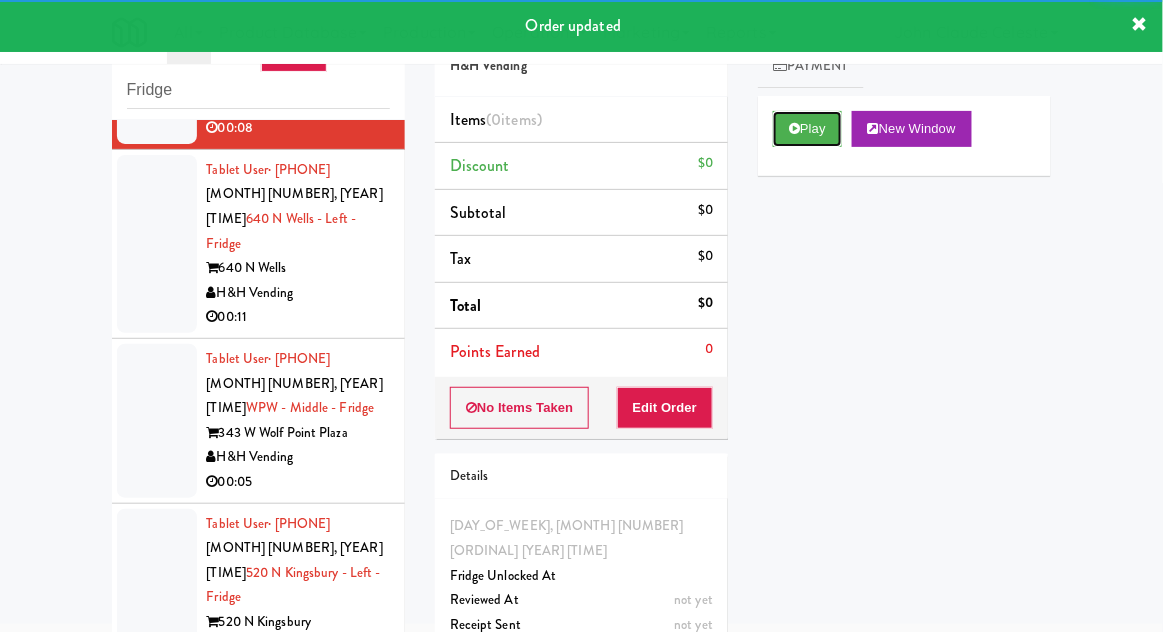 click at bounding box center (794, 128) 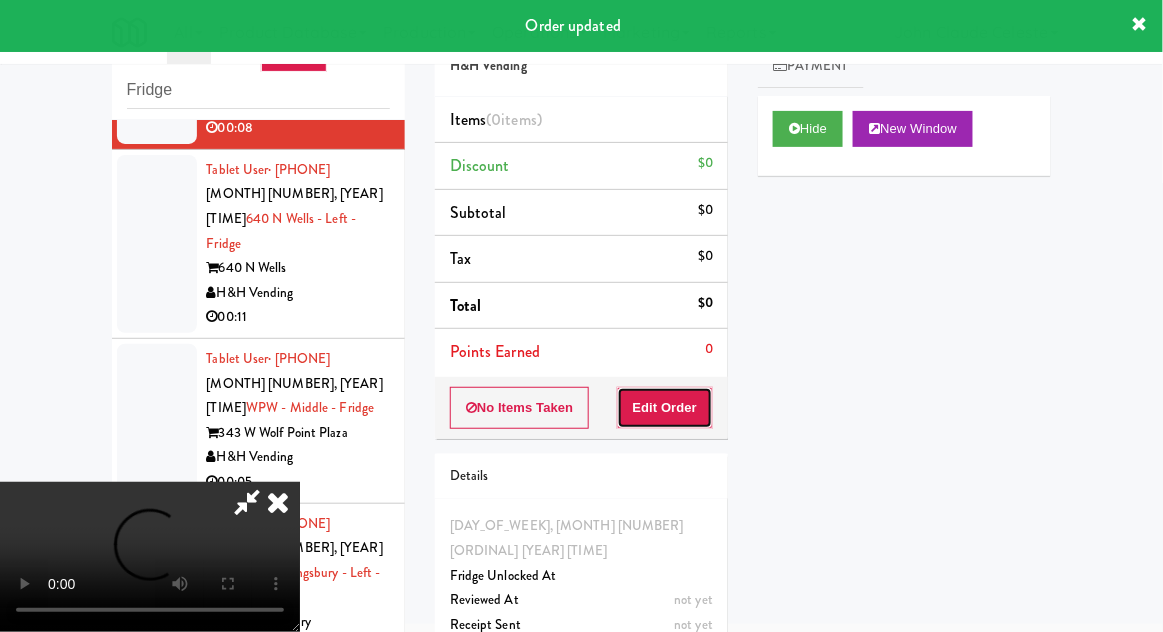 click on "Edit Order" at bounding box center (665, 408) 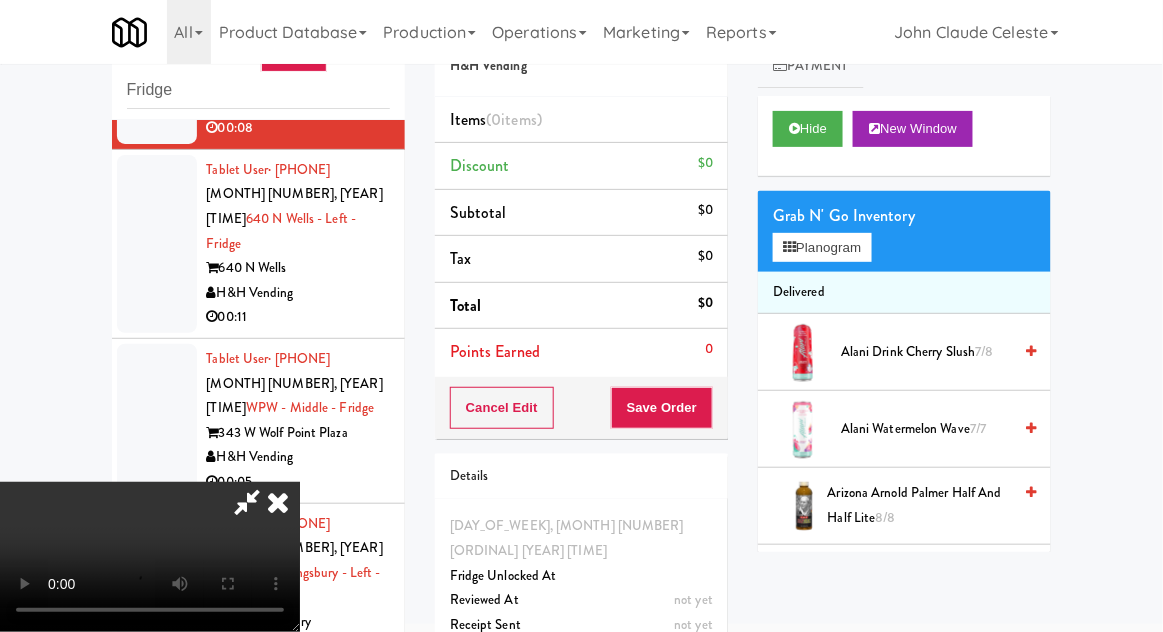 scroll, scrollTop: 73, scrollLeft: 0, axis: vertical 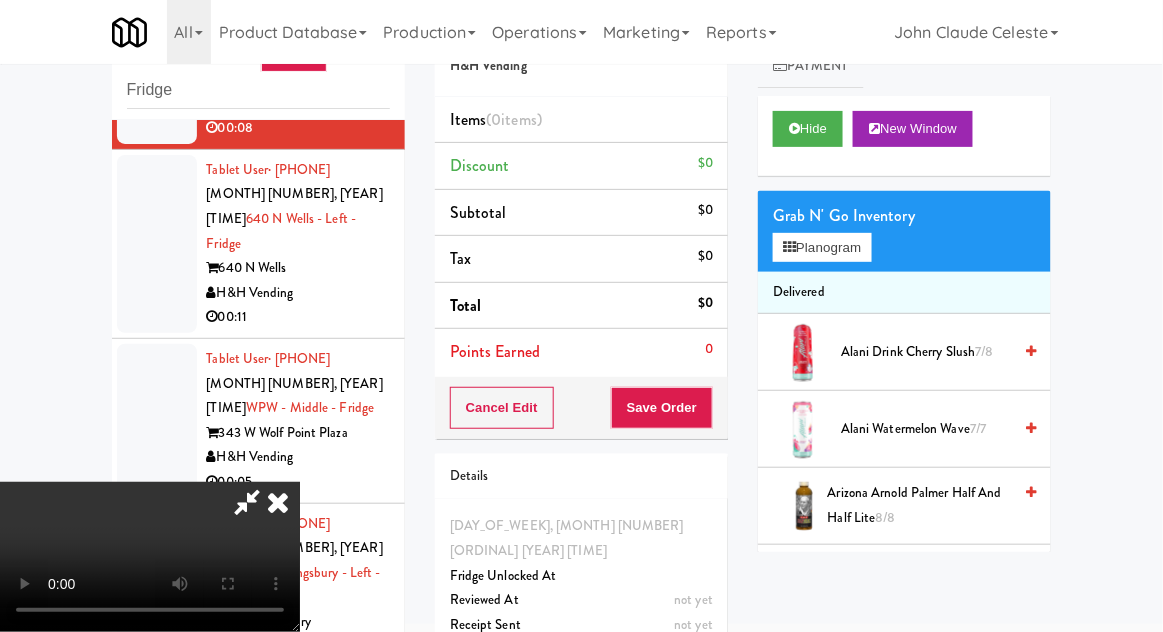 type 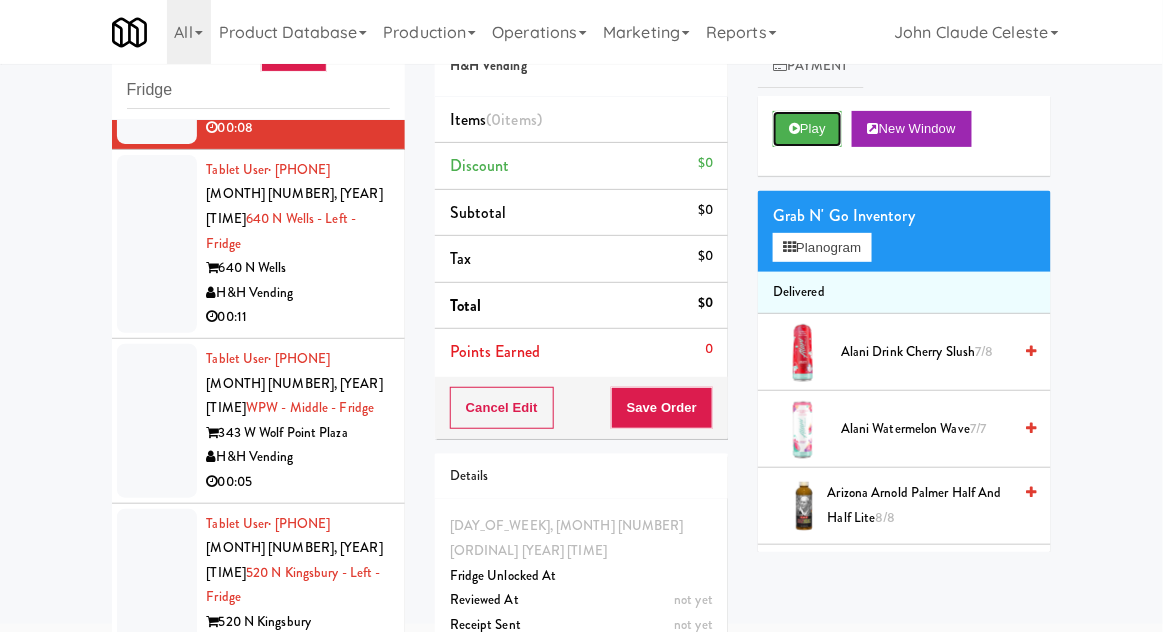 click at bounding box center [794, 128] 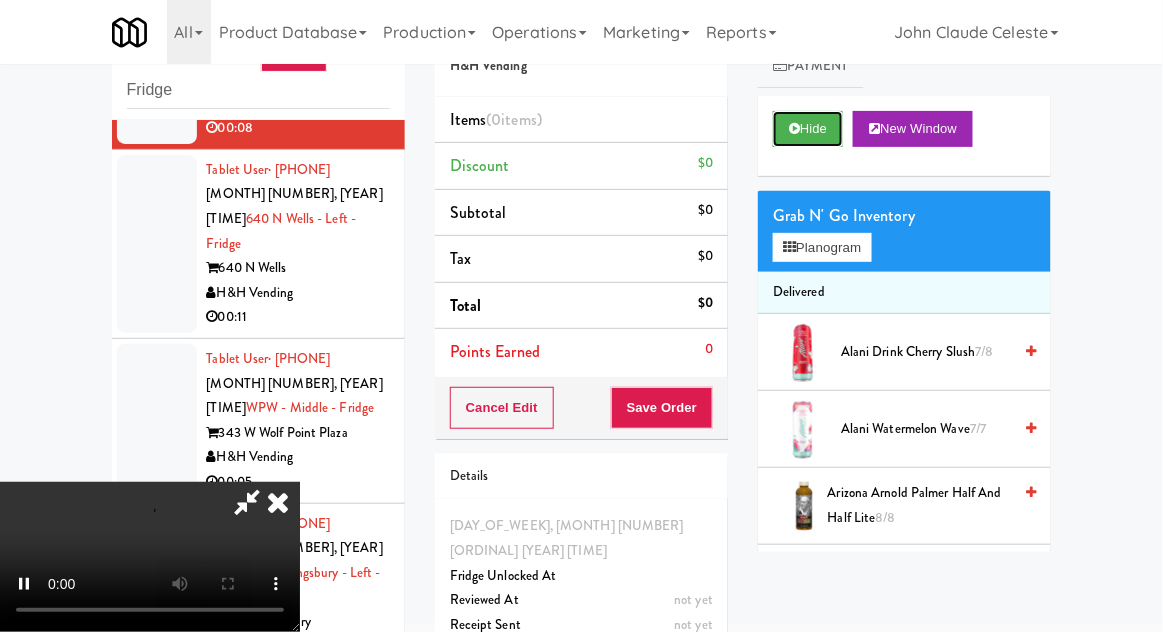 scroll, scrollTop: 73, scrollLeft: 0, axis: vertical 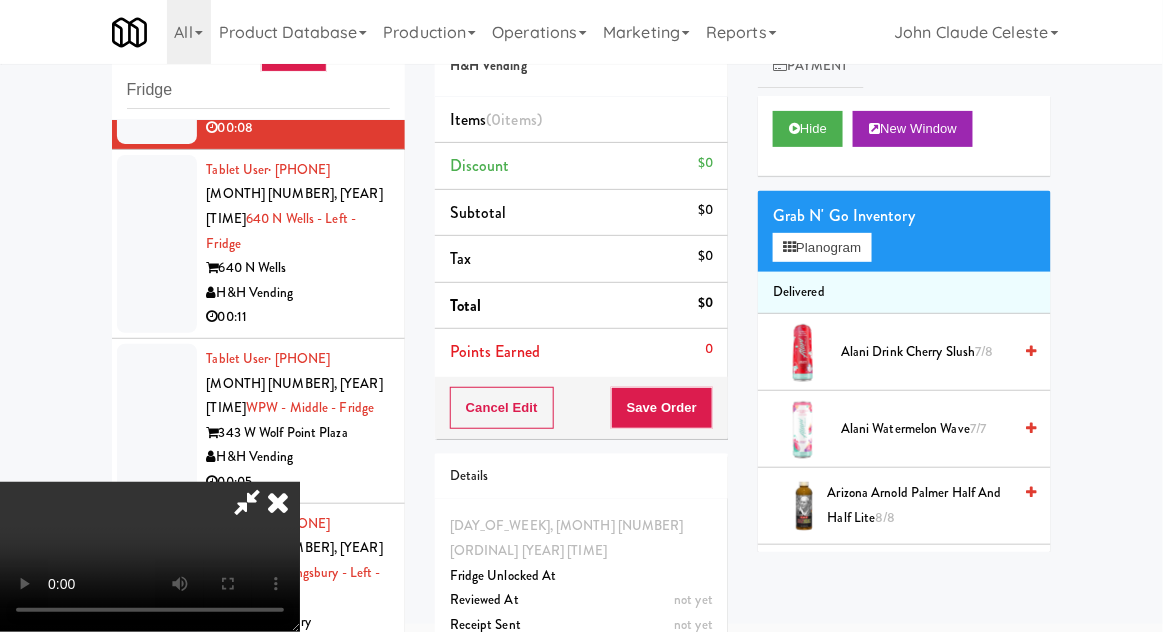 type 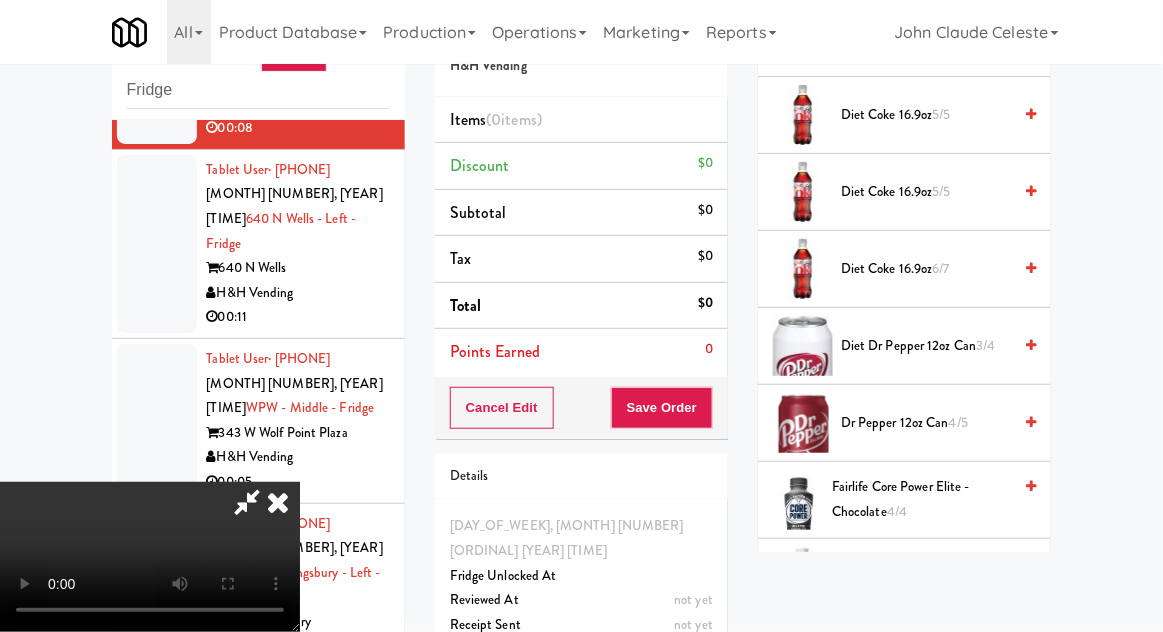 scroll, scrollTop: 1160, scrollLeft: 0, axis: vertical 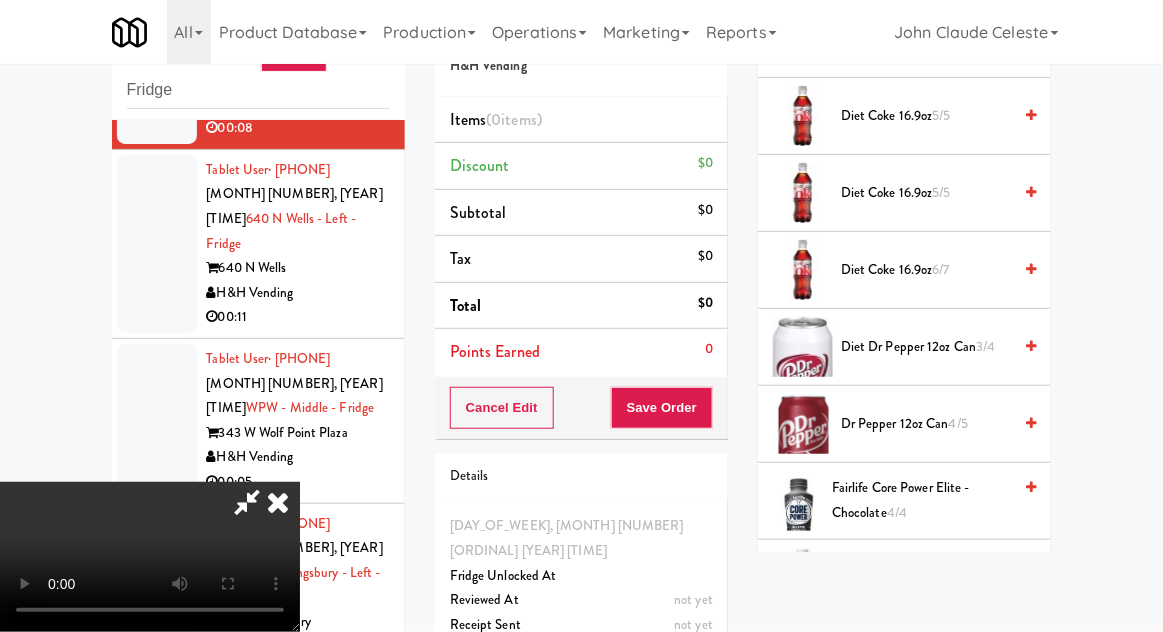 click on "4/5" at bounding box center (958, 423) 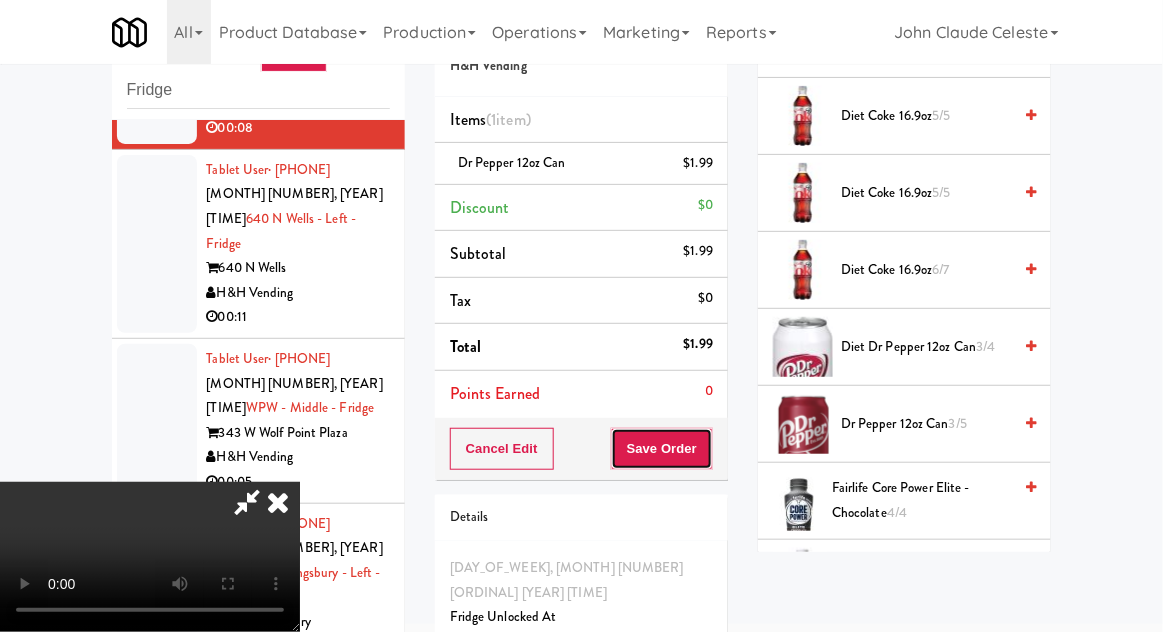 click on "Save Order" at bounding box center (662, 449) 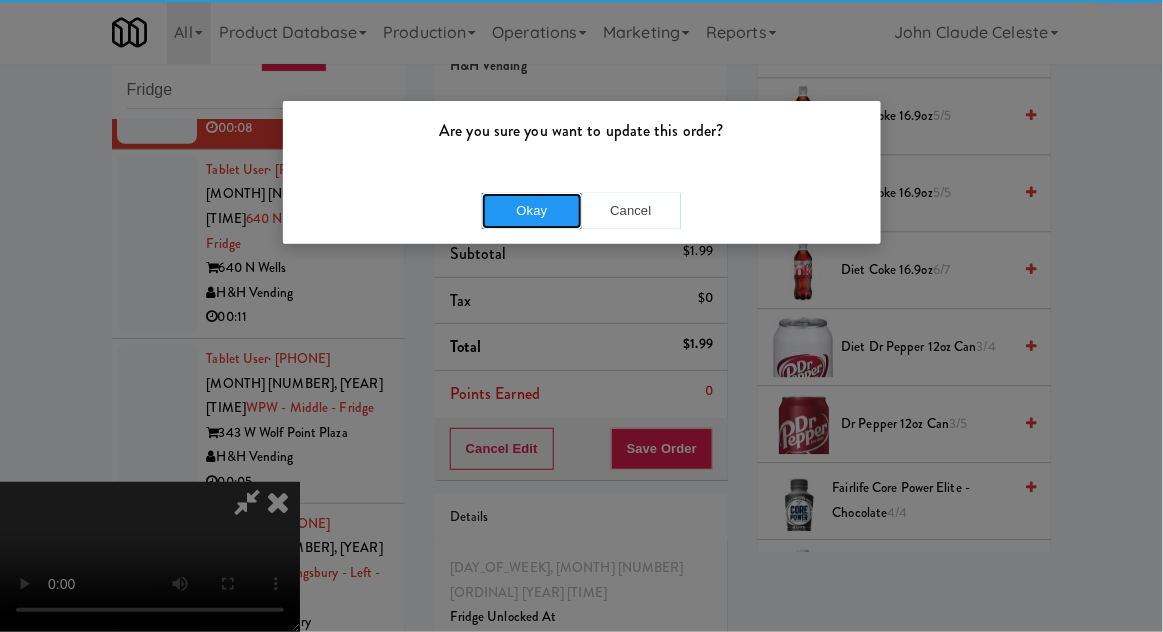 click on "Okay" at bounding box center (532, 211) 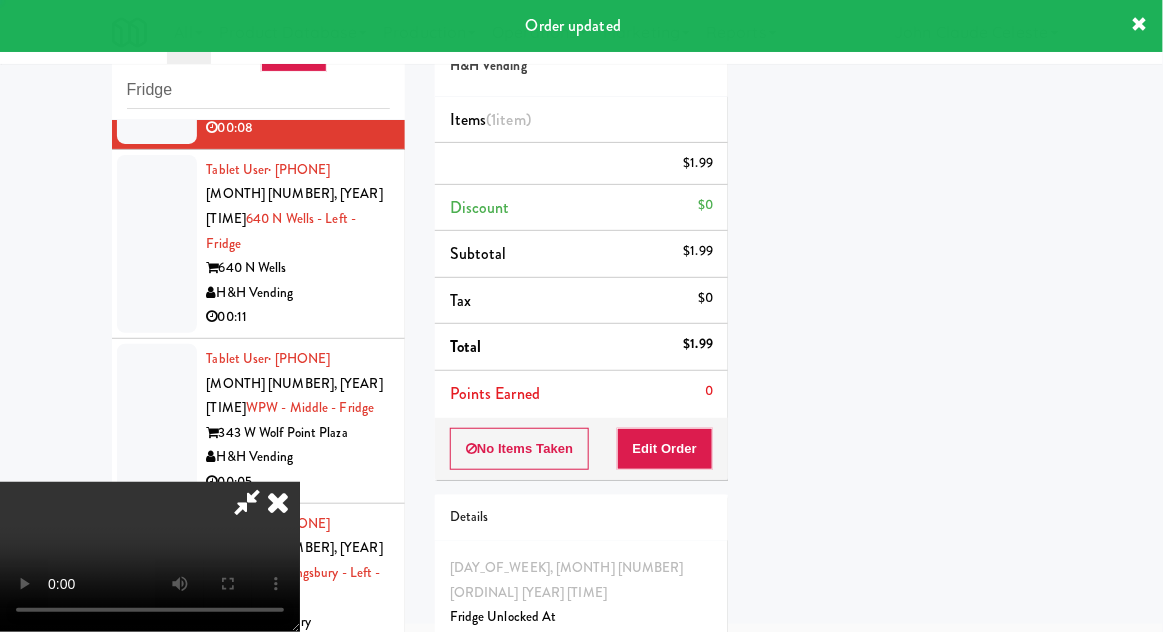 scroll, scrollTop: 197, scrollLeft: 0, axis: vertical 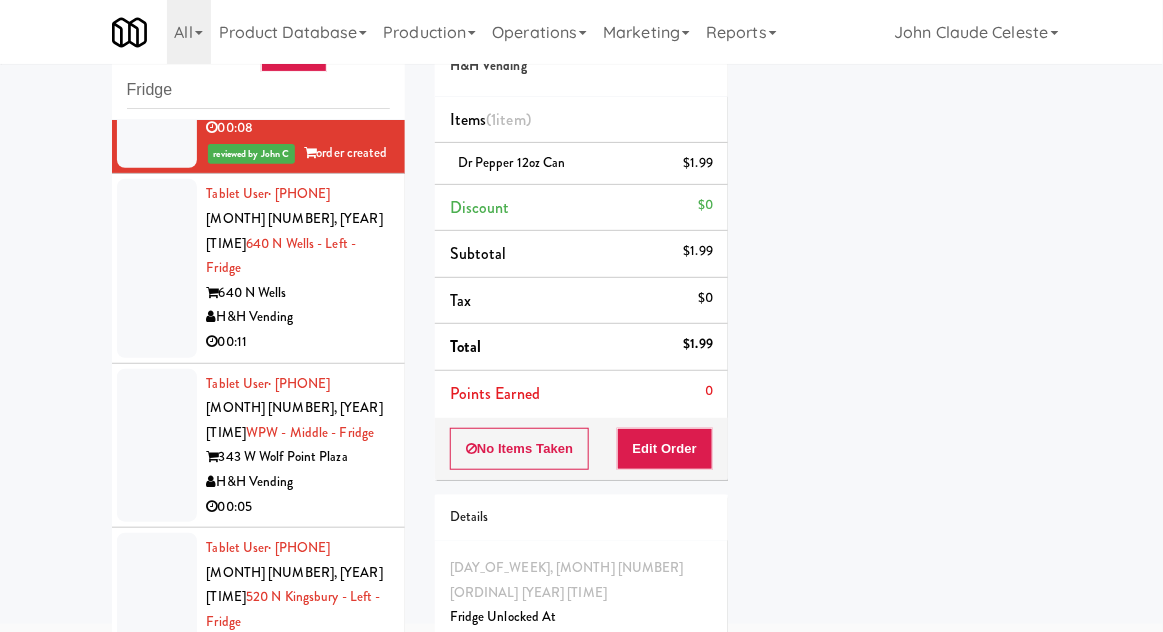 click at bounding box center (157, 268) 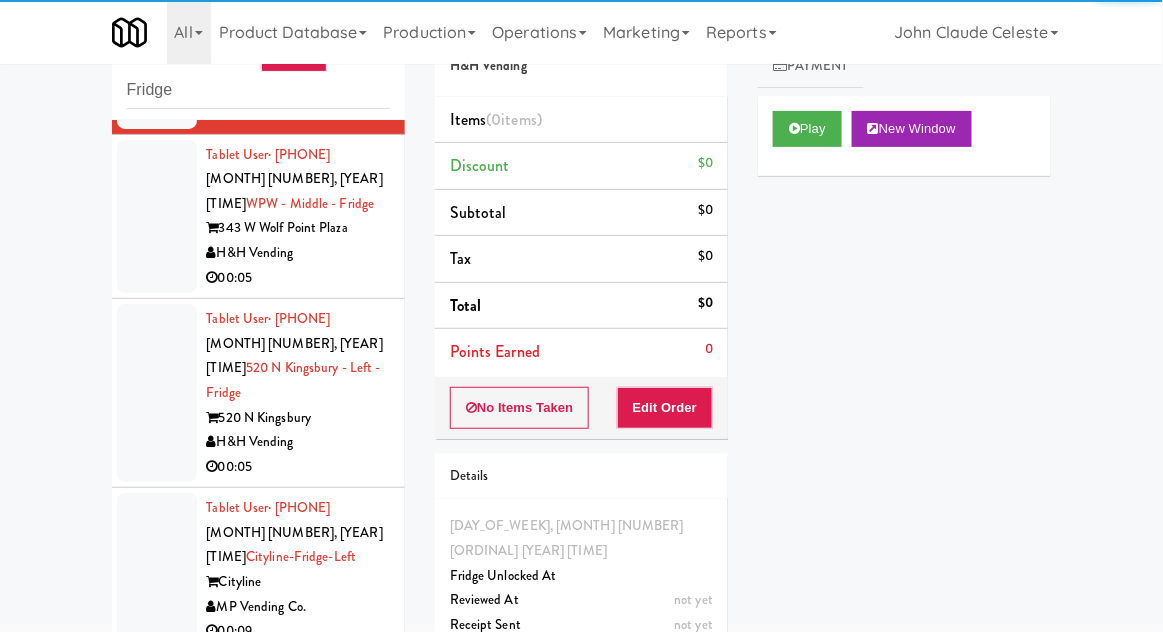 scroll, scrollTop: 2304, scrollLeft: 0, axis: vertical 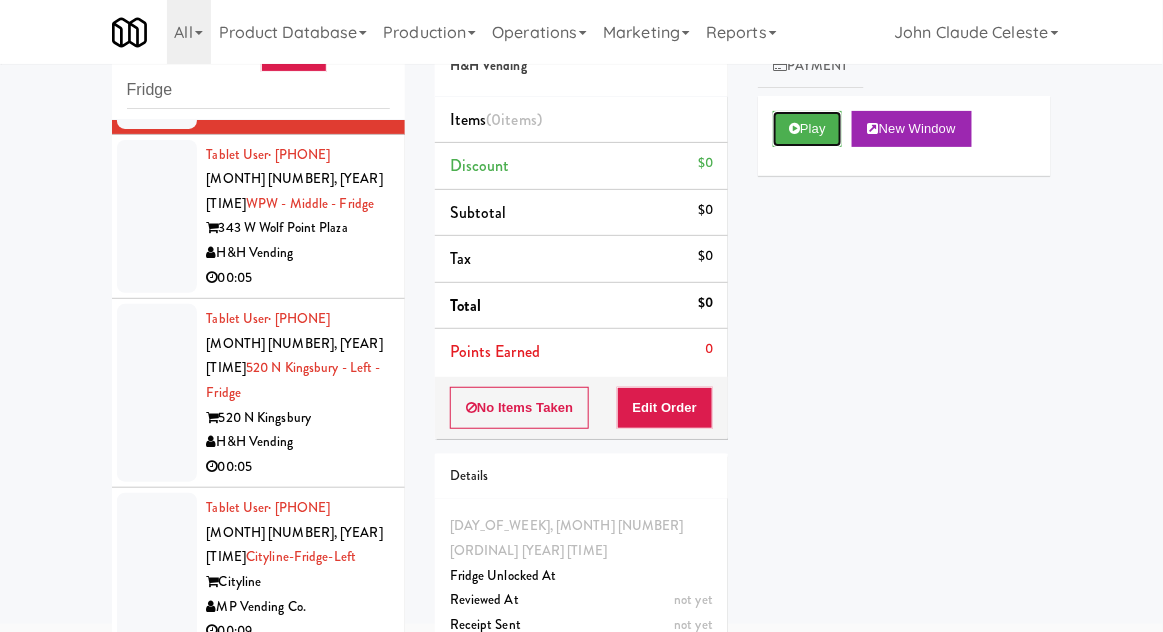 click on "Play" at bounding box center [807, 129] 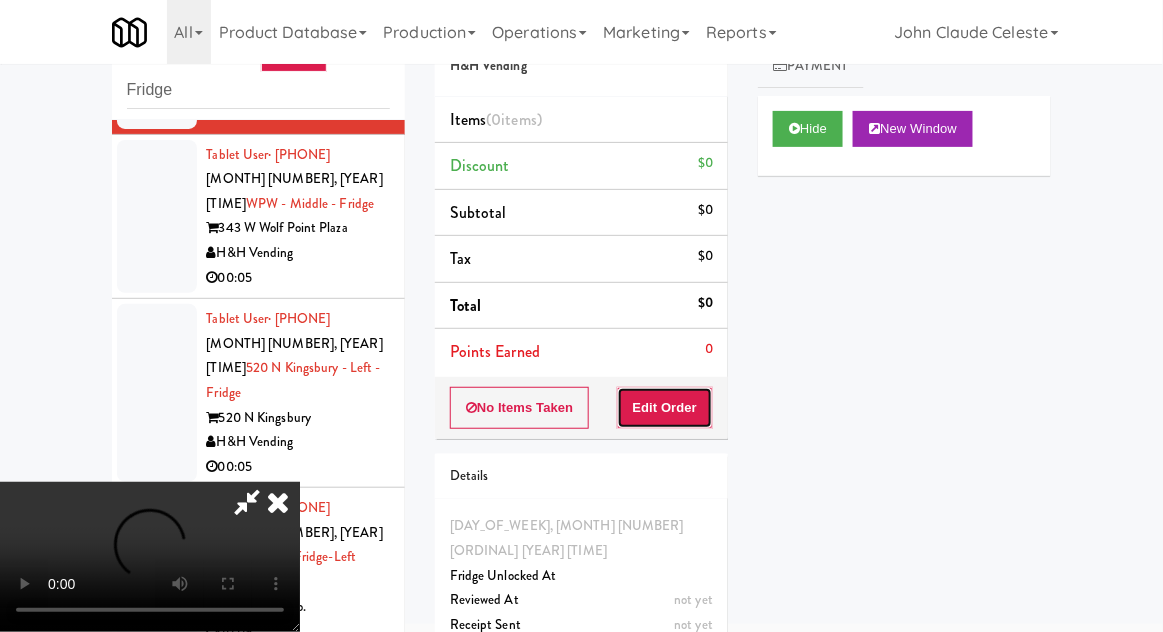 click on "Edit Order" at bounding box center (665, 408) 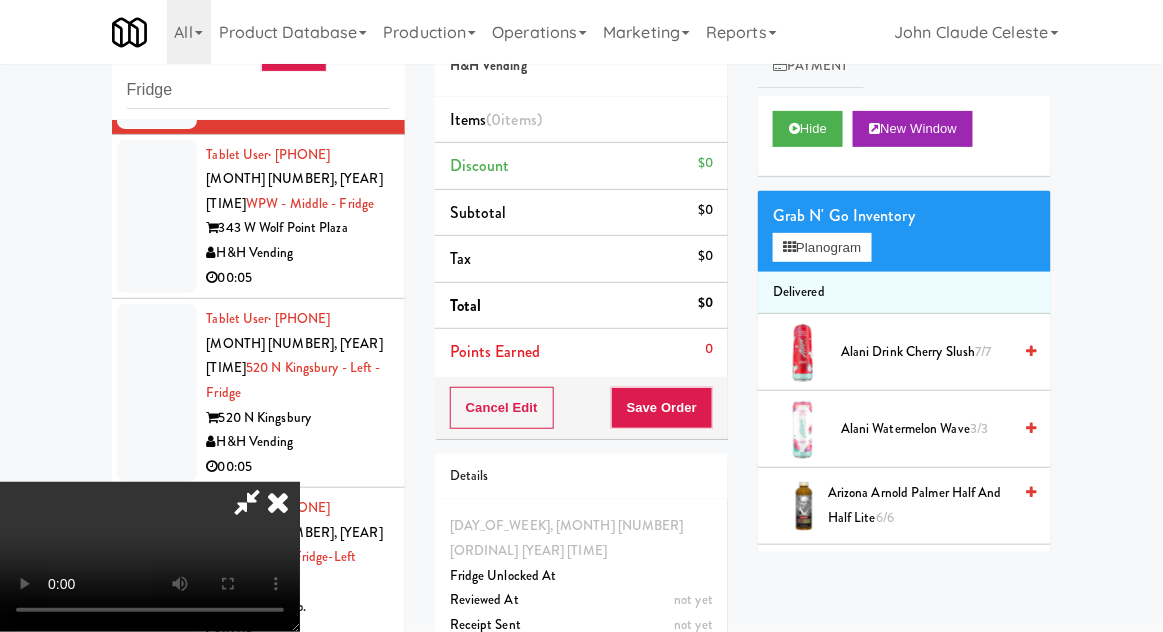 scroll, scrollTop: 73, scrollLeft: 0, axis: vertical 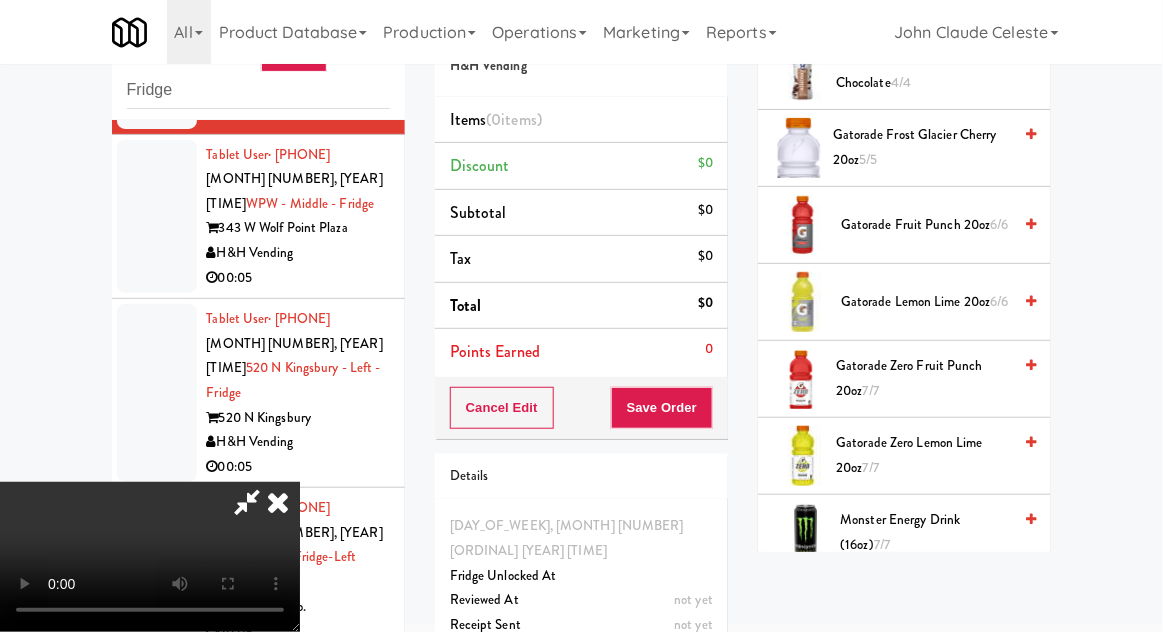 click on "Gatorade Zero Lemon Lime 20oz  7/7" at bounding box center [924, 455] 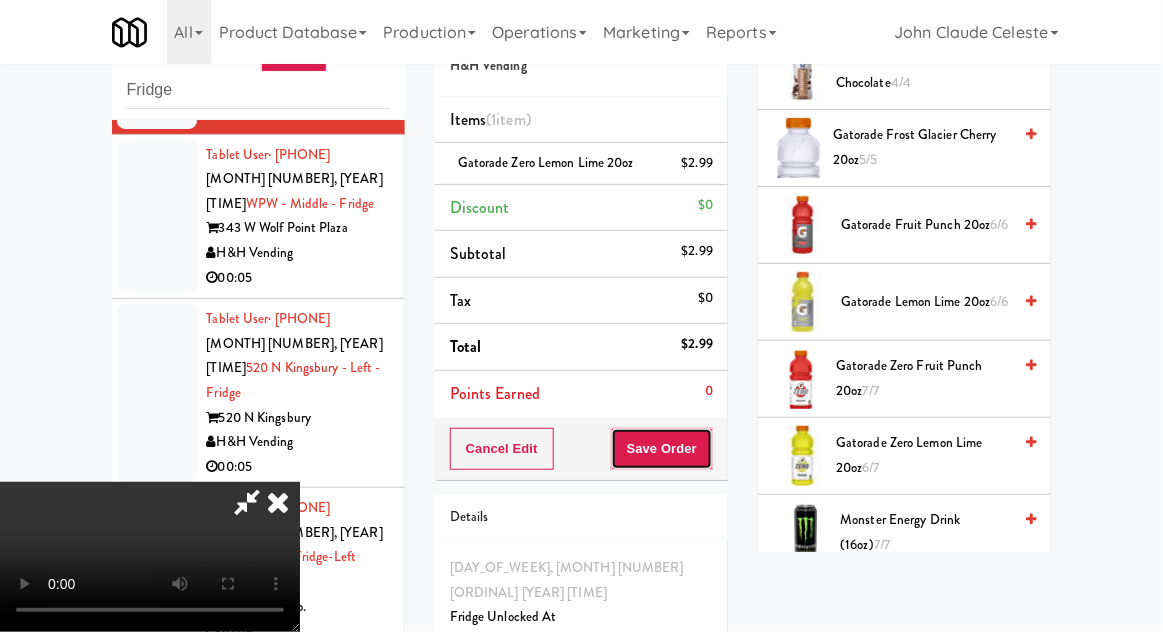 click on "Save Order" at bounding box center (662, 449) 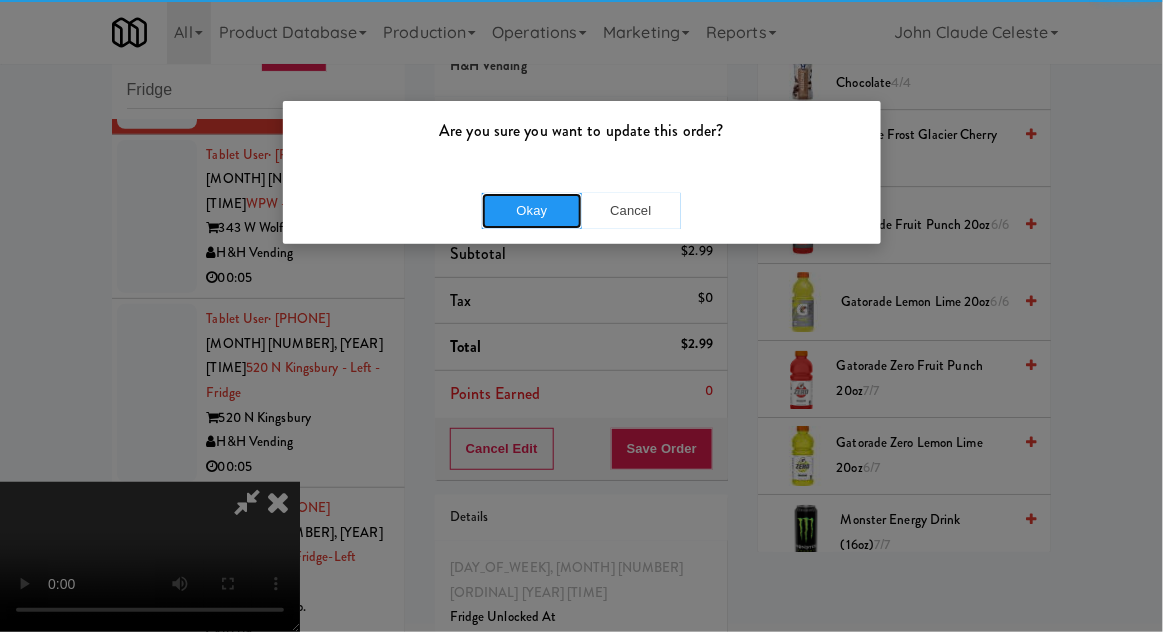 click on "Okay" at bounding box center (532, 211) 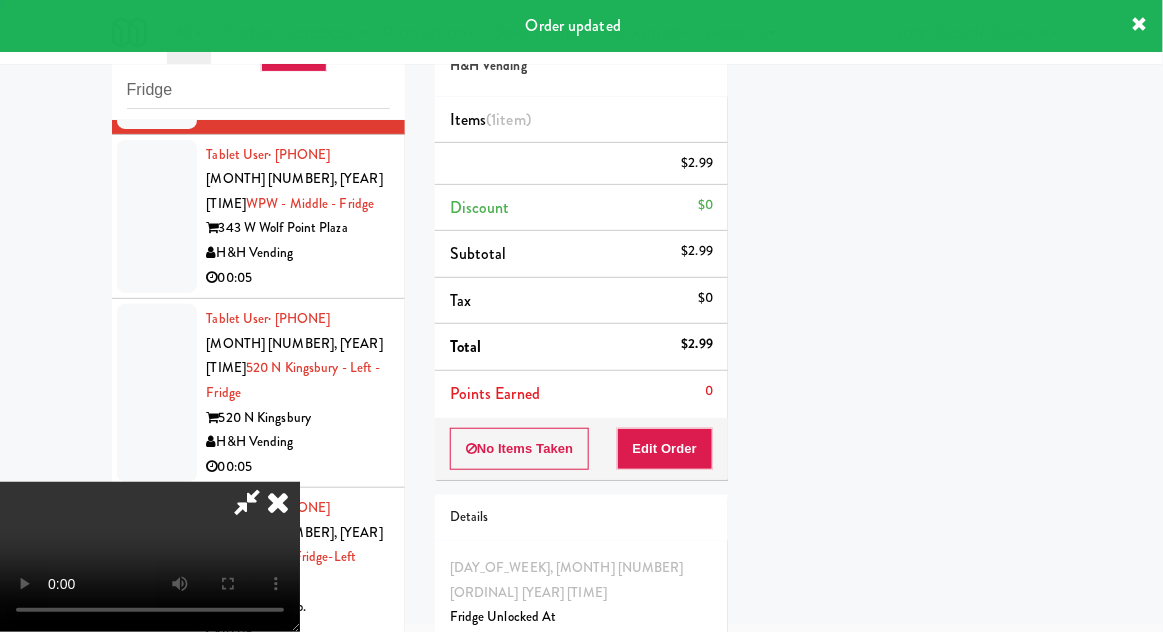 scroll, scrollTop: 197, scrollLeft: 0, axis: vertical 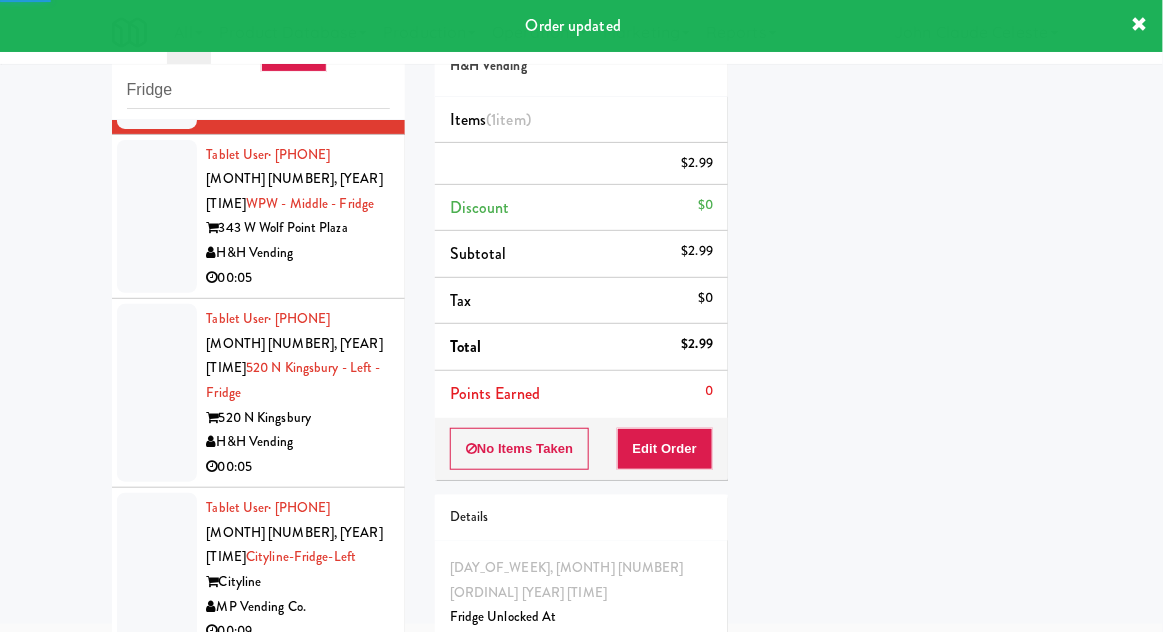 click at bounding box center (157, 217) 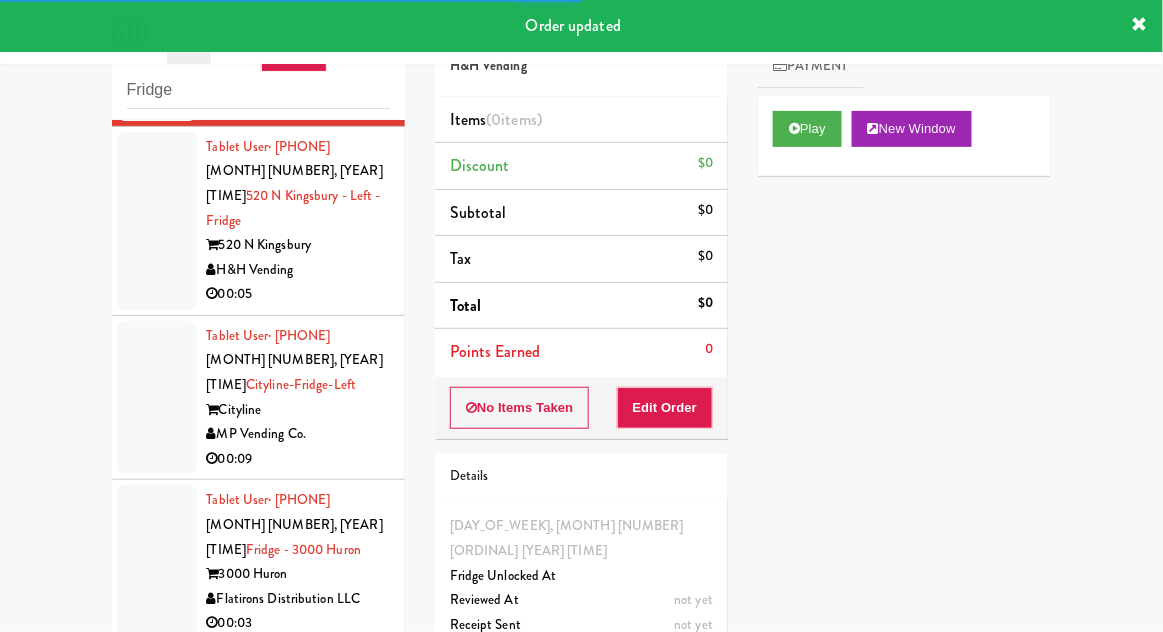 scroll, scrollTop: 2518, scrollLeft: 0, axis: vertical 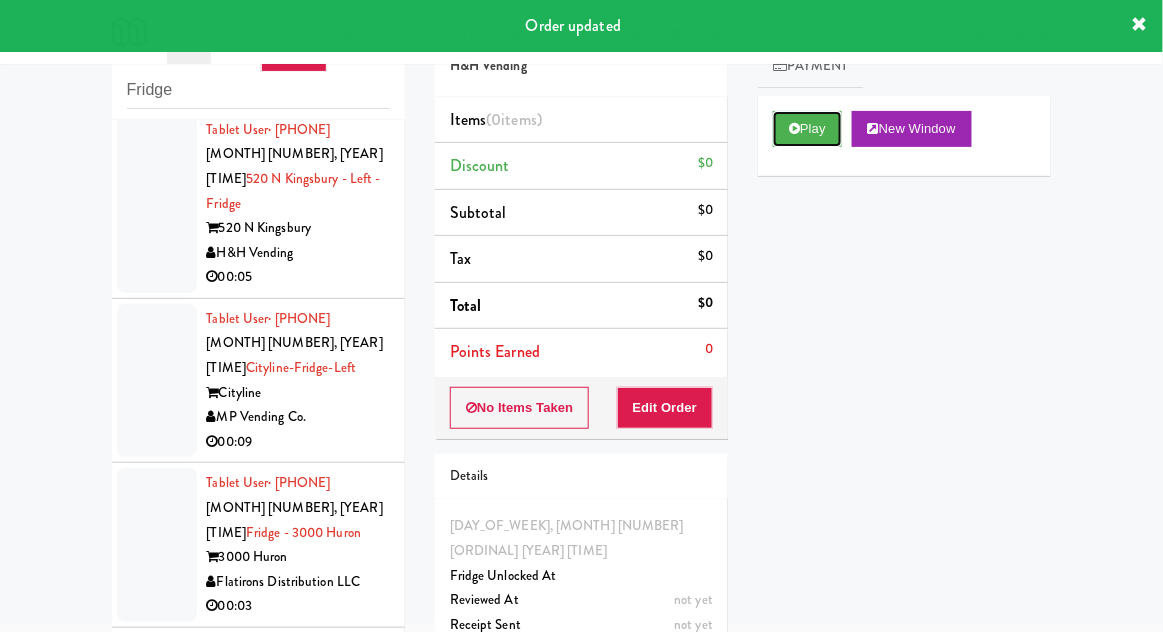 click on "Play" at bounding box center [807, 129] 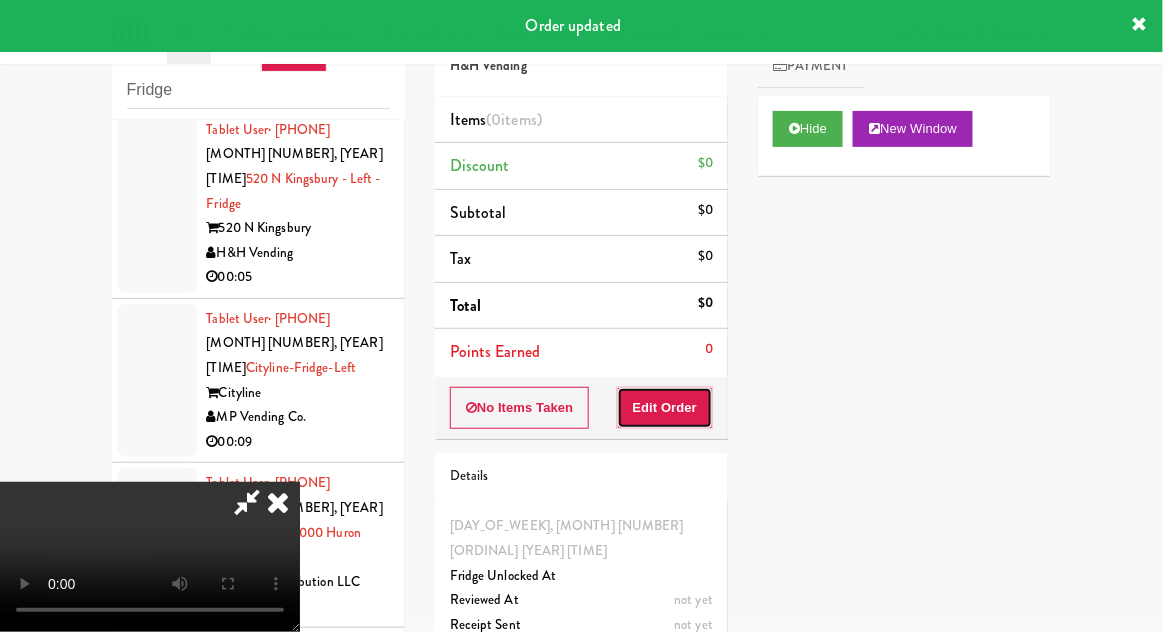 click on "Edit Order" at bounding box center [665, 408] 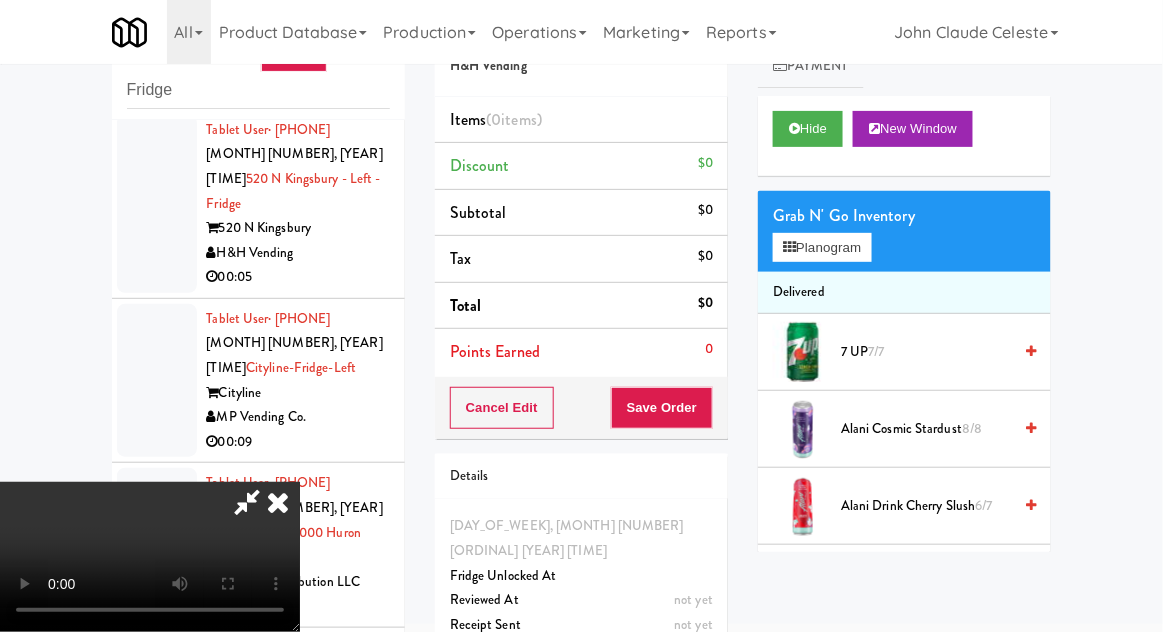 type 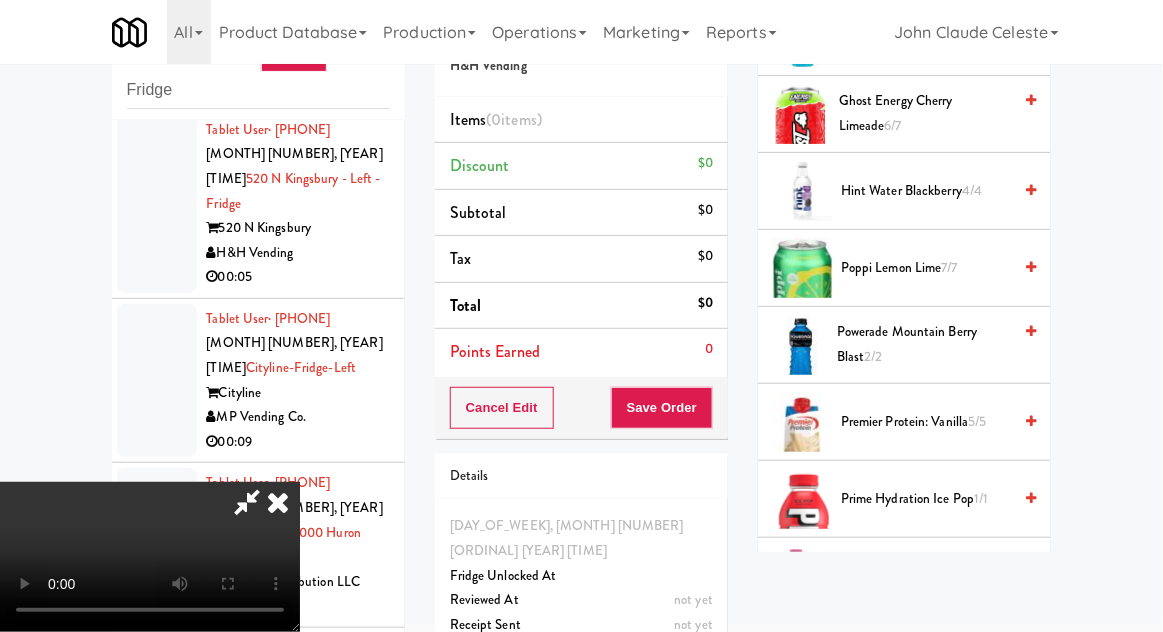 scroll, scrollTop: 1694, scrollLeft: 0, axis: vertical 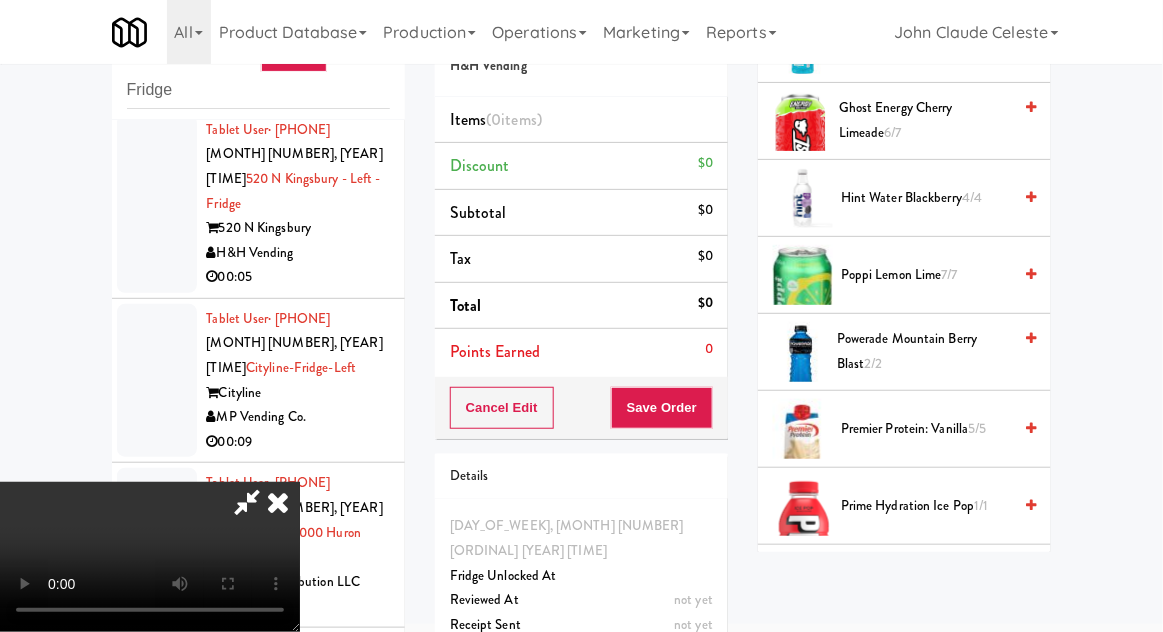 click on "Powerade Mountain Berry Blast  2/2" at bounding box center (924, 351) 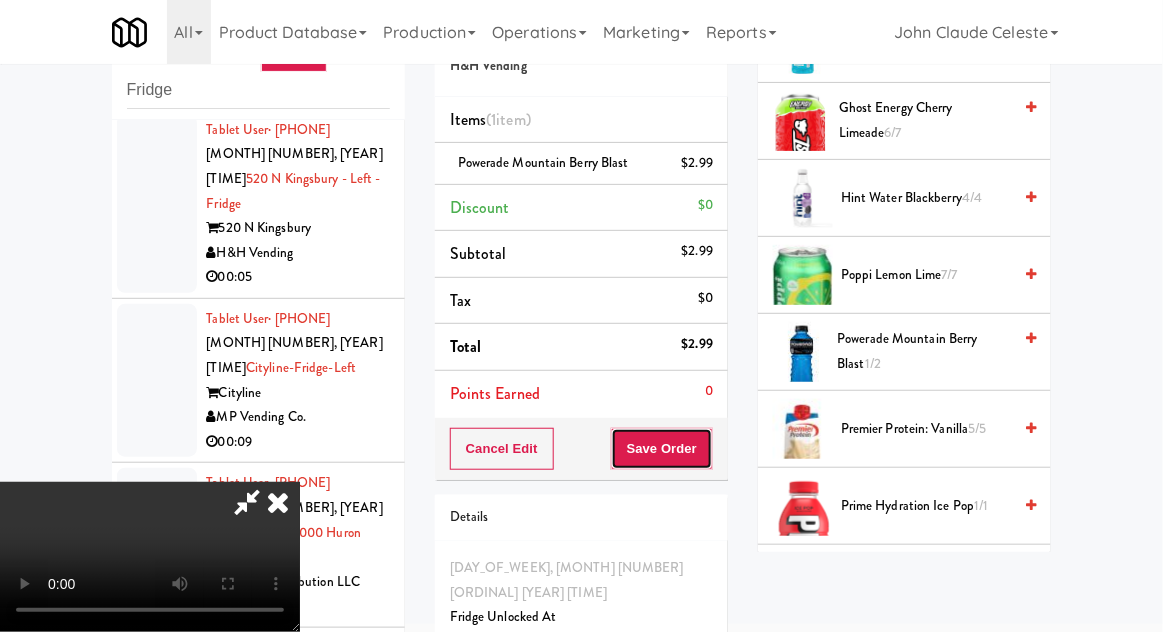click on "Save Order" at bounding box center [662, 449] 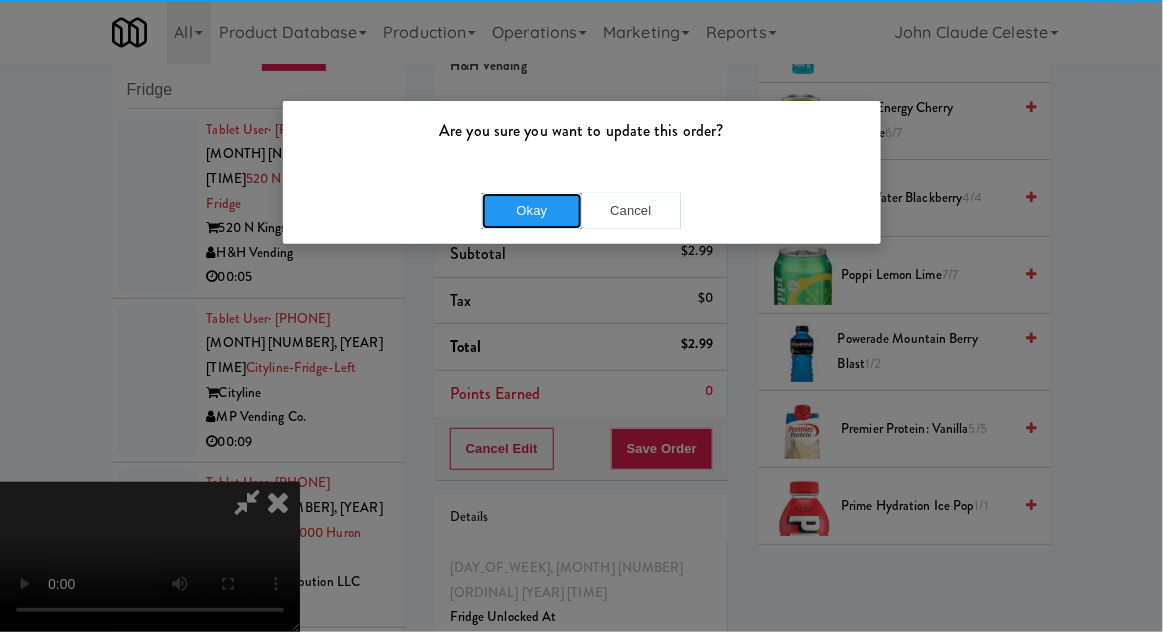 click on "Okay" at bounding box center [532, 211] 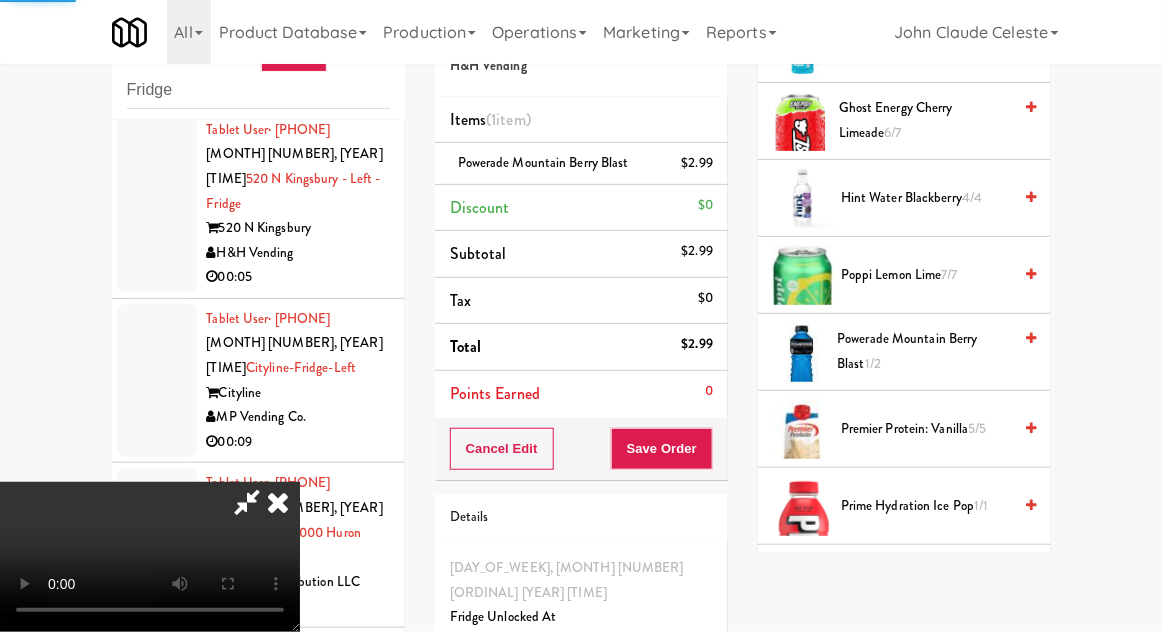 scroll, scrollTop: 197, scrollLeft: 0, axis: vertical 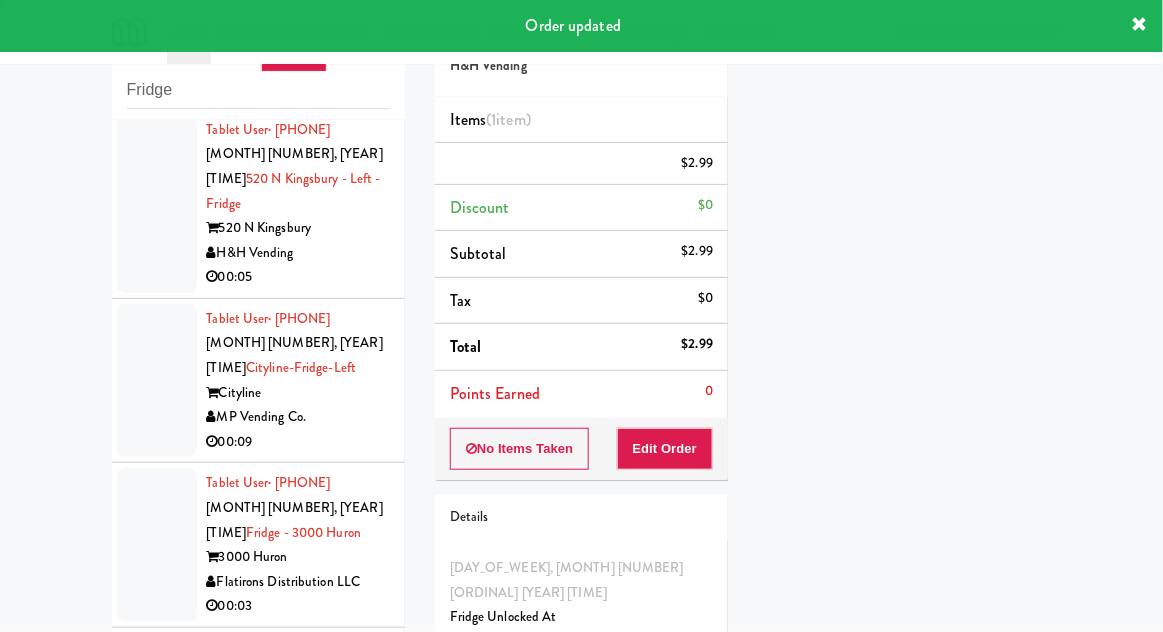 click at bounding box center (157, 204) 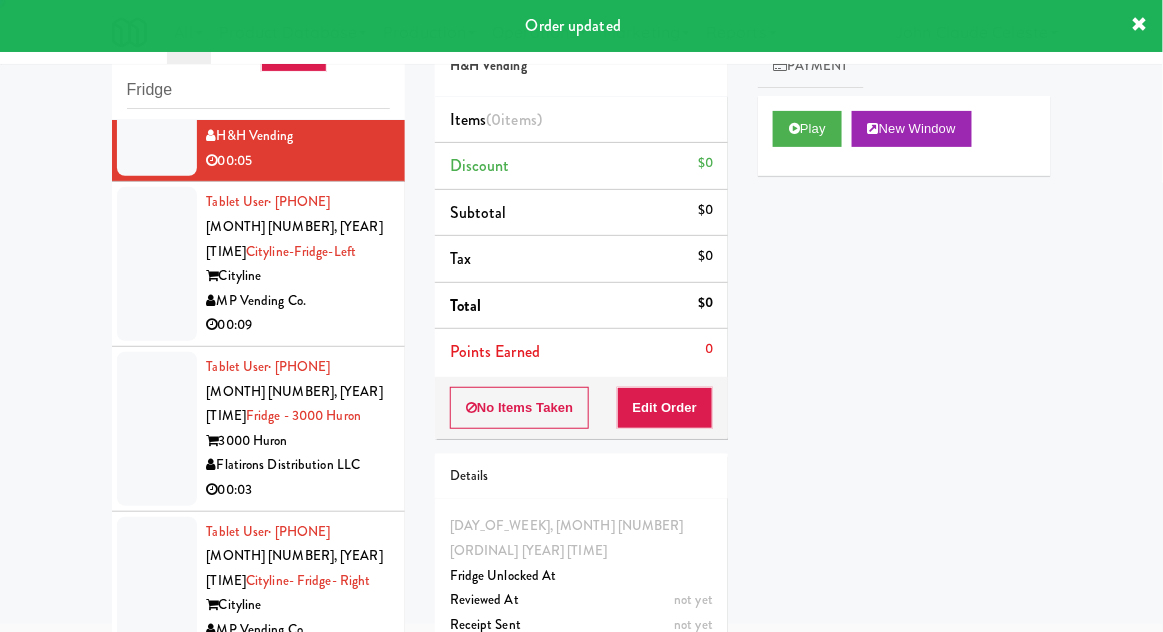 scroll, scrollTop: 2743, scrollLeft: 0, axis: vertical 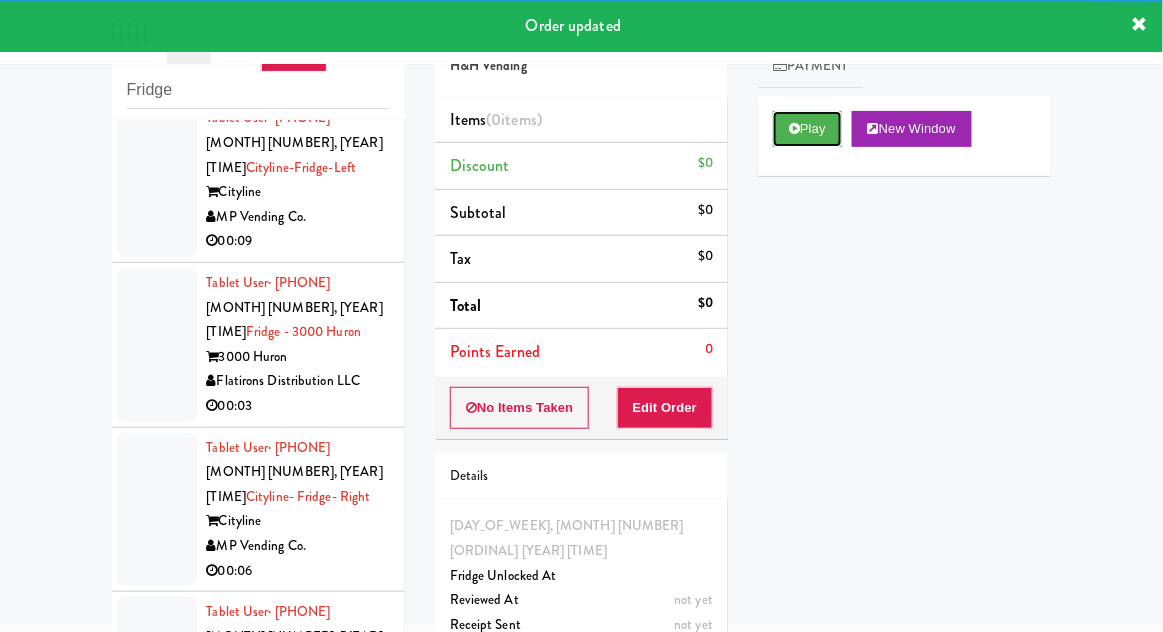 click on "Play" at bounding box center (807, 129) 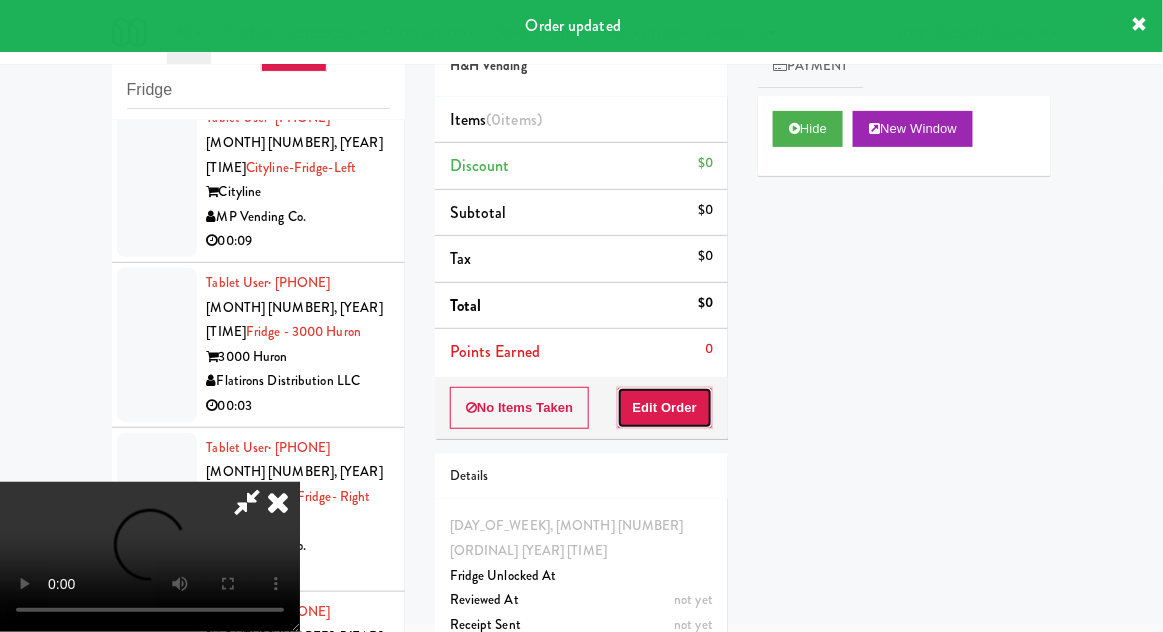 click on "Edit Order" at bounding box center (665, 408) 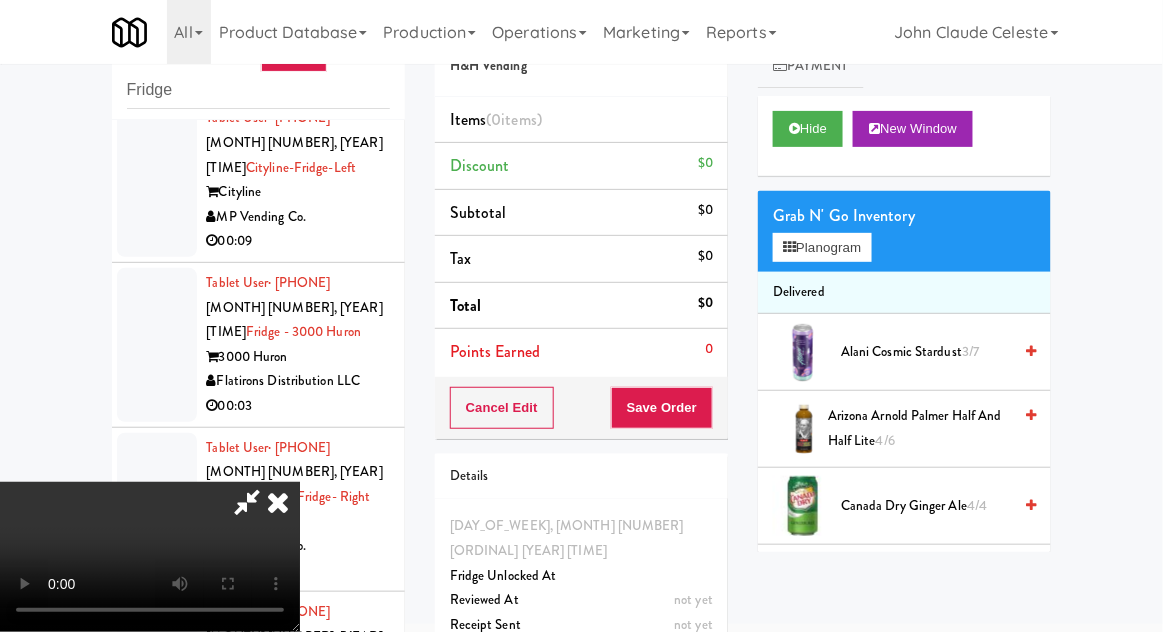 scroll, scrollTop: 73, scrollLeft: 0, axis: vertical 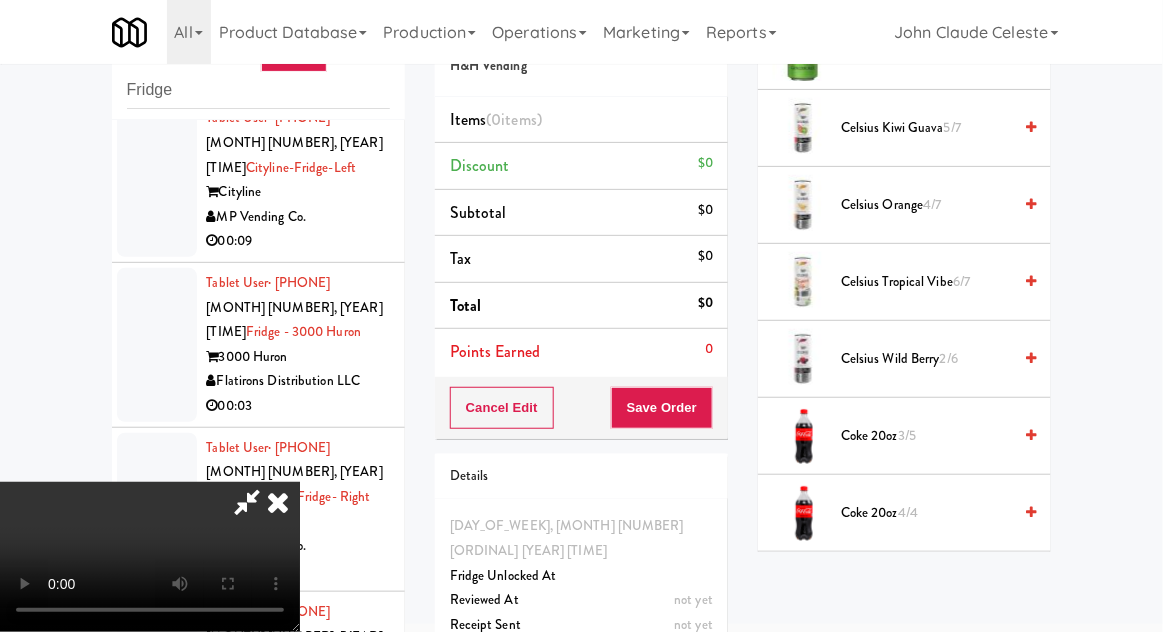 click on "3/5" at bounding box center (907, 435) 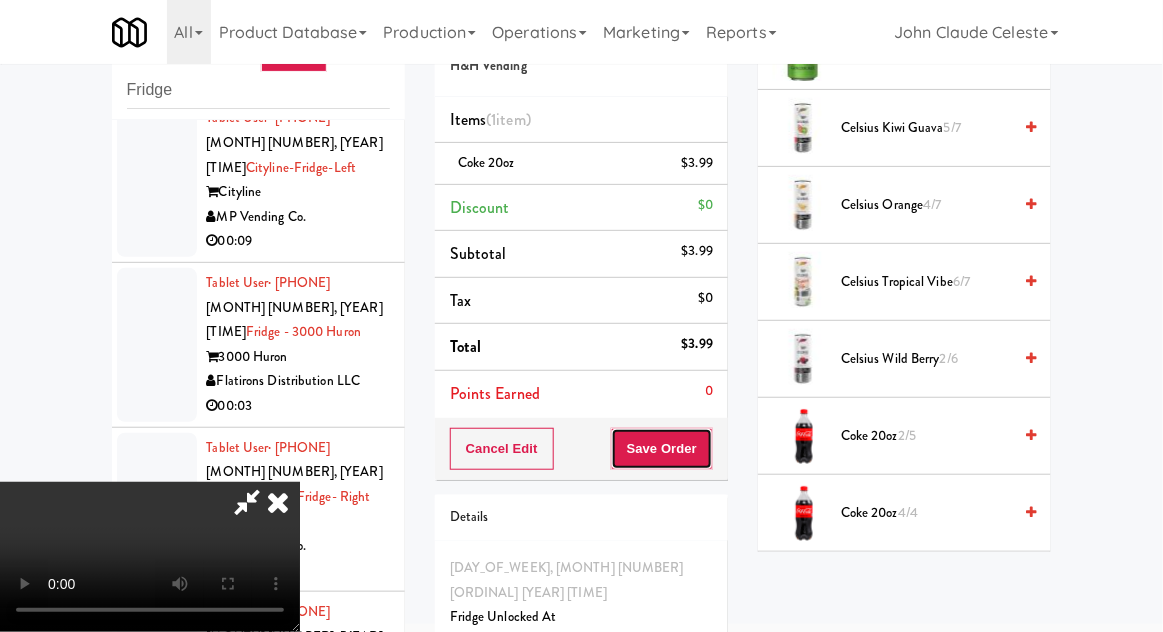 click on "Save Order" at bounding box center (662, 449) 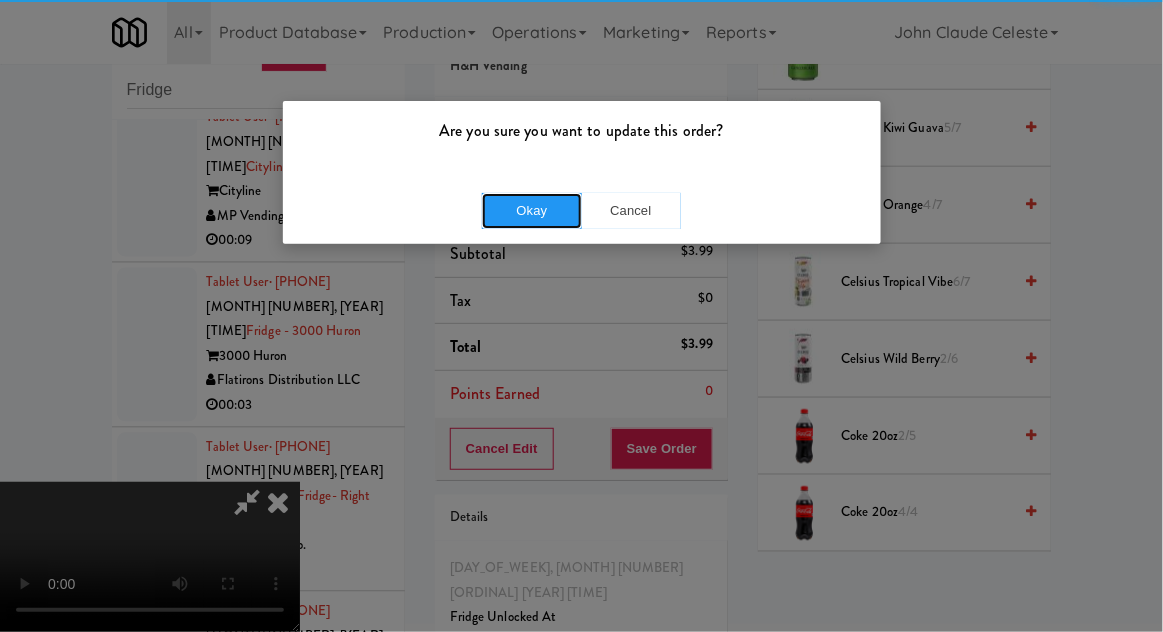 click on "Okay" at bounding box center [532, 211] 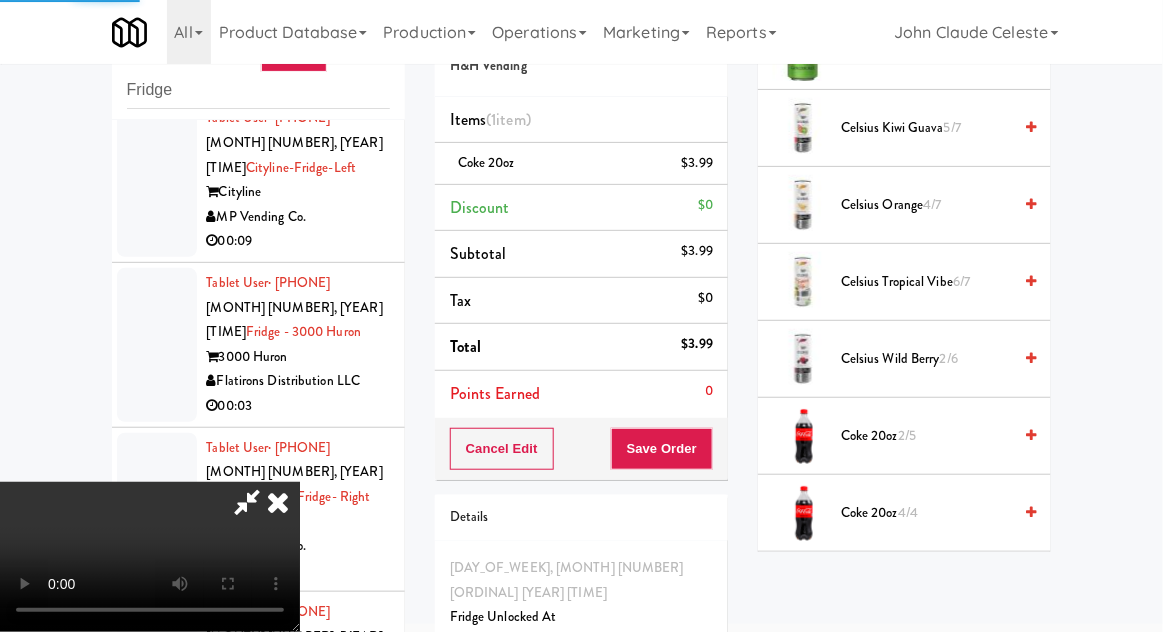 scroll, scrollTop: 197, scrollLeft: 0, axis: vertical 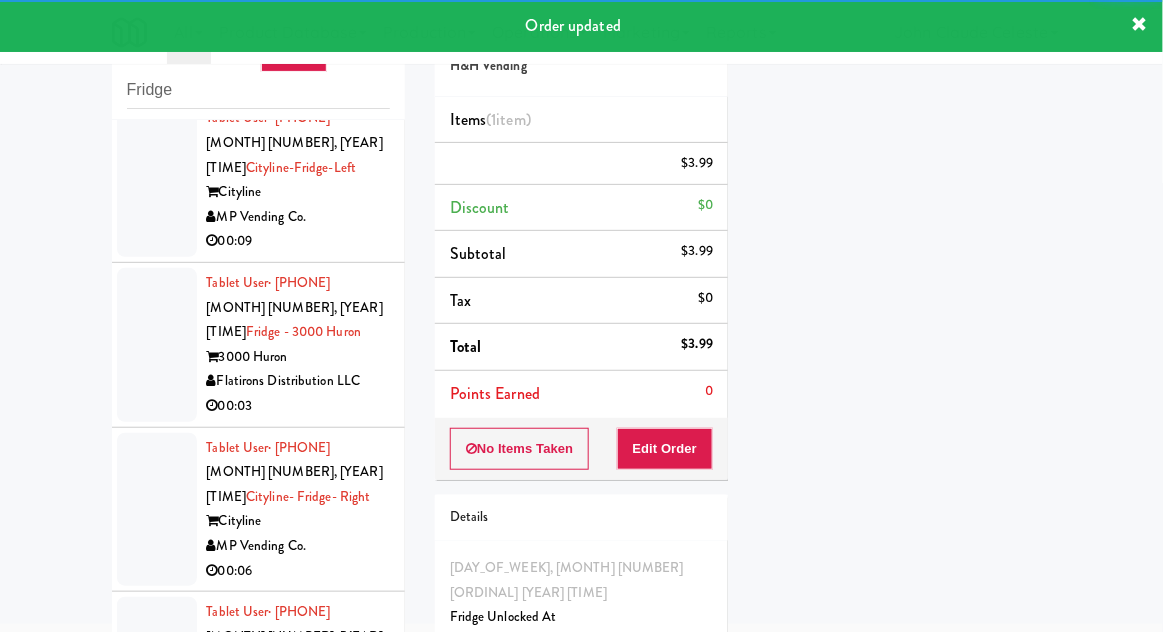 click at bounding box center (157, 180) 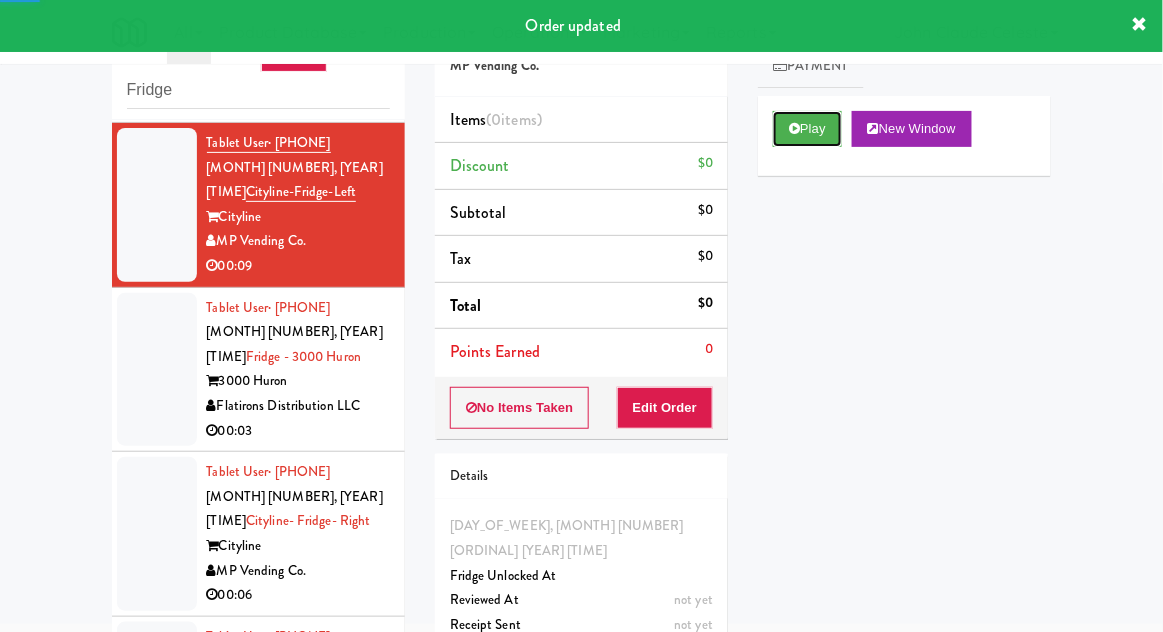 click on "Play" at bounding box center [807, 129] 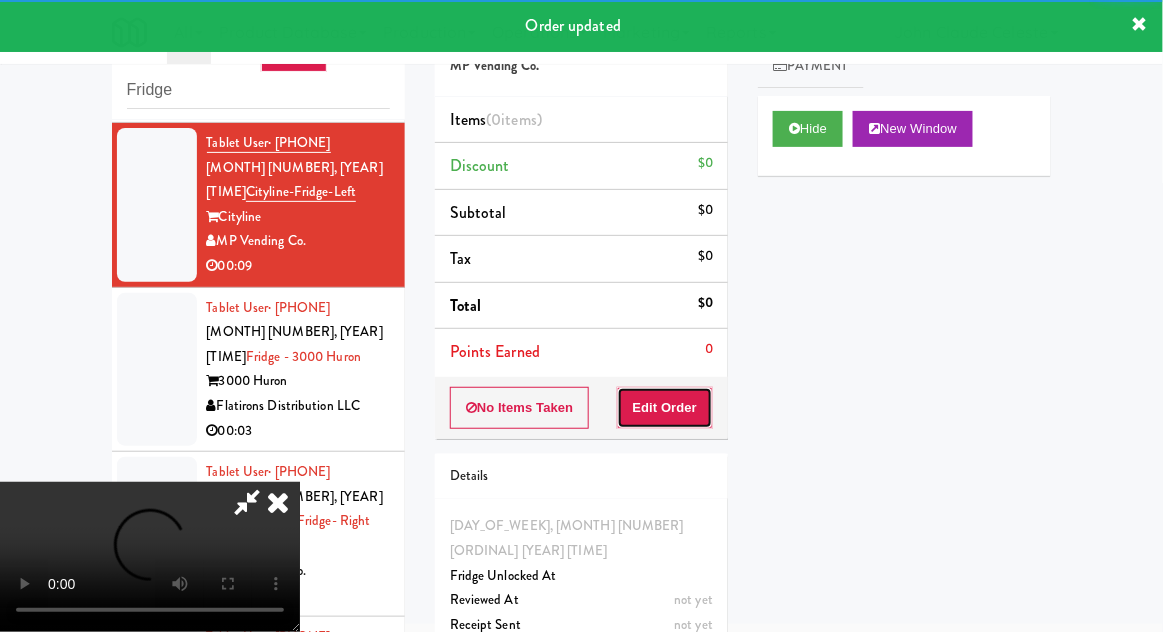 click on "Edit Order" at bounding box center (665, 408) 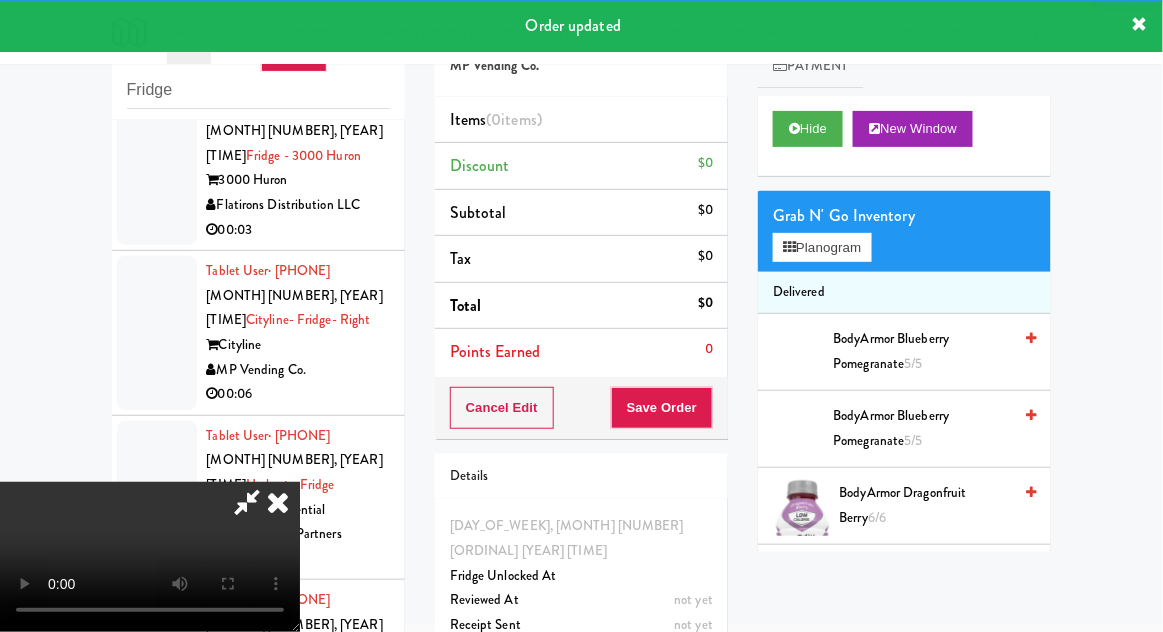 scroll, scrollTop: 2945, scrollLeft: 0, axis: vertical 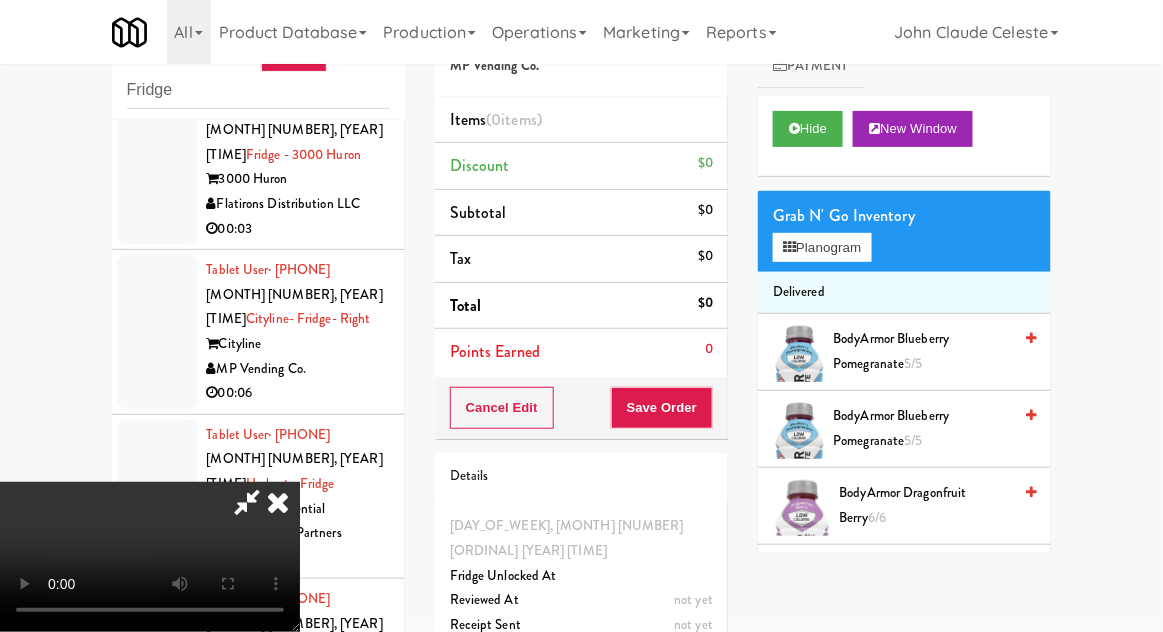 type 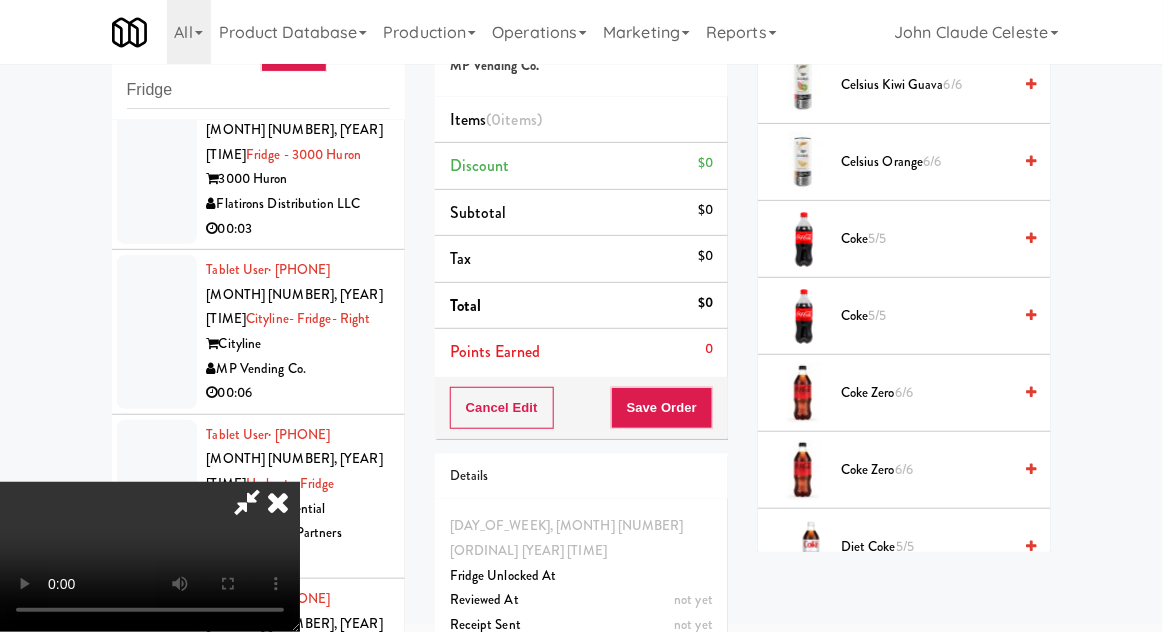 scroll, scrollTop: 654, scrollLeft: 0, axis: vertical 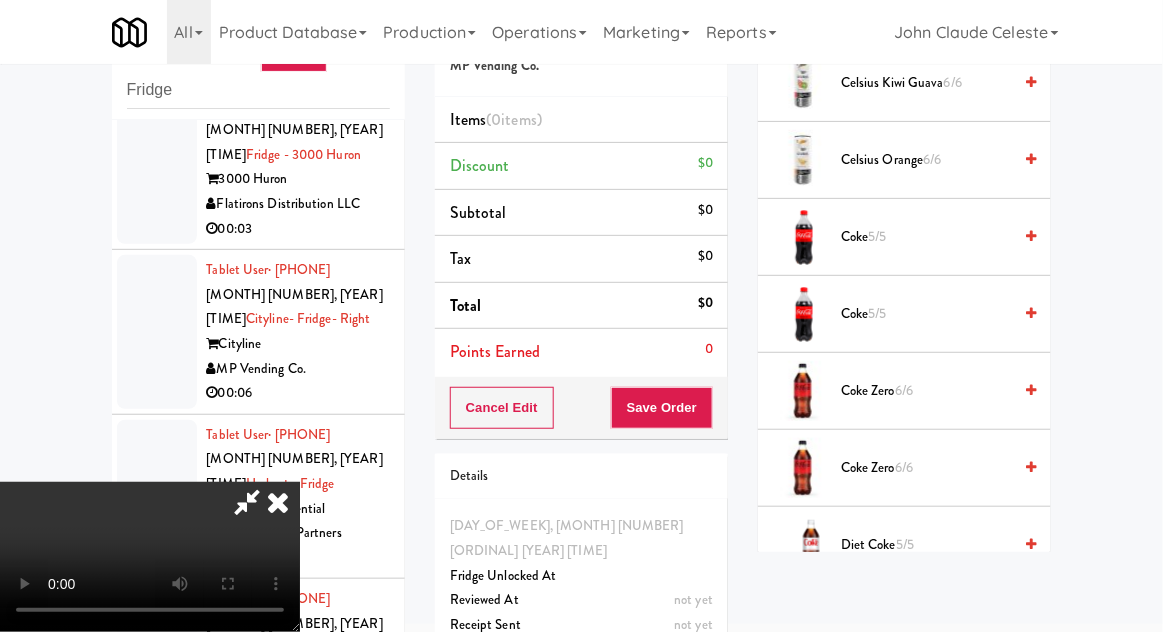 click on "Coke Zero  6/6" at bounding box center [926, 391] 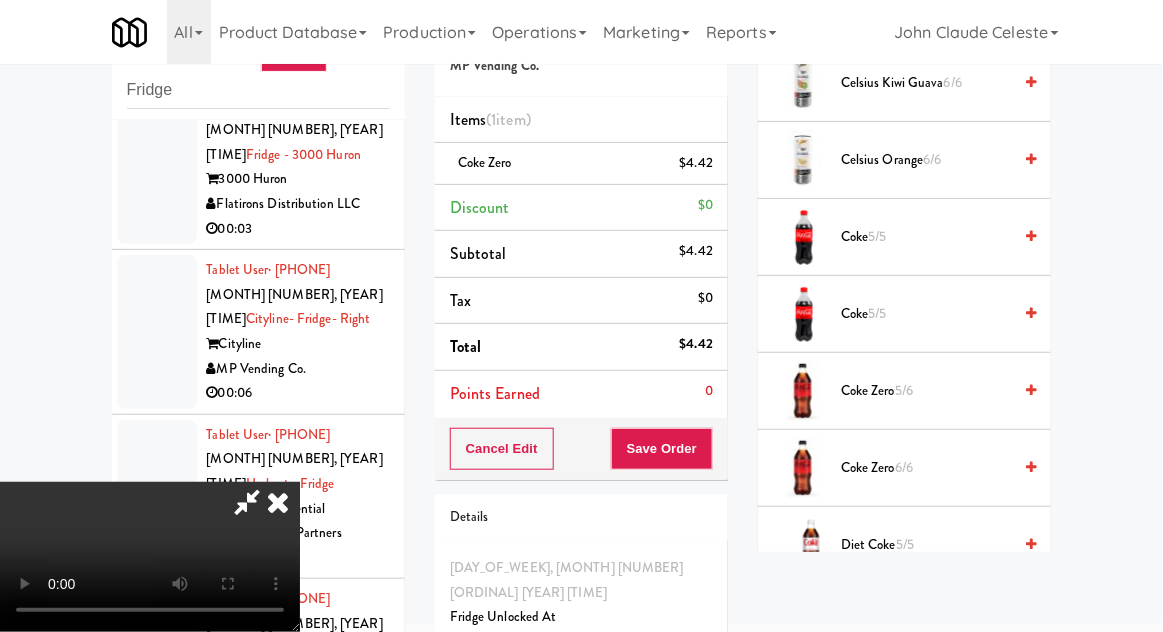 click on "Coke Zero  5/6" at bounding box center (926, 391) 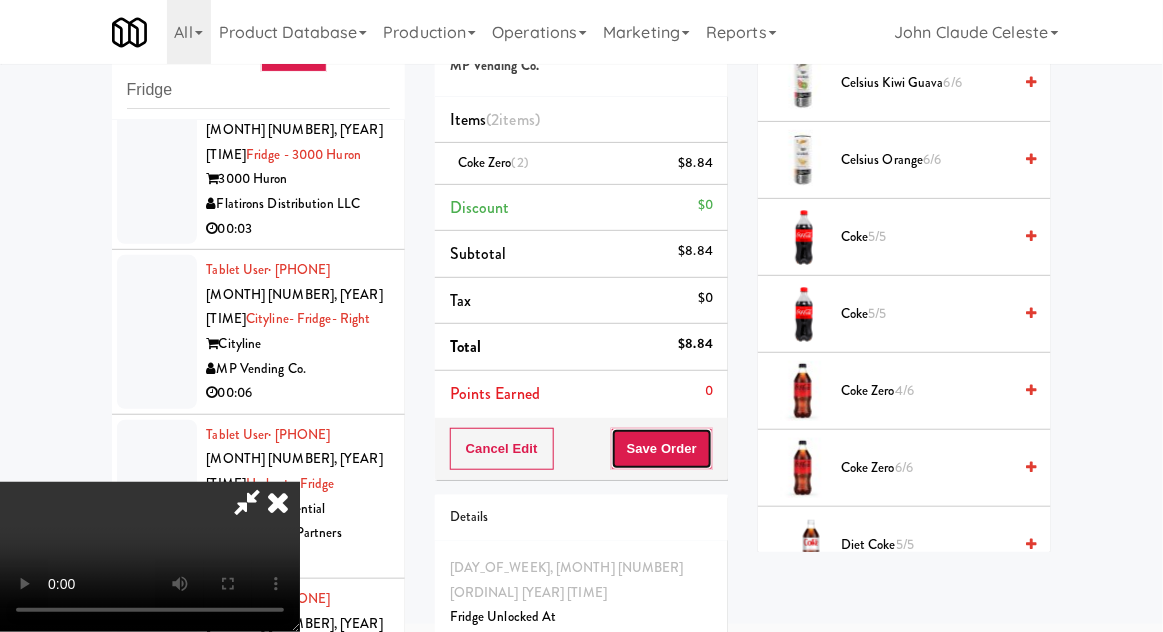 click on "Save Order" at bounding box center [662, 449] 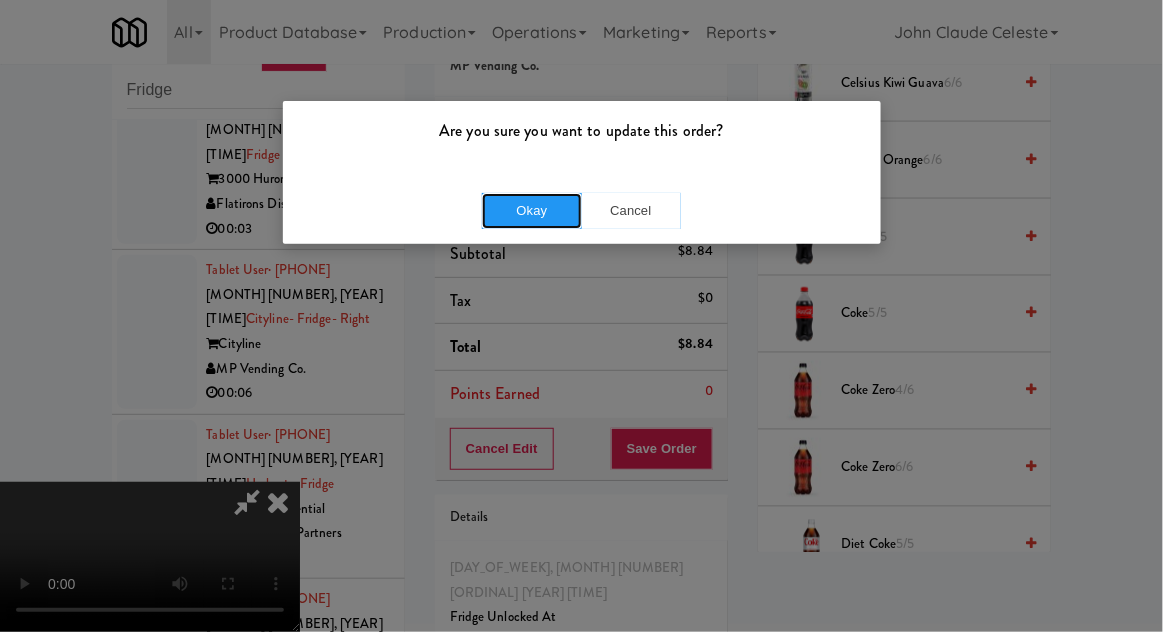 click on "Okay" at bounding box center [532, 211] 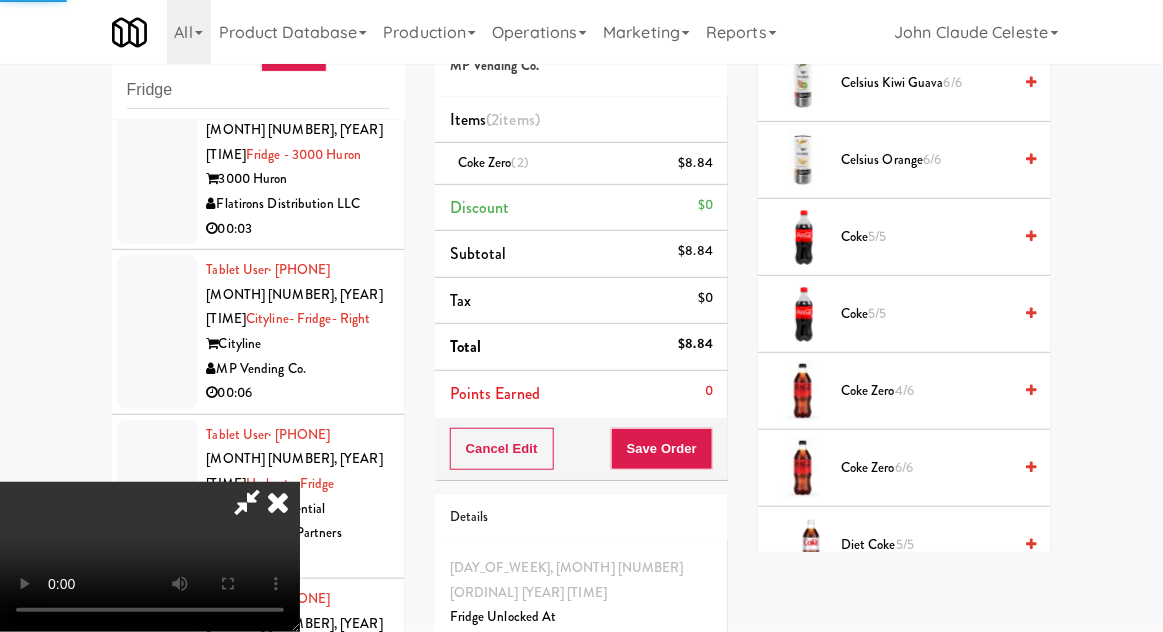 scroll, scrollTop: 197, scrollLeft: 0, axis: vertical 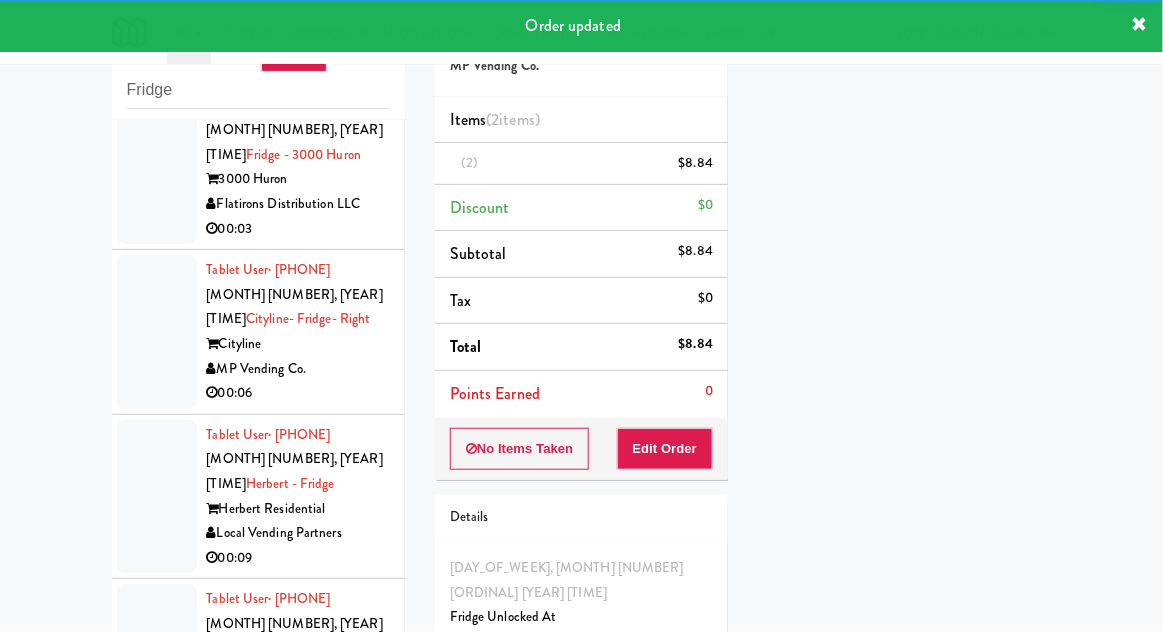 click on "Tablet User  · [PHONE] [MONTH] [NUMBER], [YEAR] [TIME] at  Fridge - 3000 Huron  3000 Huron  Flatirons Distribution LLC  00:03" at bounding box center (258, 168) 